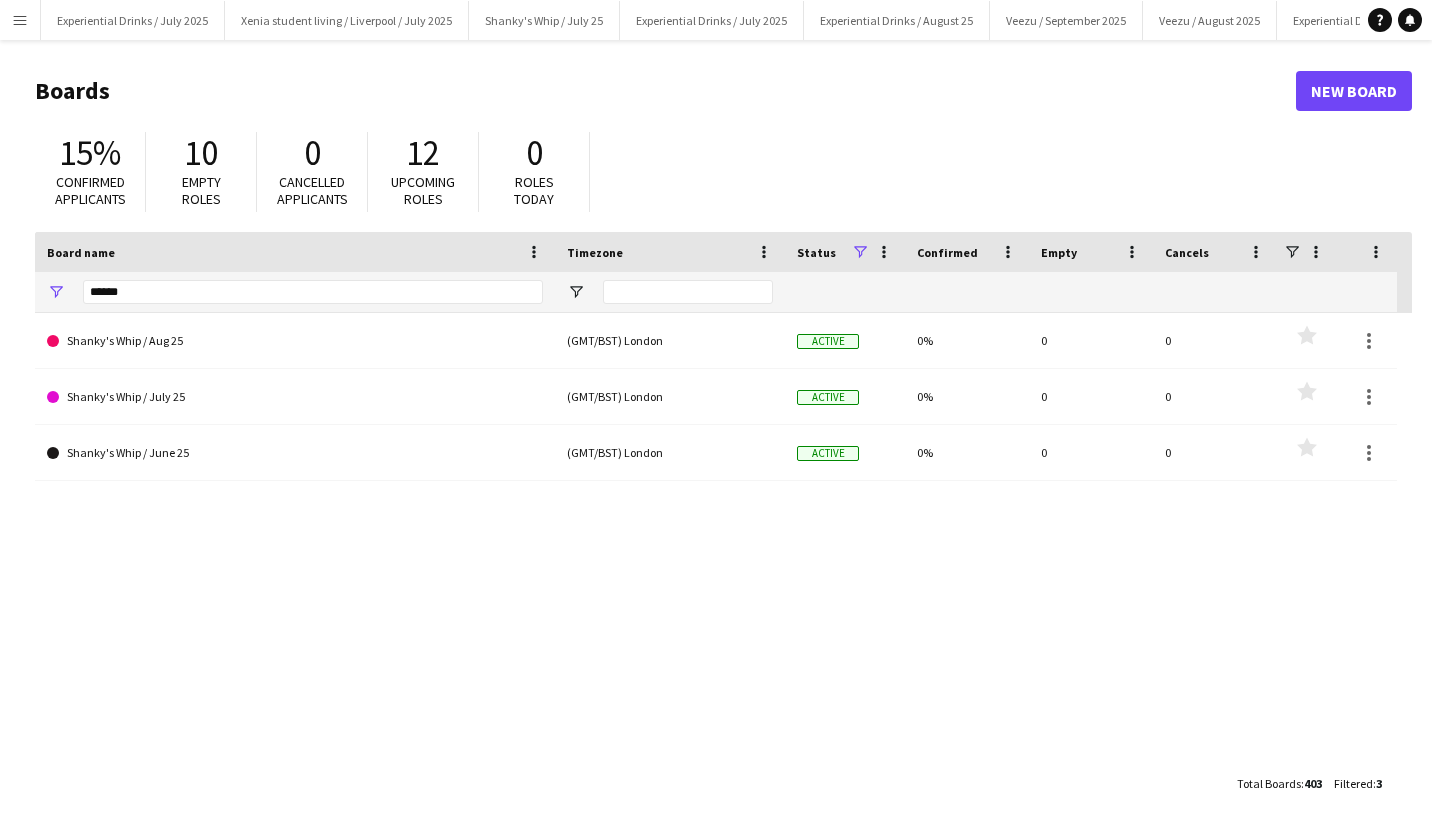 scroll, scrollTop: 0, scrollLeft: 0, axis: both 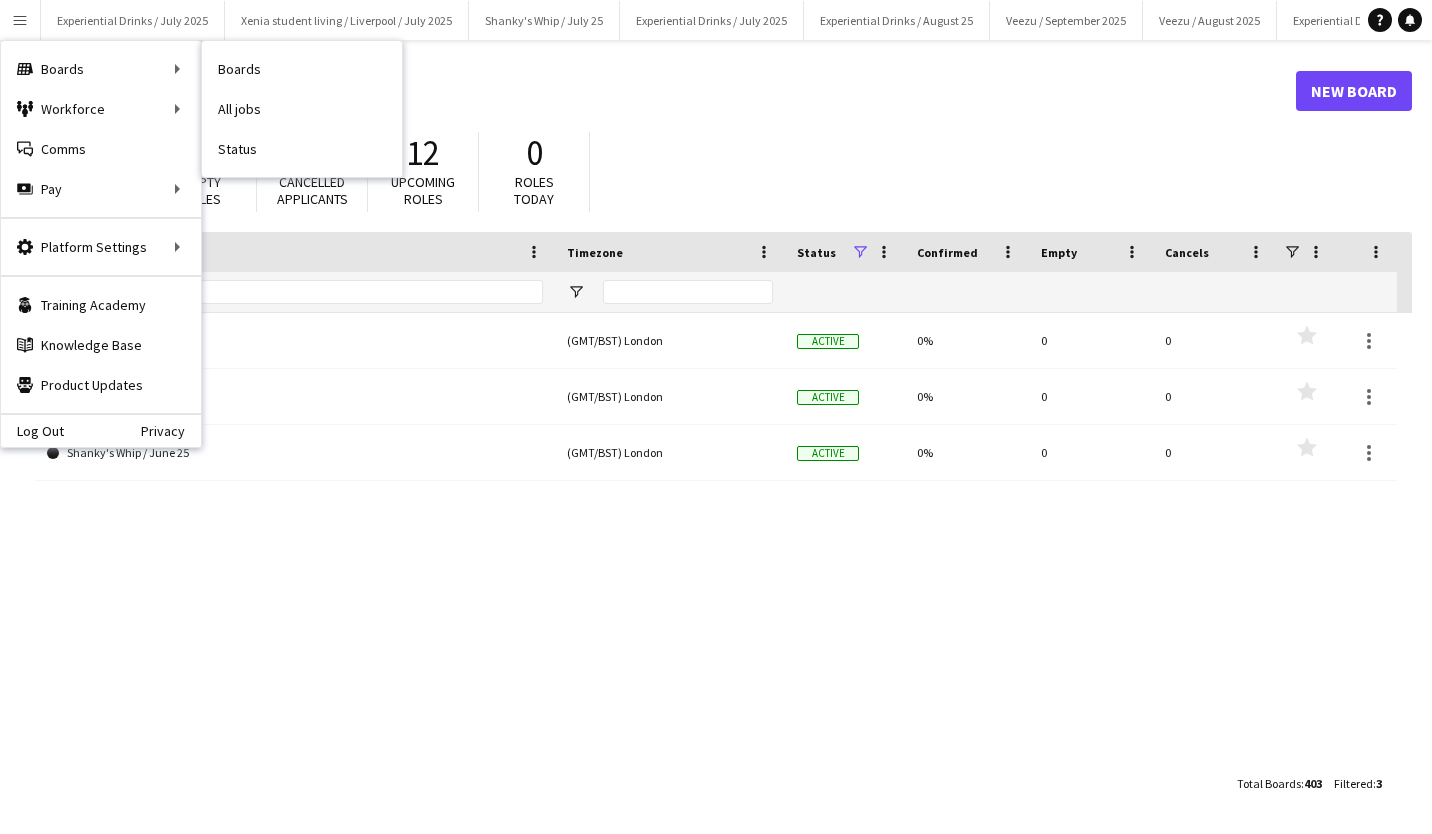 click on "All jobs" at bounding box center (302, 109) 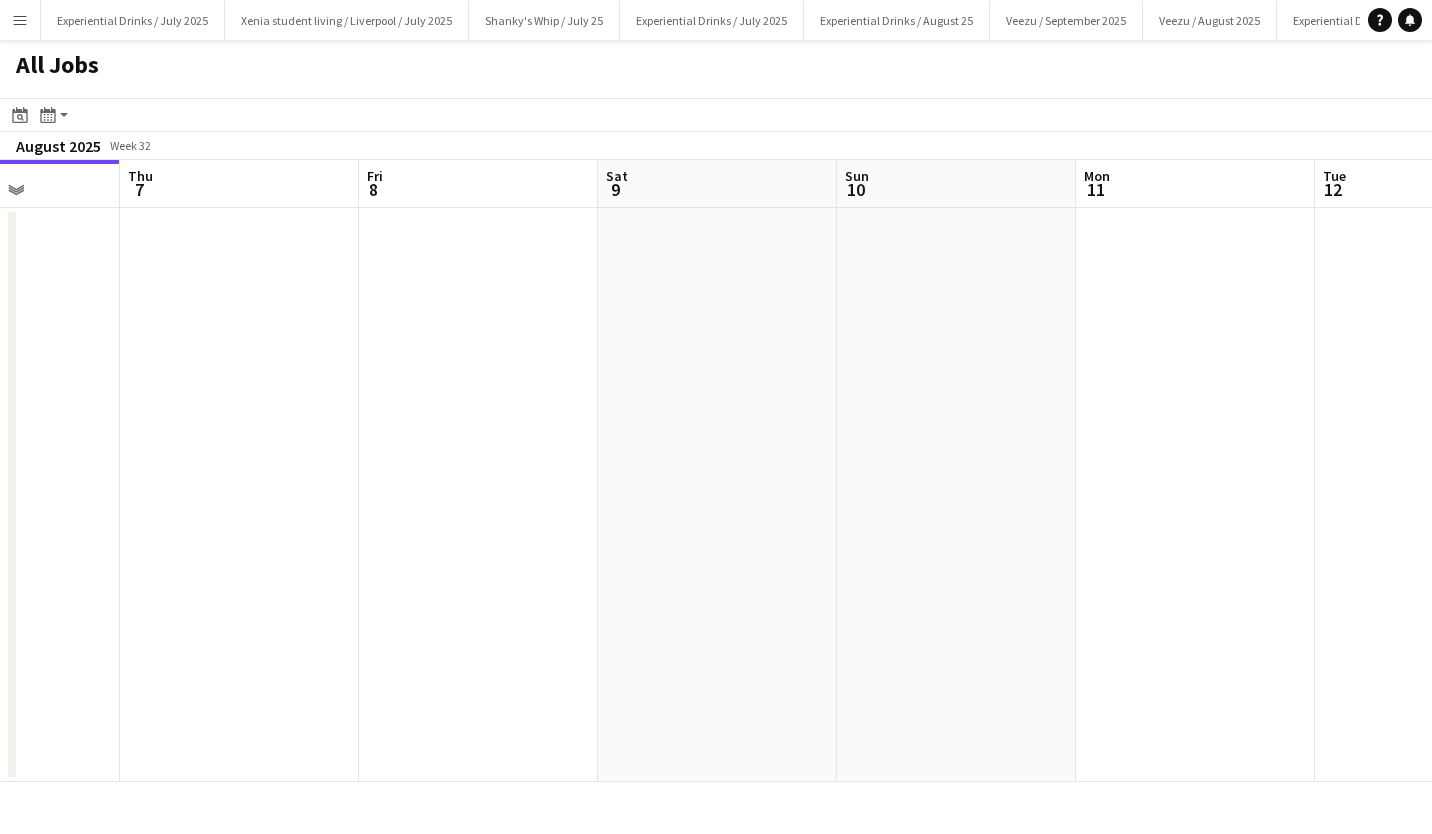 scroll, scrollTop: 0, scrollLeft: 596, axis: horizontal 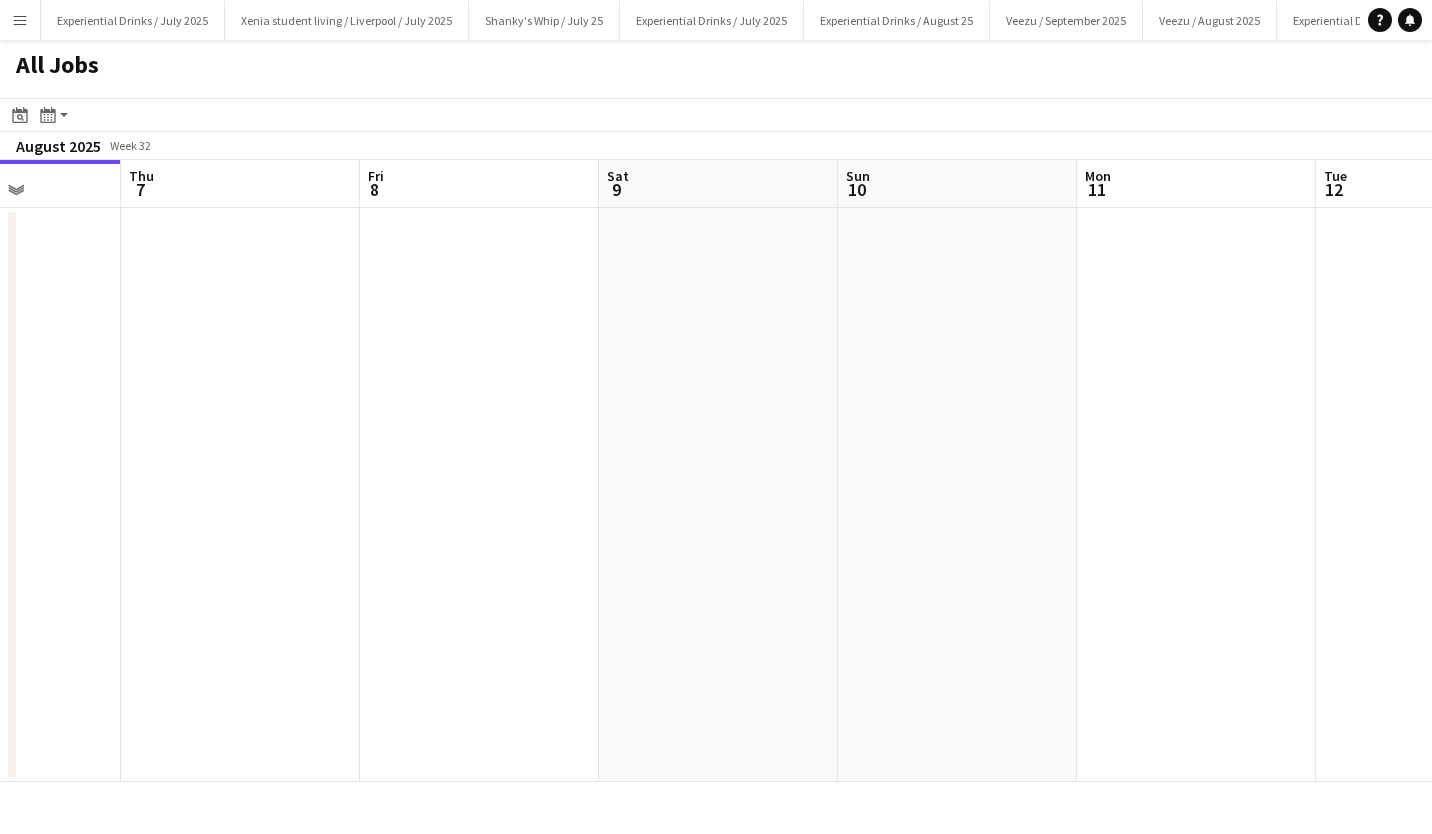 click at bounding box center (718, 495) 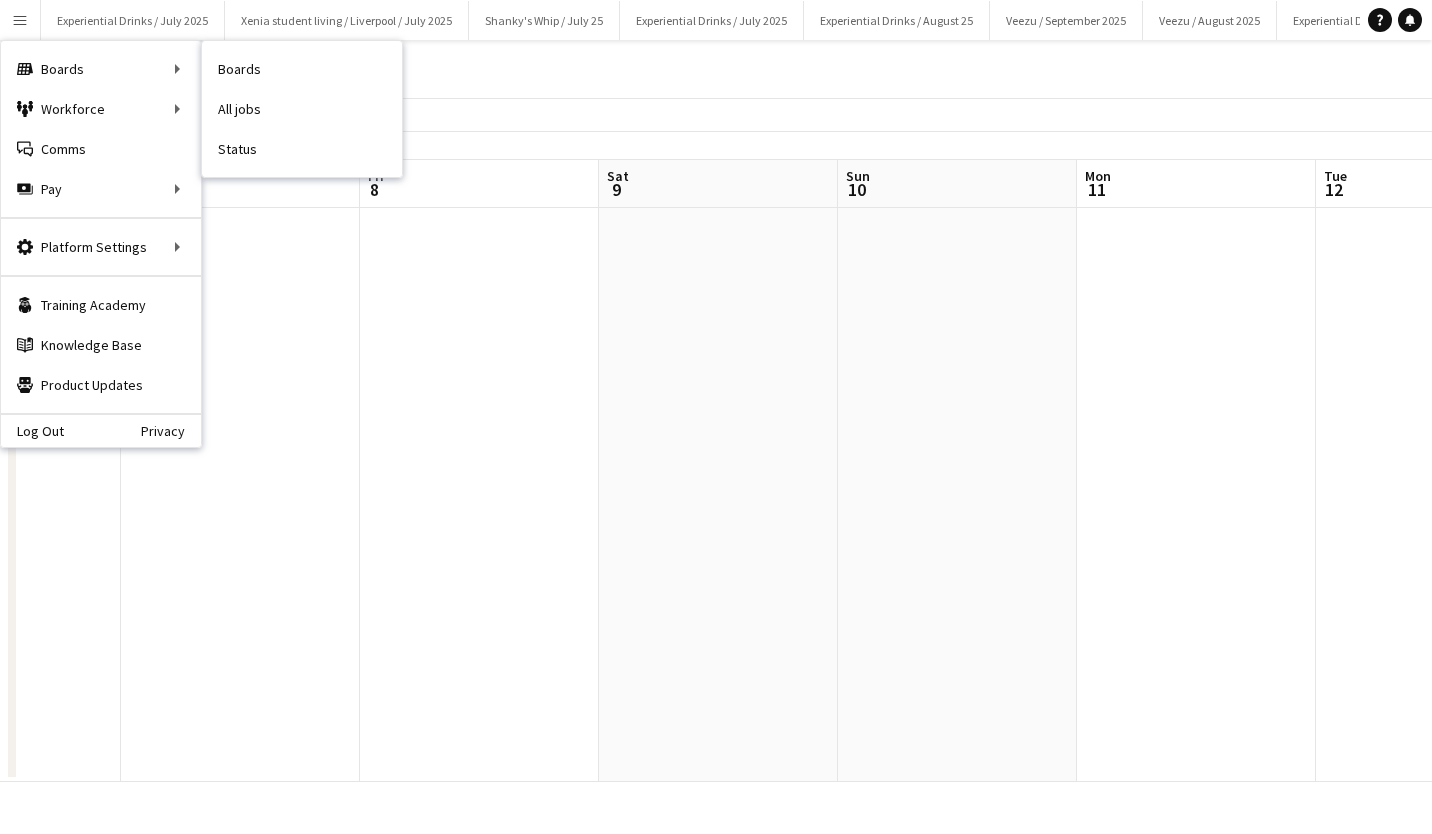 click on "Boards" at bounding box center (302, 69) 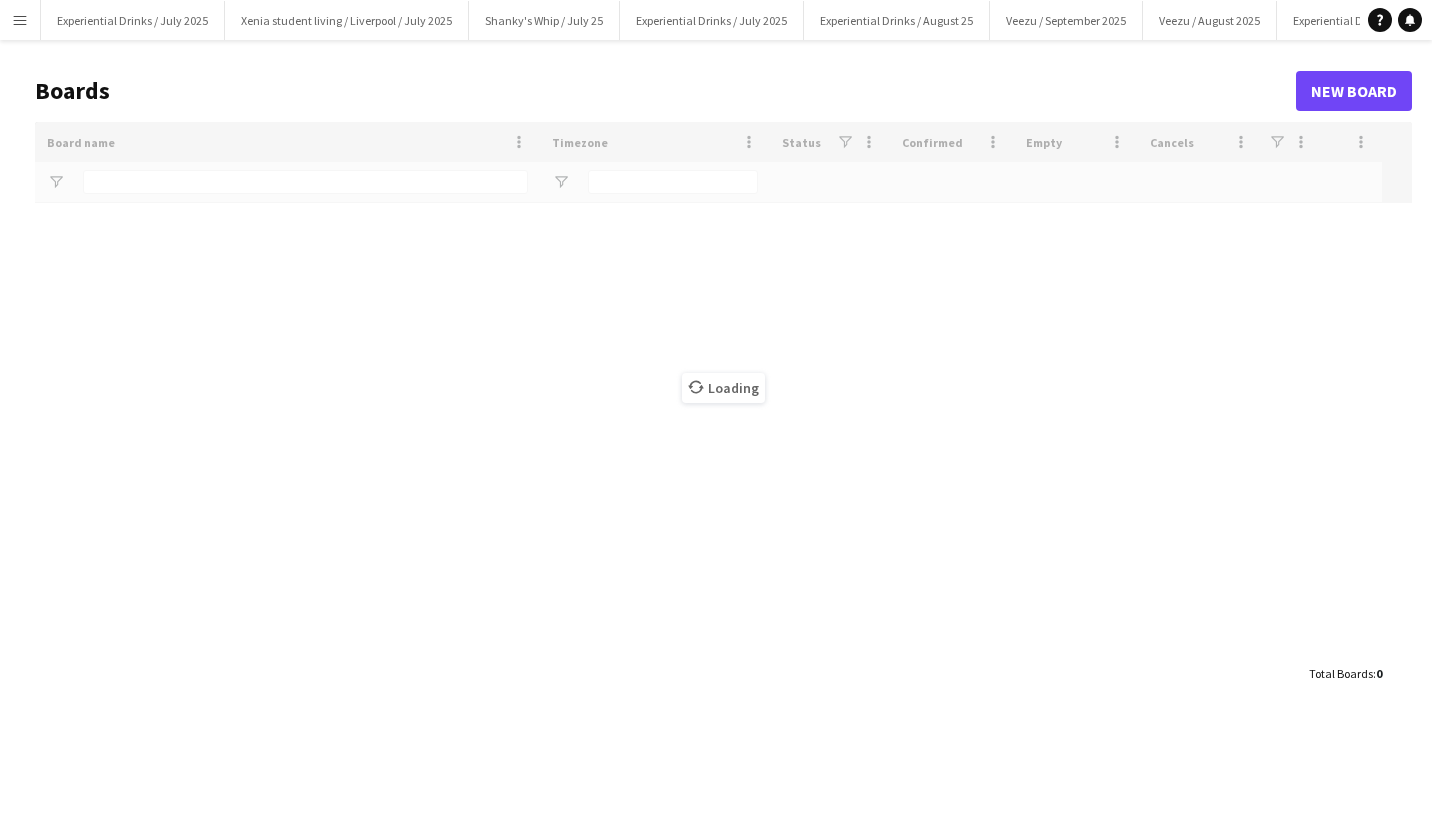 type on "******" 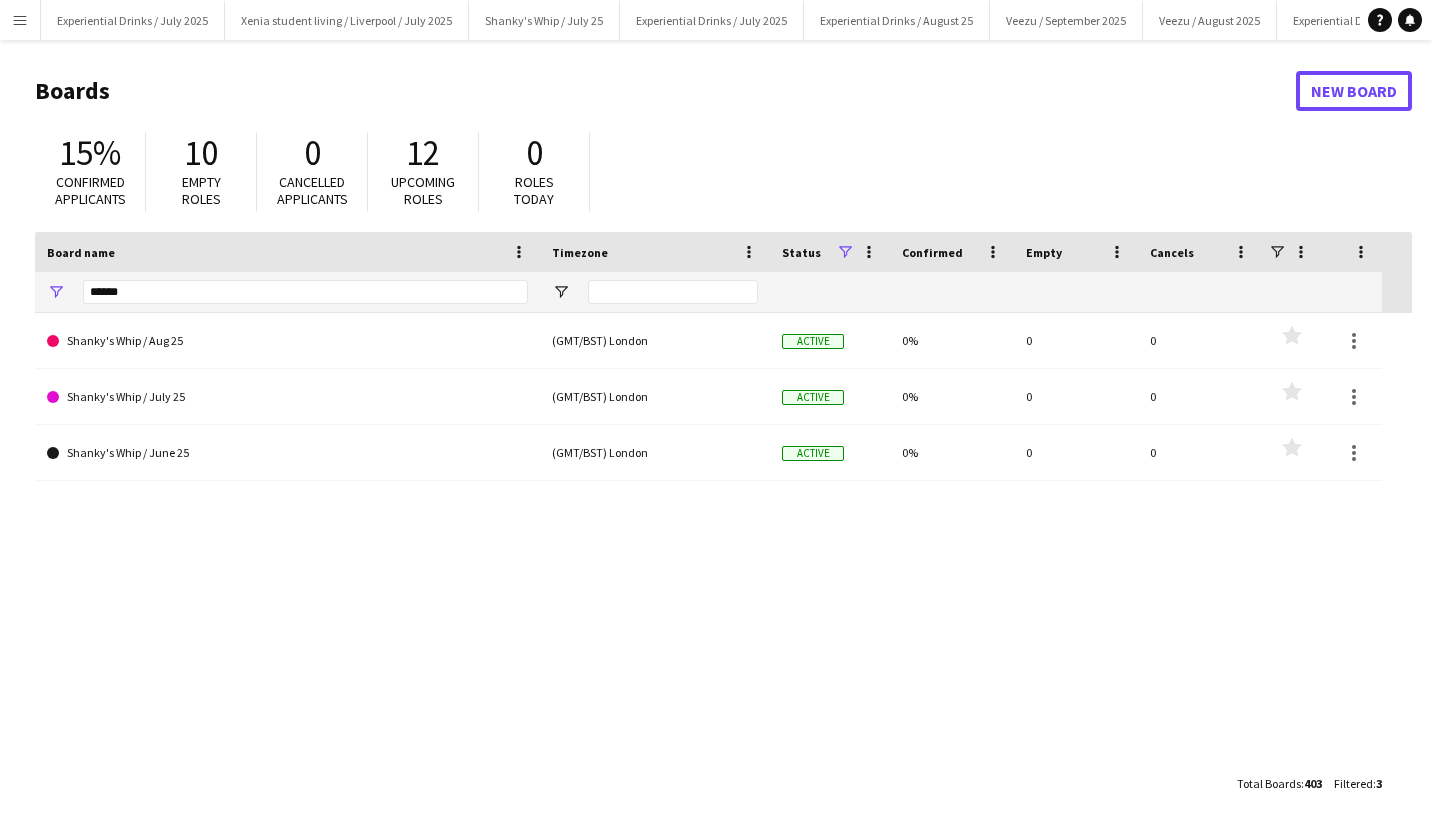 click on "New Board" 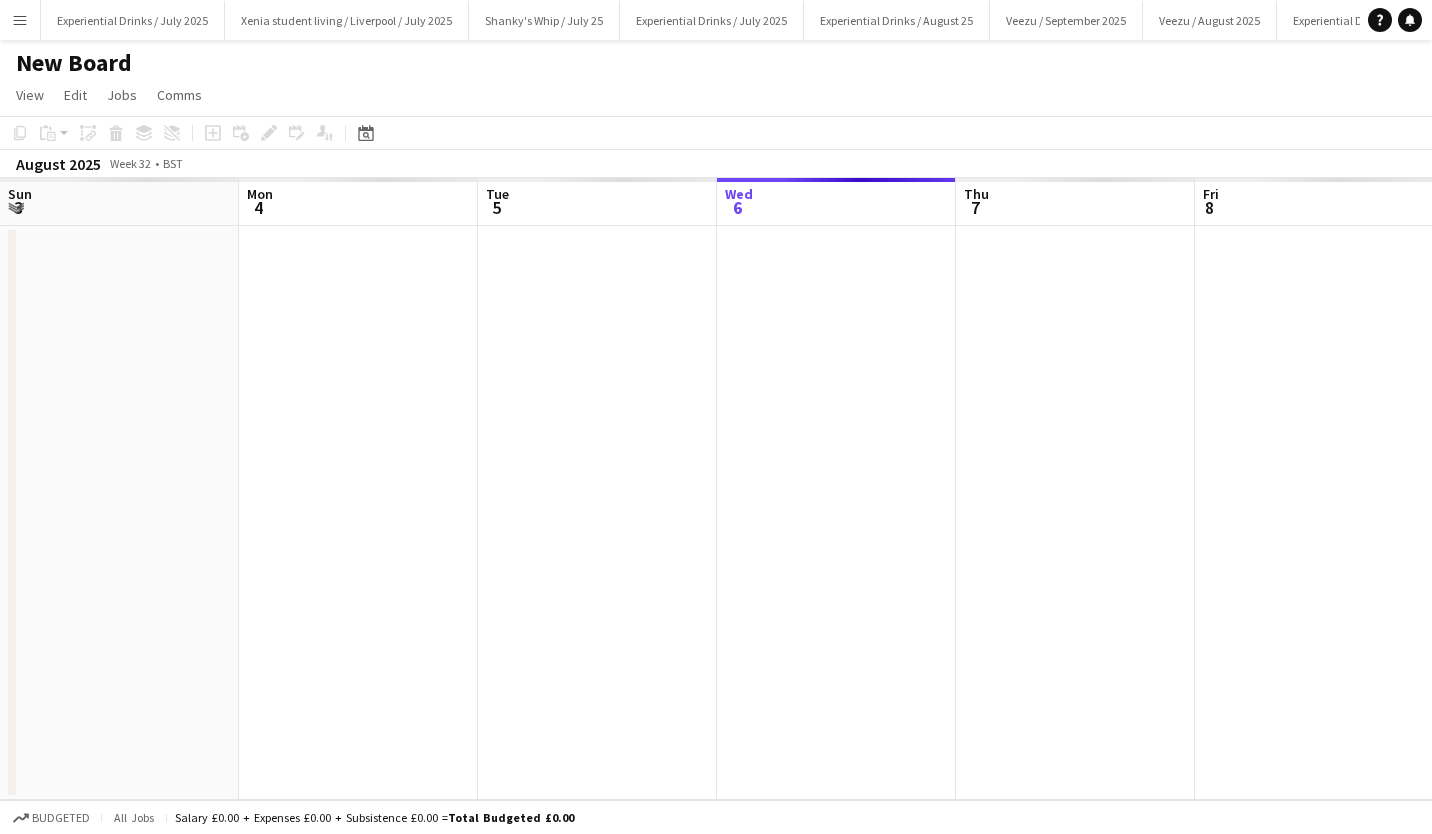 scroll, scrollTop: 0, scrollLeft: 1491, axis: horizontal 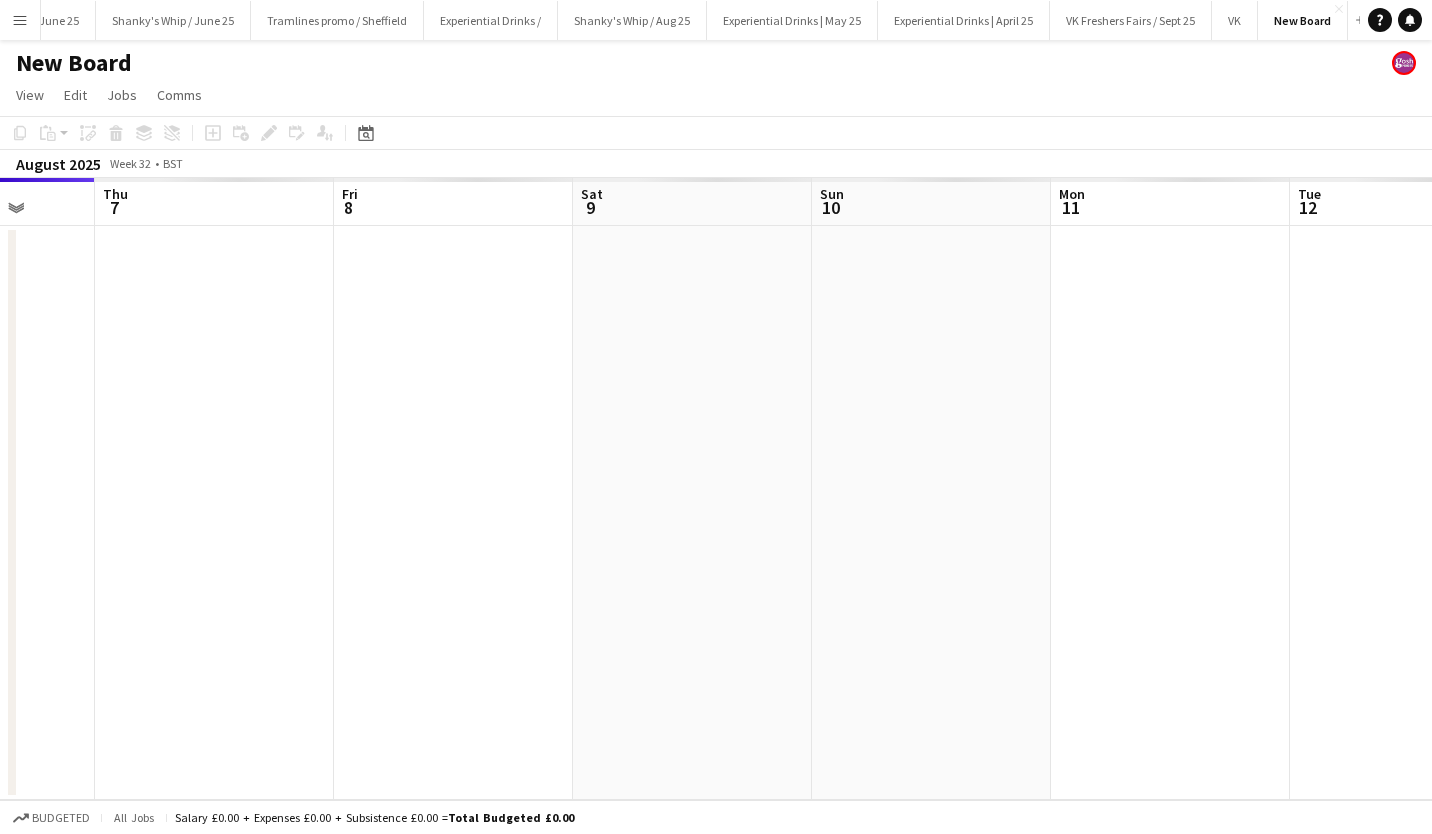 click at bounding box center (692, 513) 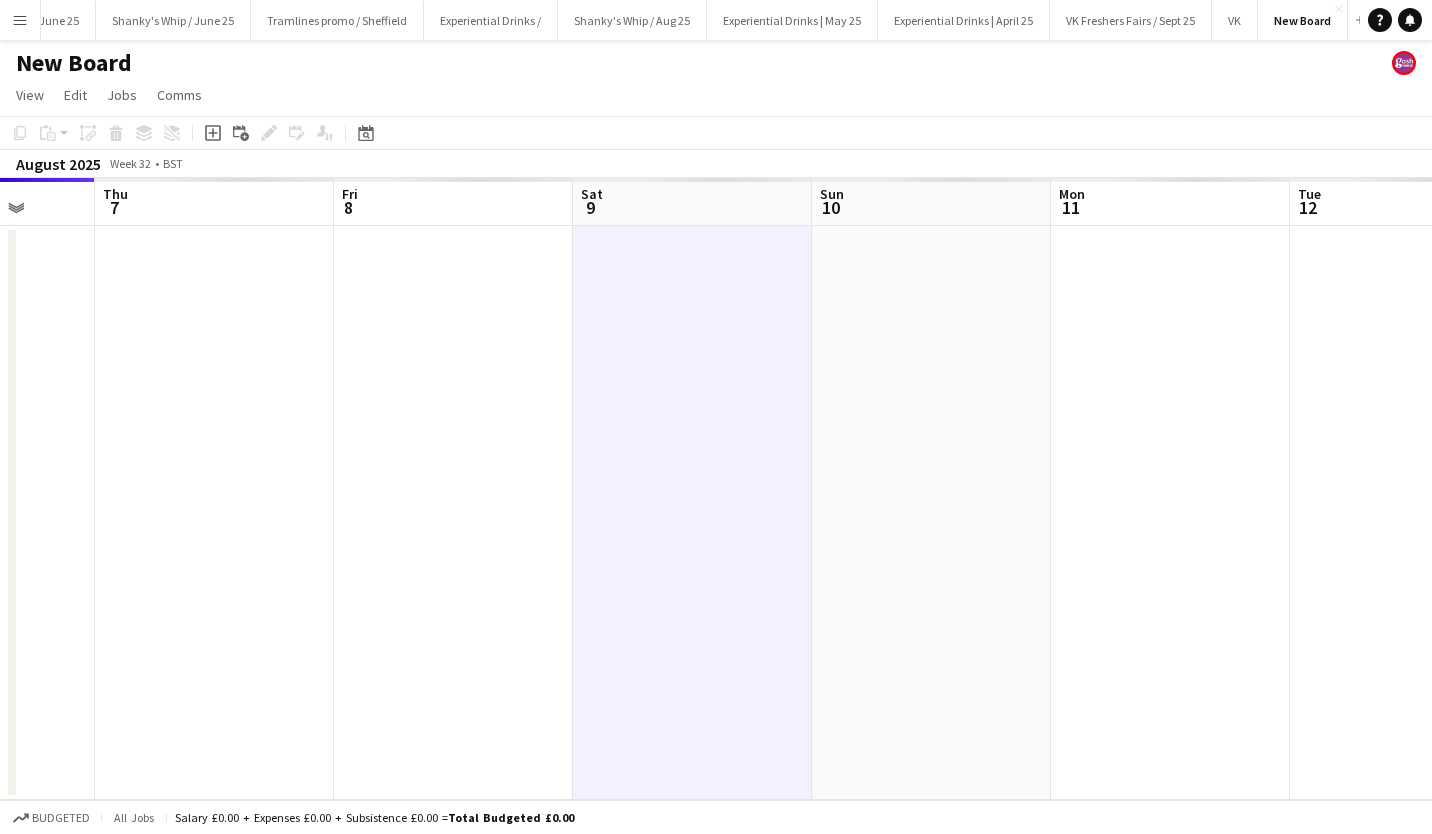 click on "Add job" 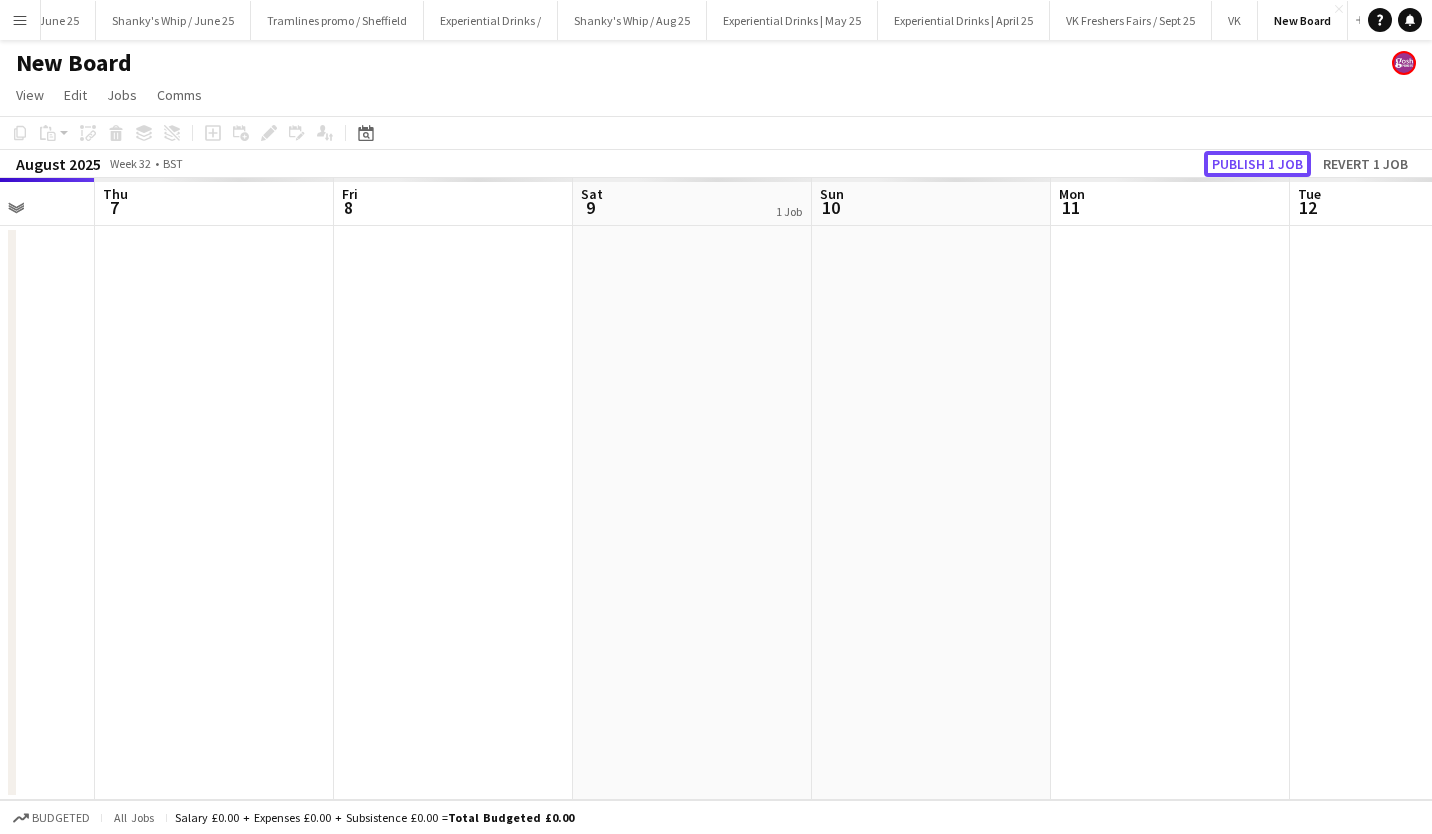 click on "Publish 1 job" 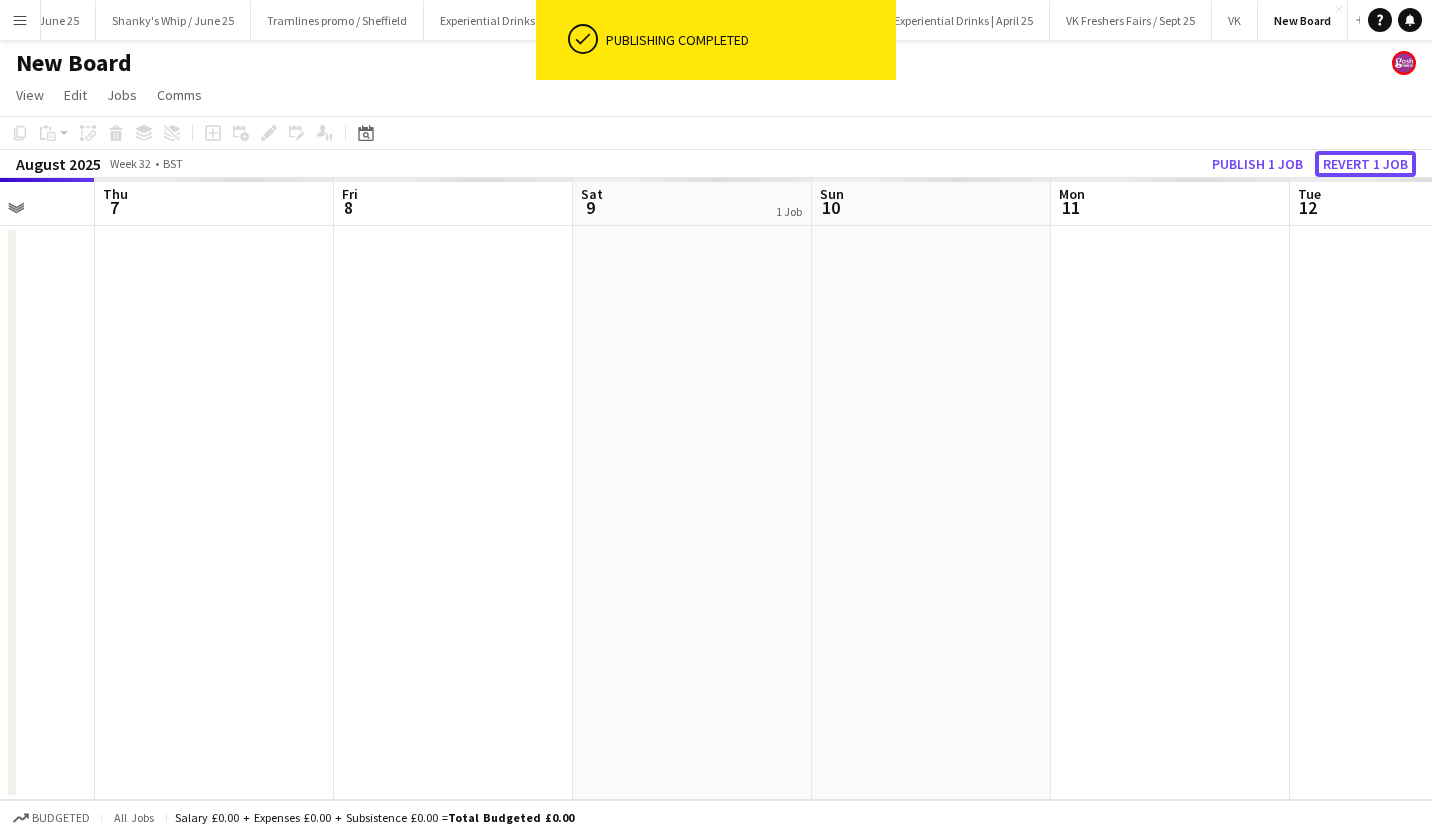 click on "Revert 1 job" 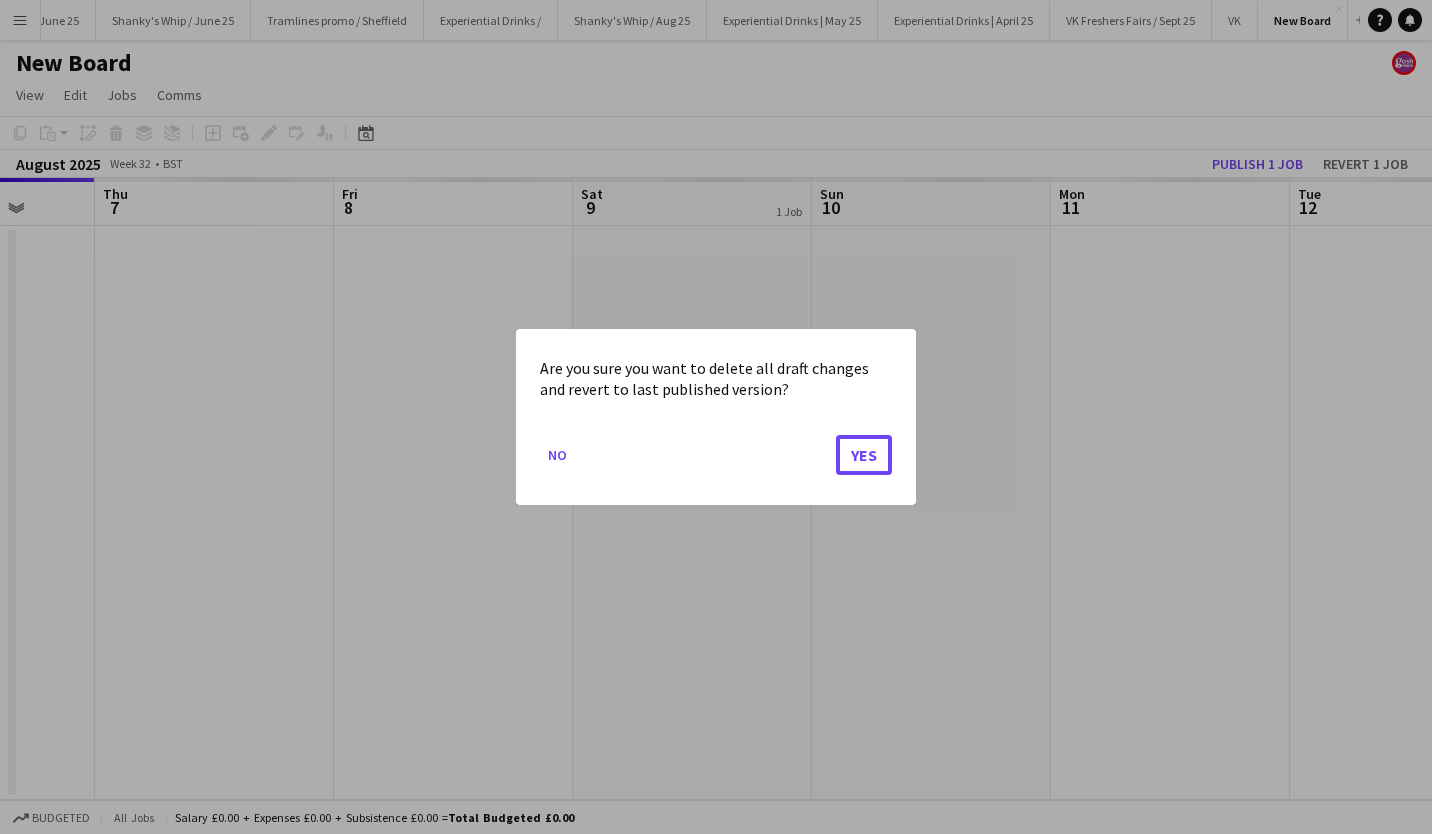 click on "Yes" 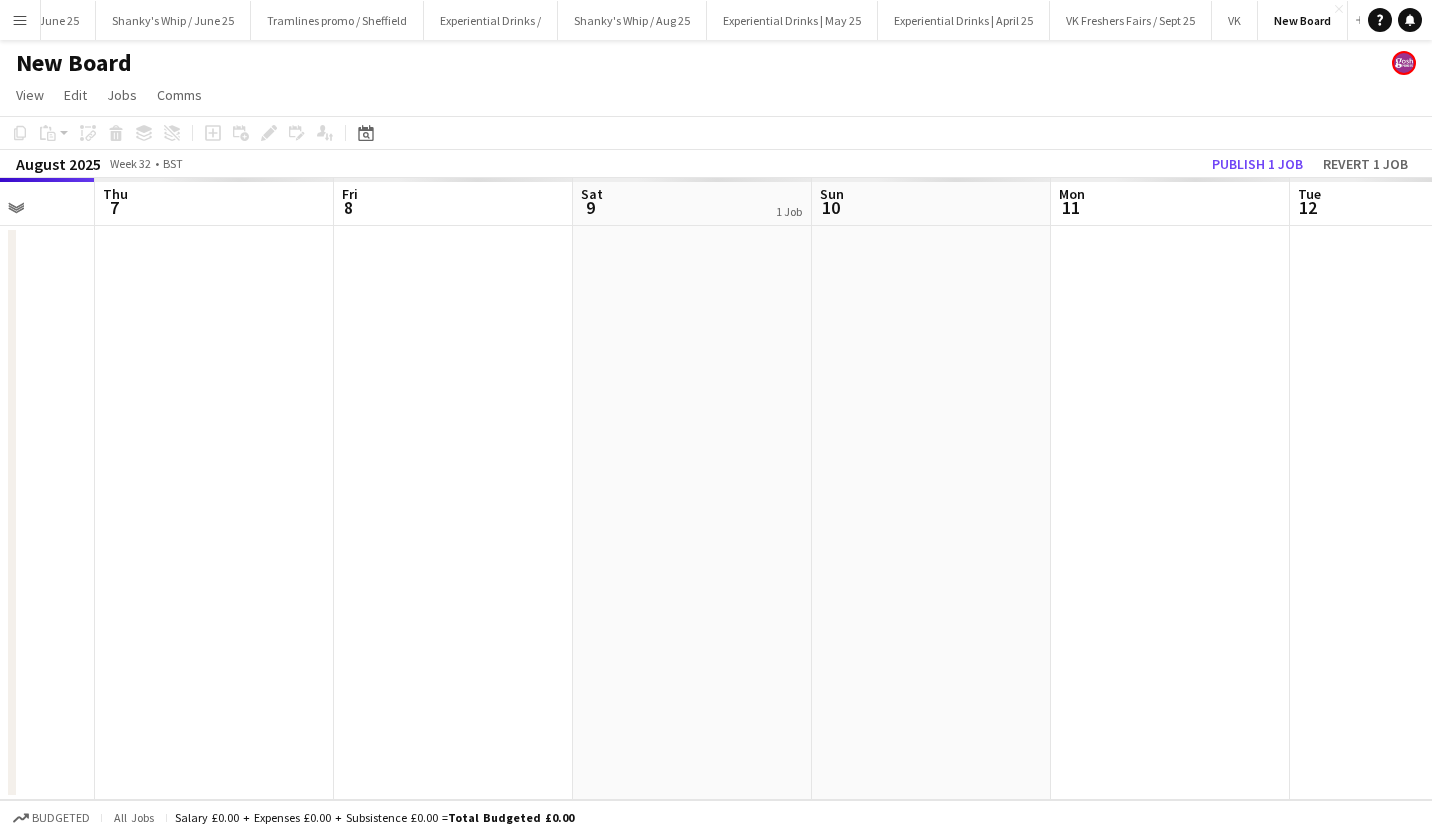 click at bounding box center (692, 513) 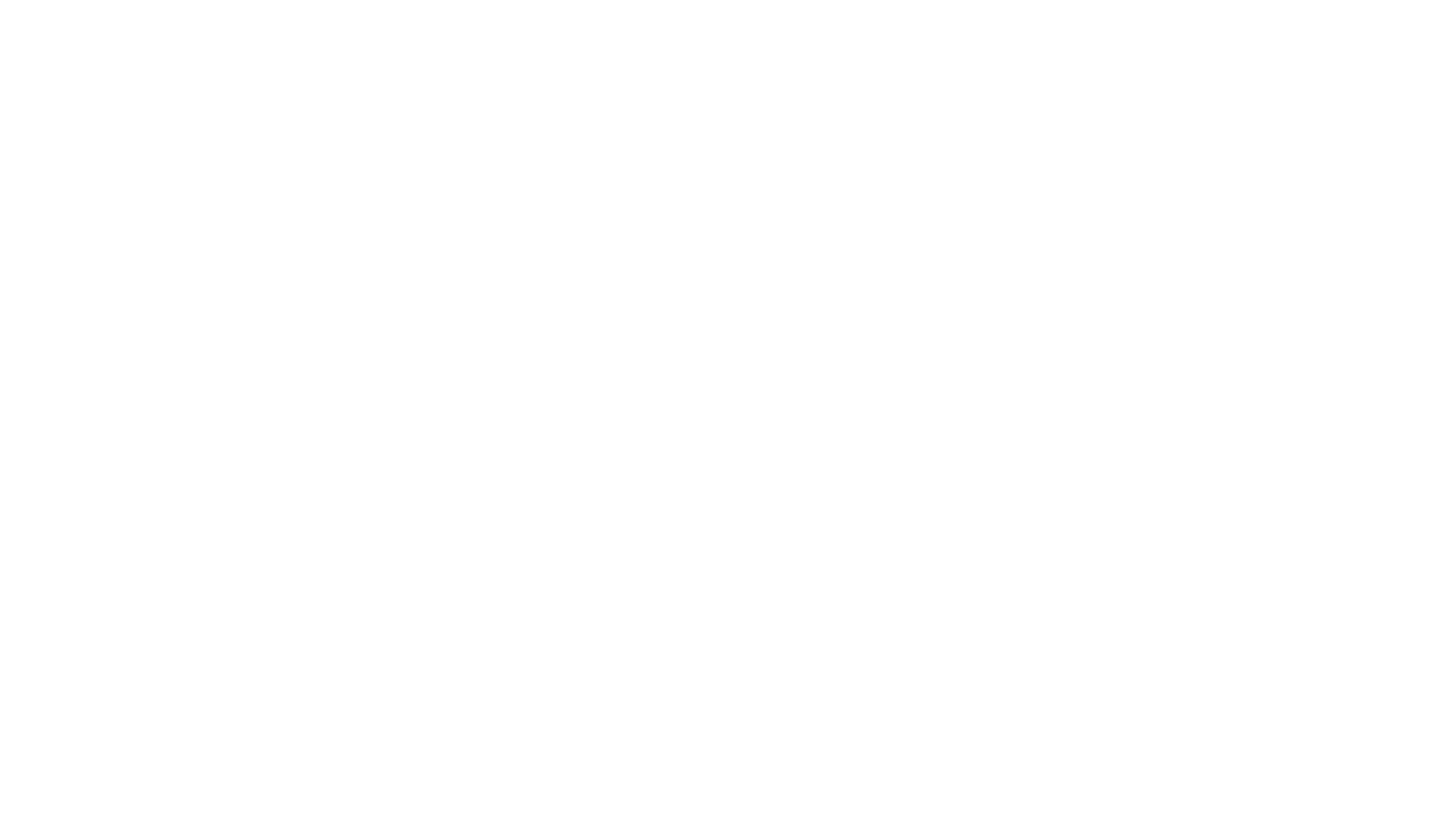 scroll, scrollTop: 0, scrollLeft: 0, axis: both 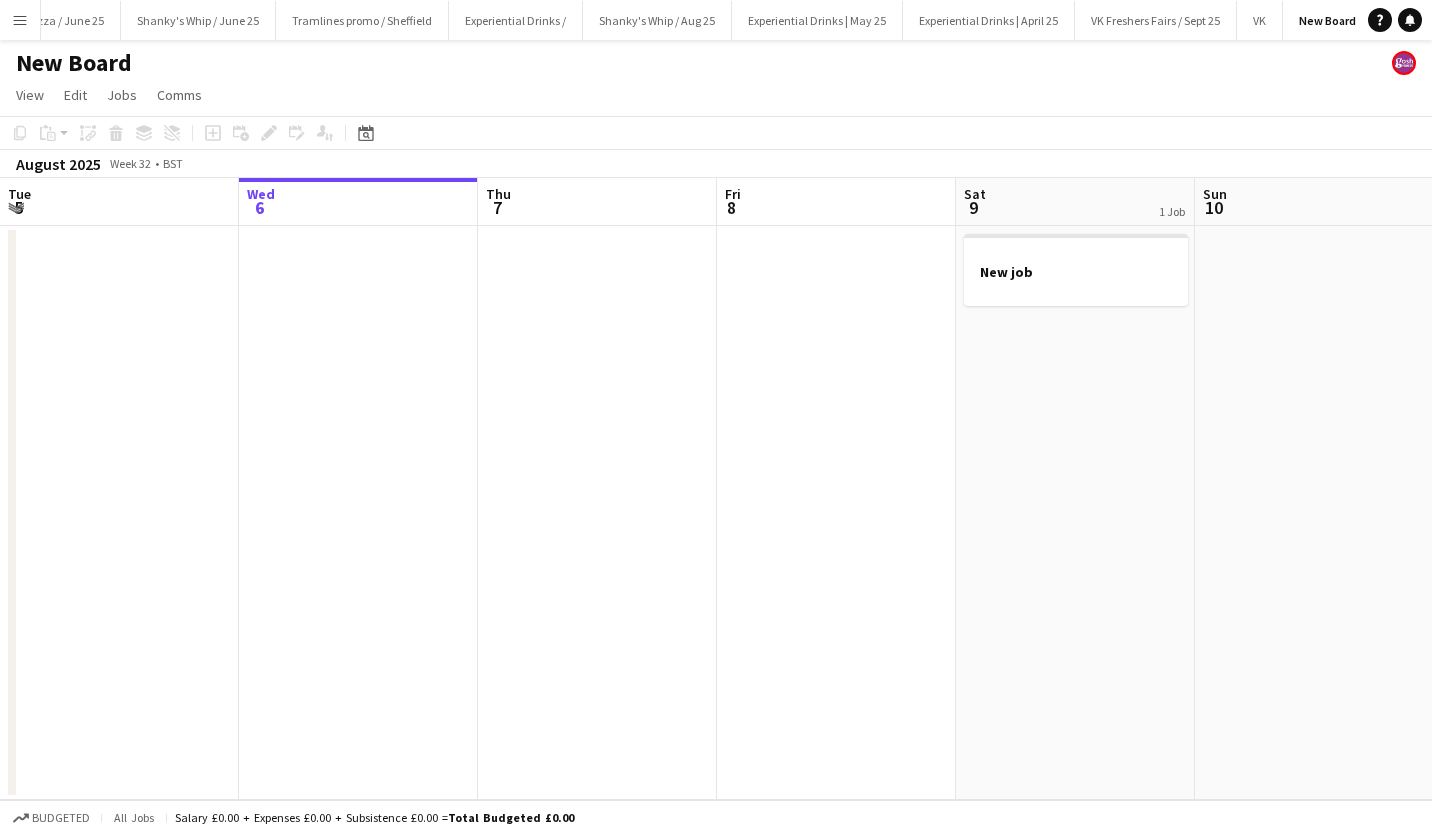 click on "New job" at bounding box center [1076, 272] 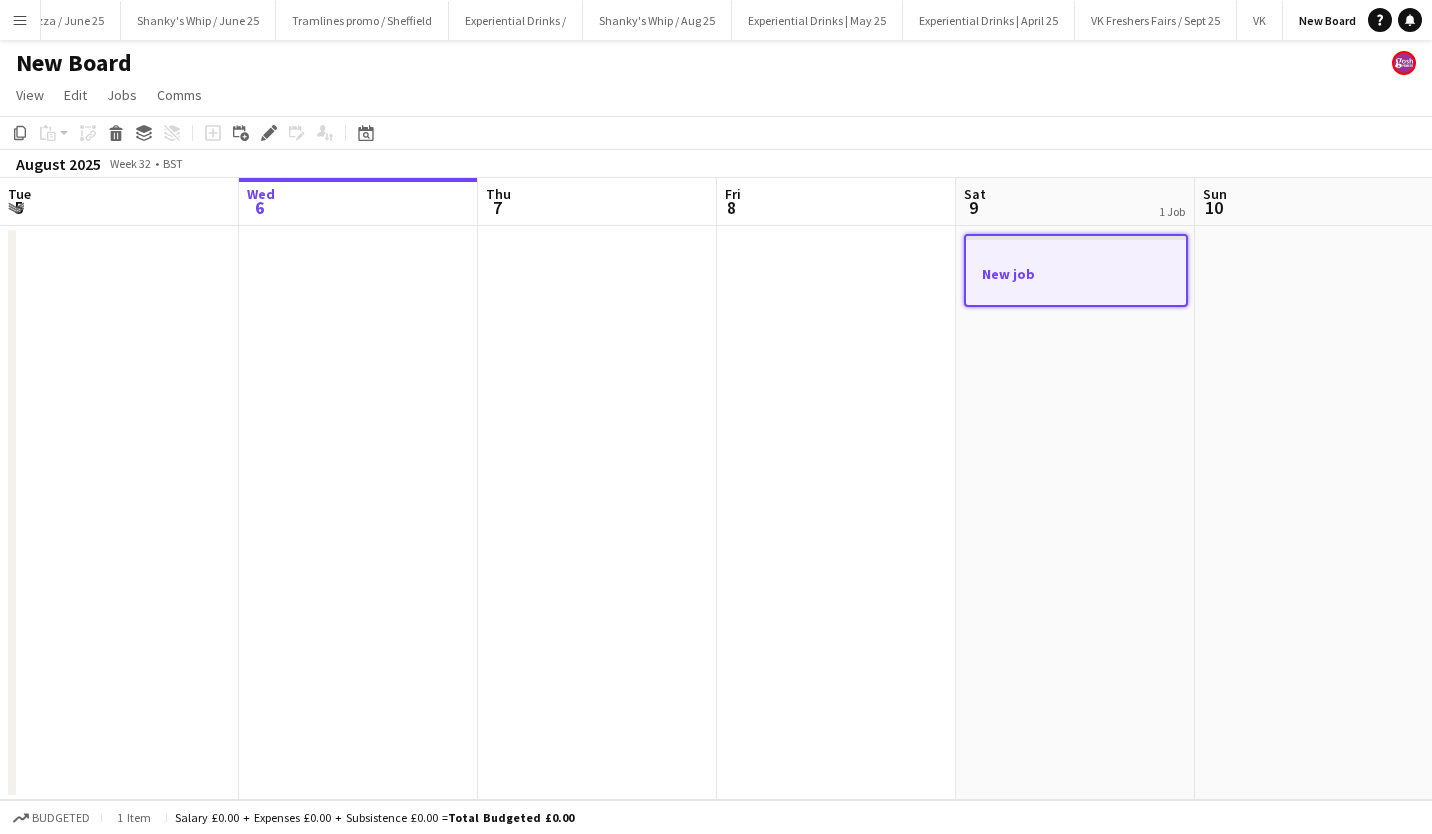 click on "Delete" 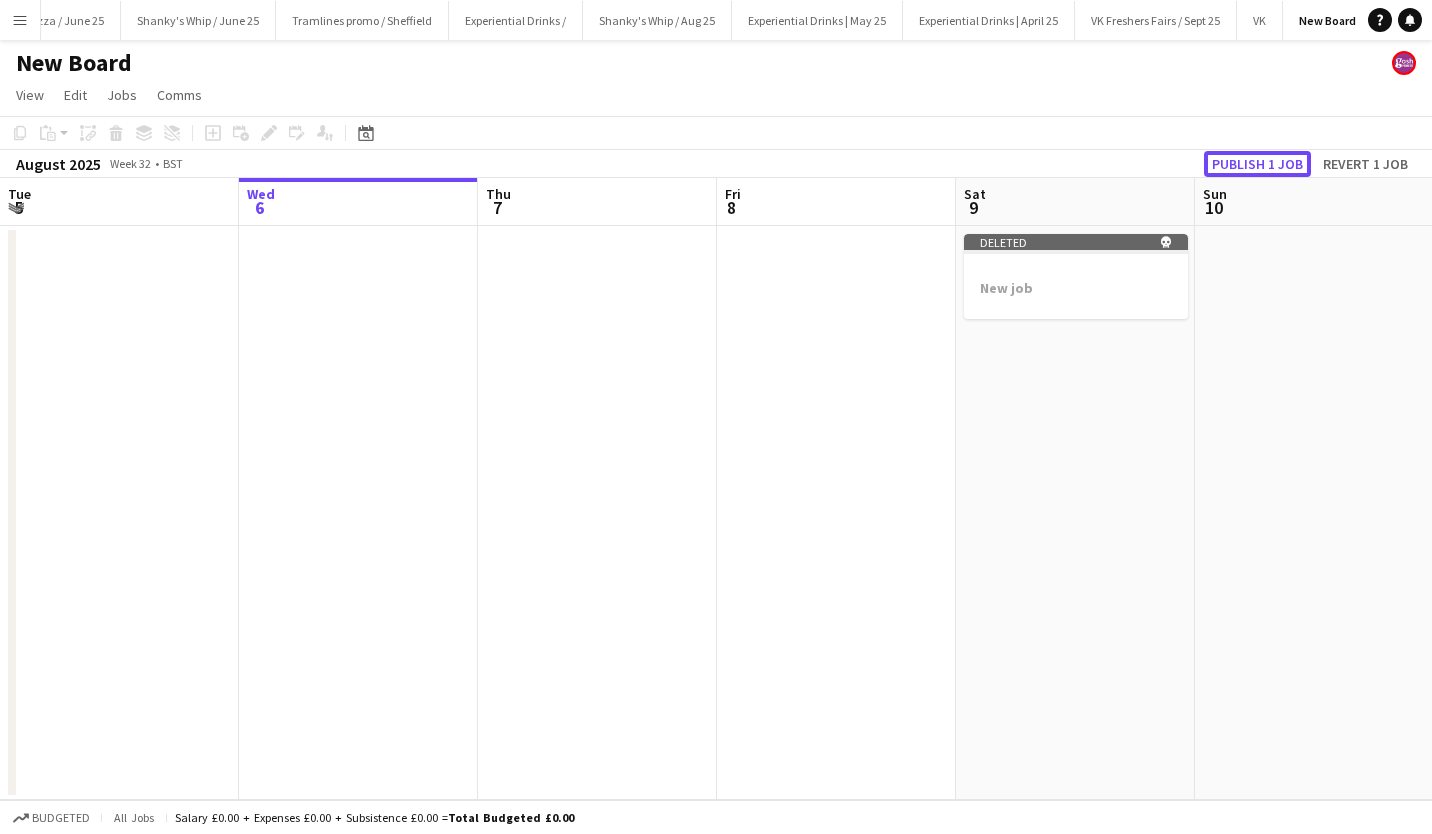 click on "Publish 1 job" 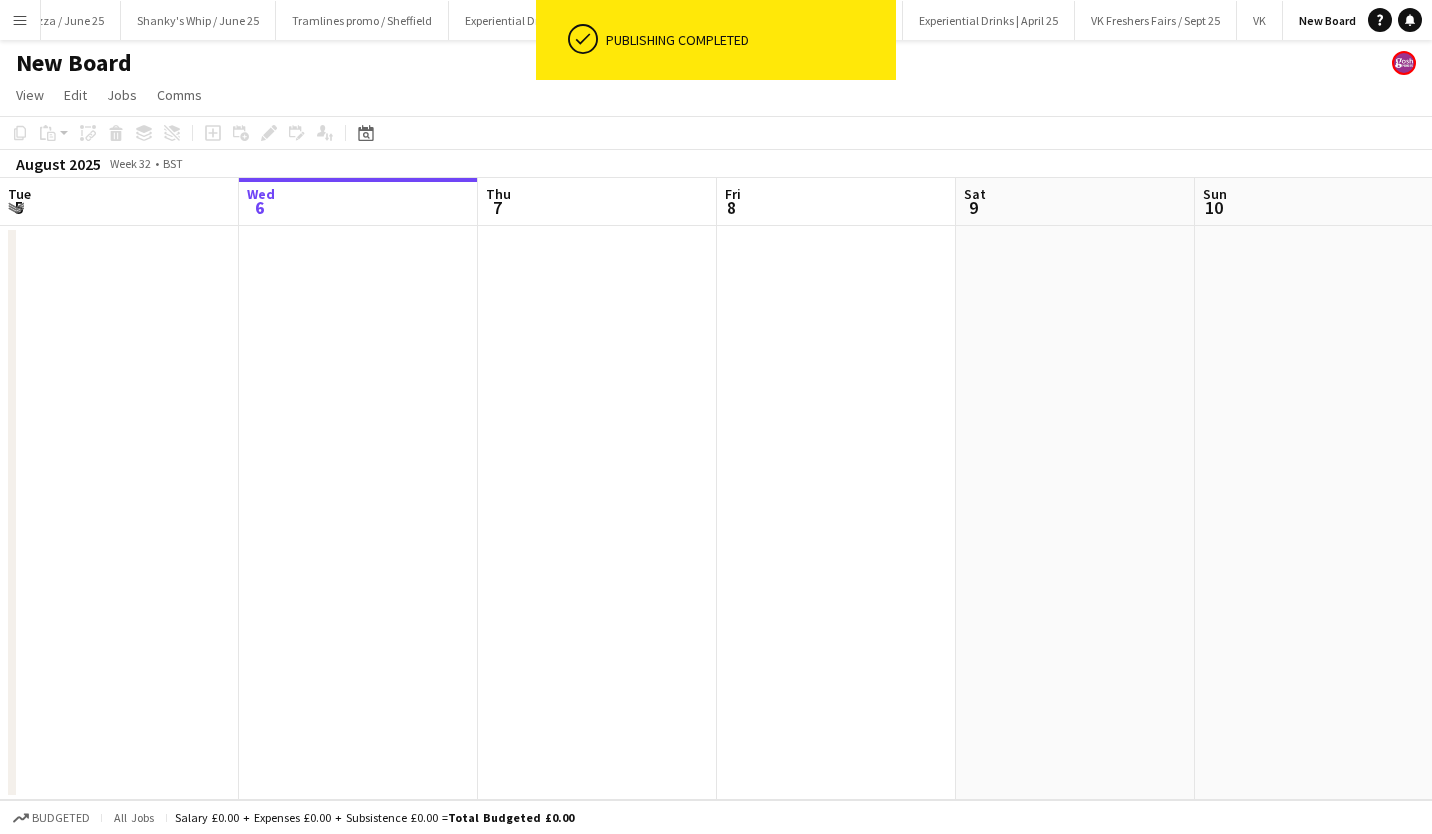 click on "New Board" 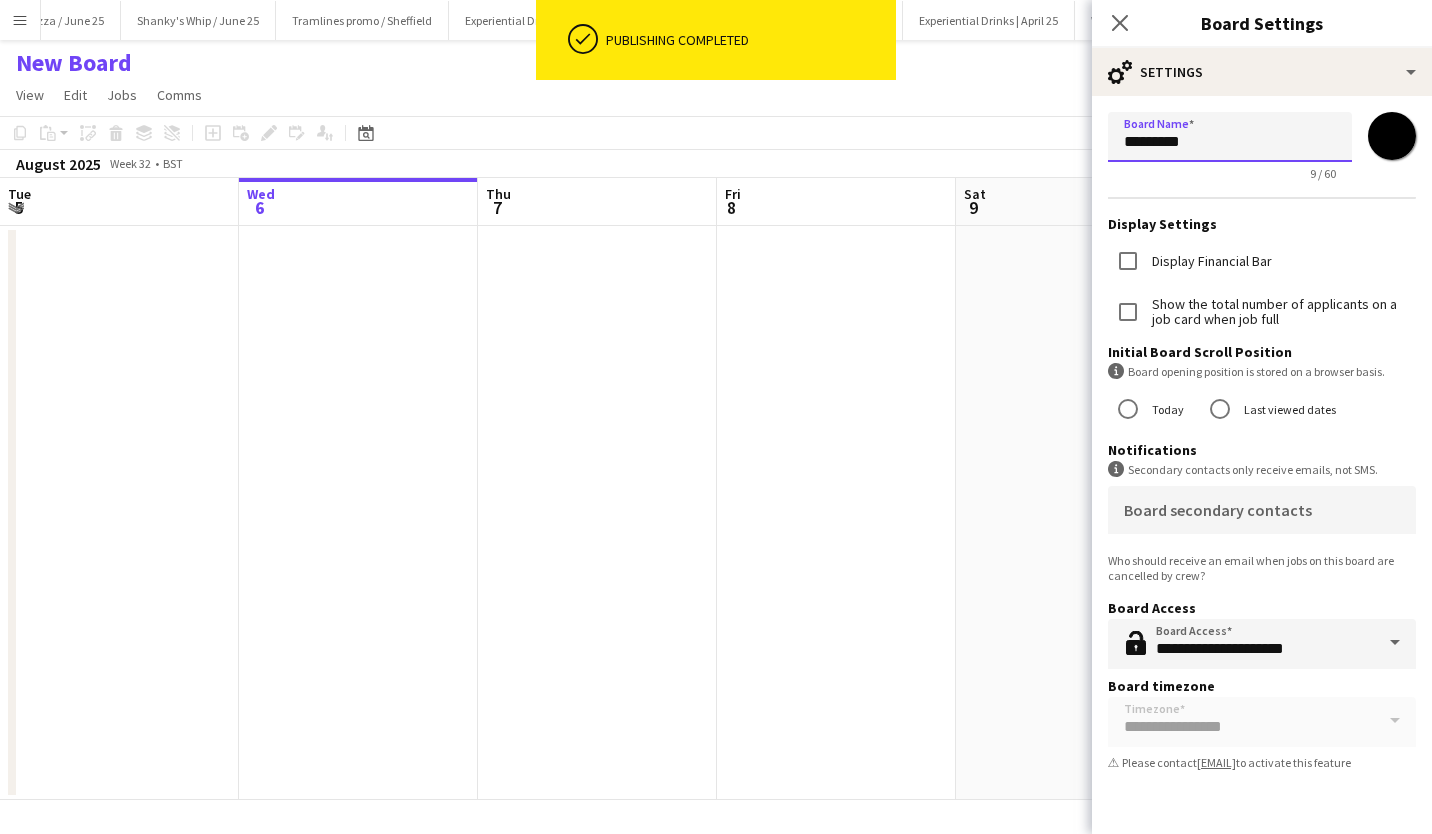 drag, startPoint x: 1233, startPoint y: 144, endPoint x: 901, endPoint y: 132, distance: 332.2168 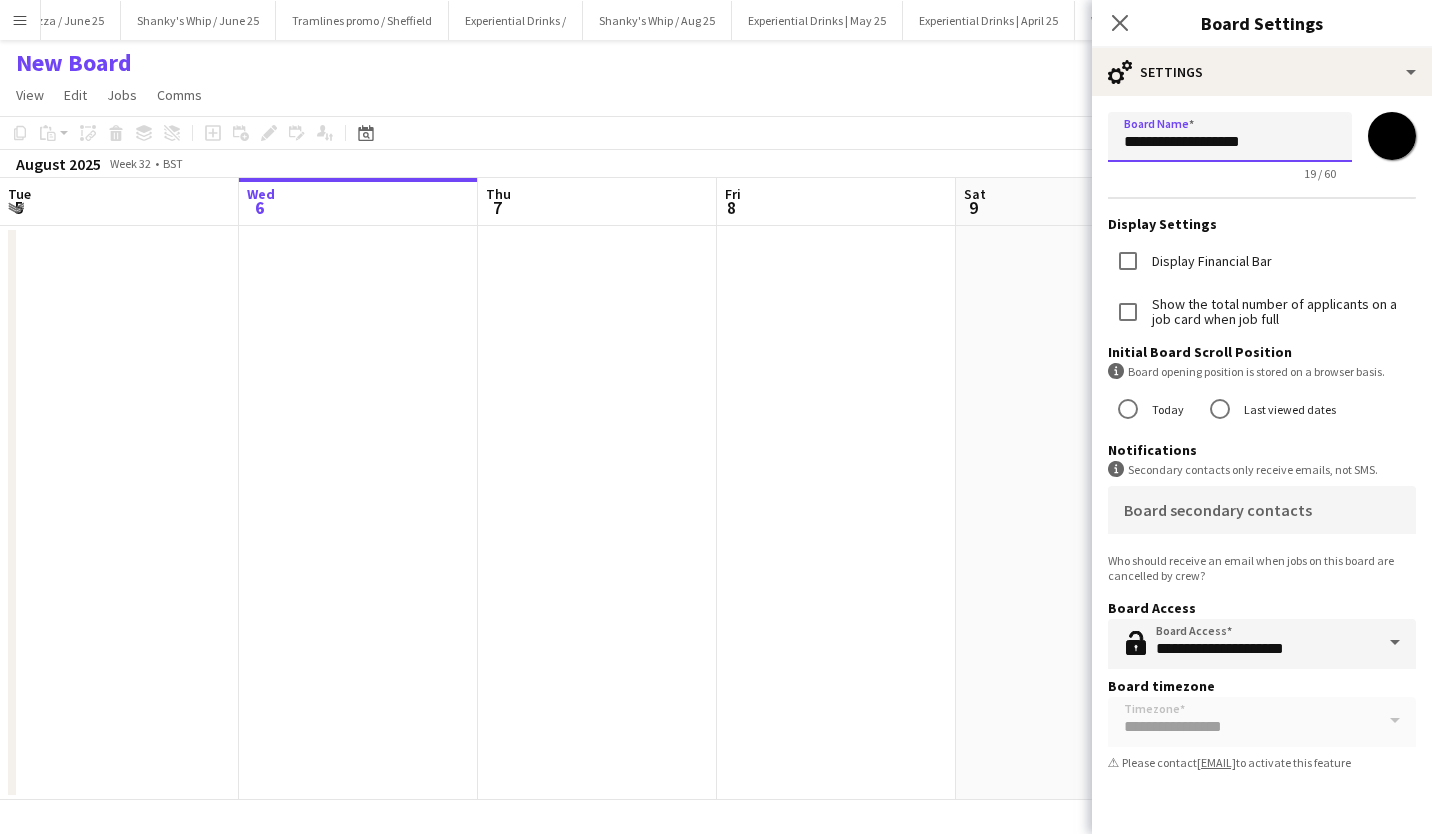 type on "**********" 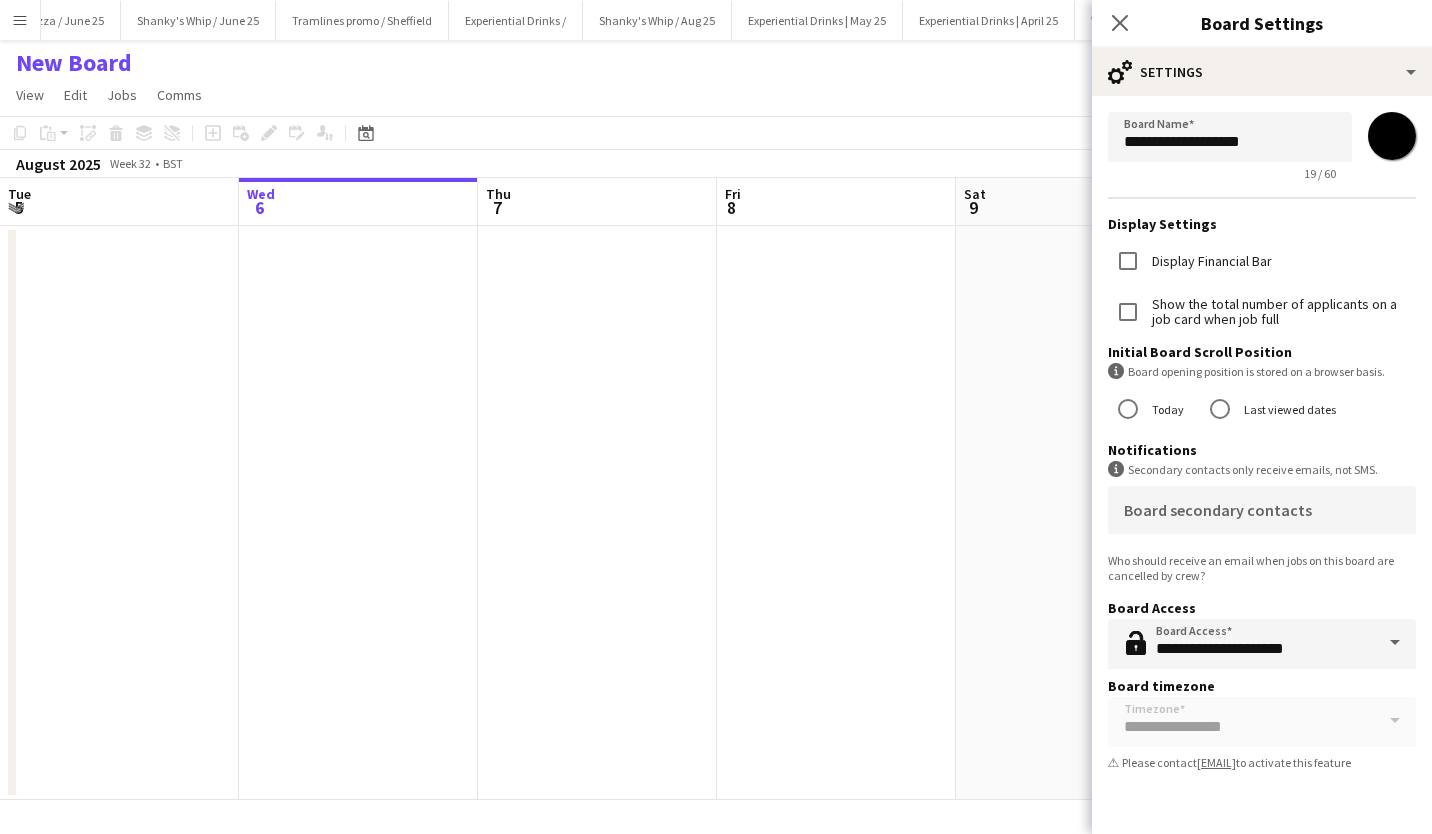 click on "*******" at bounding box center (1392, 136) 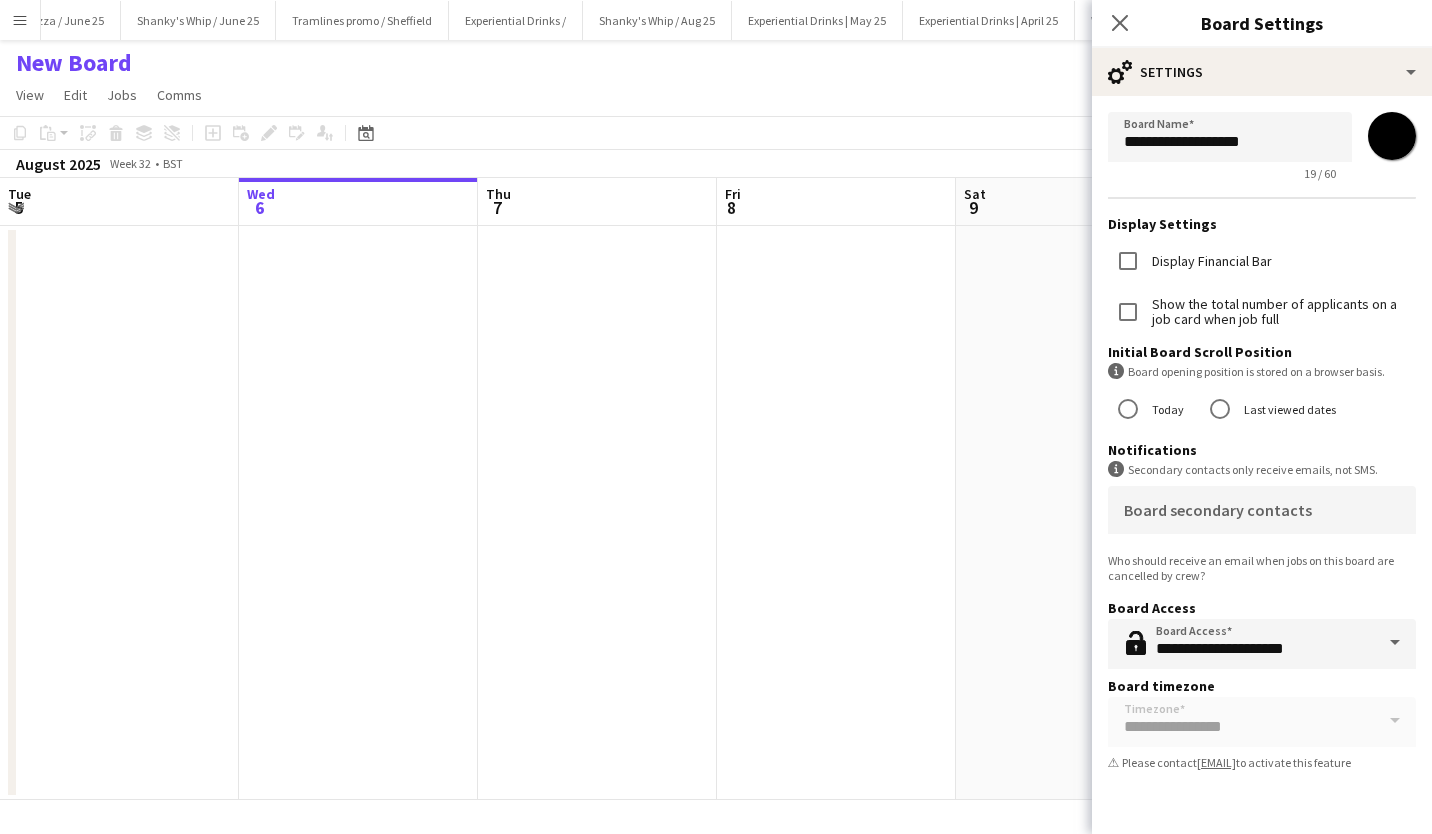 type on "*******" 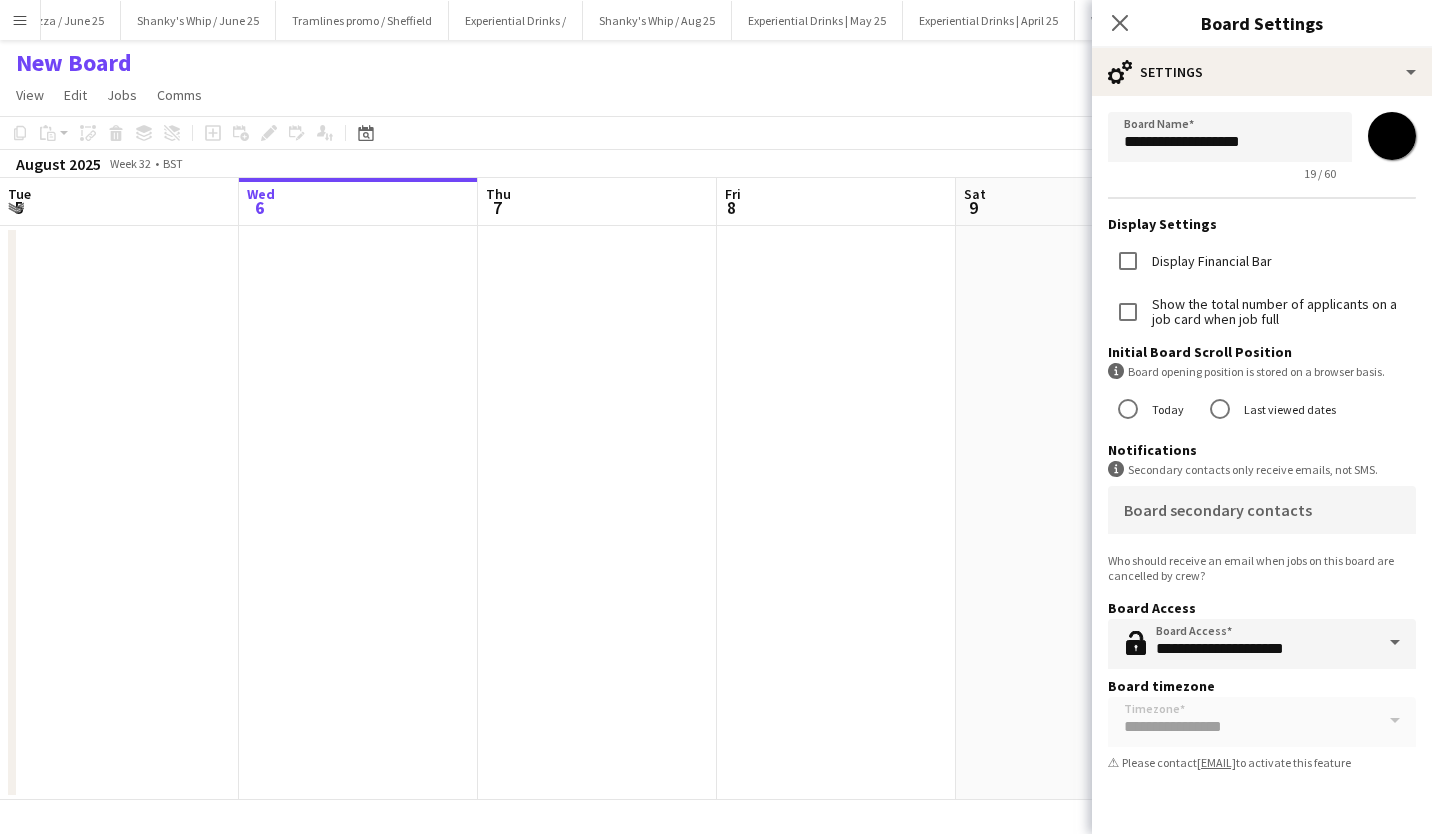click 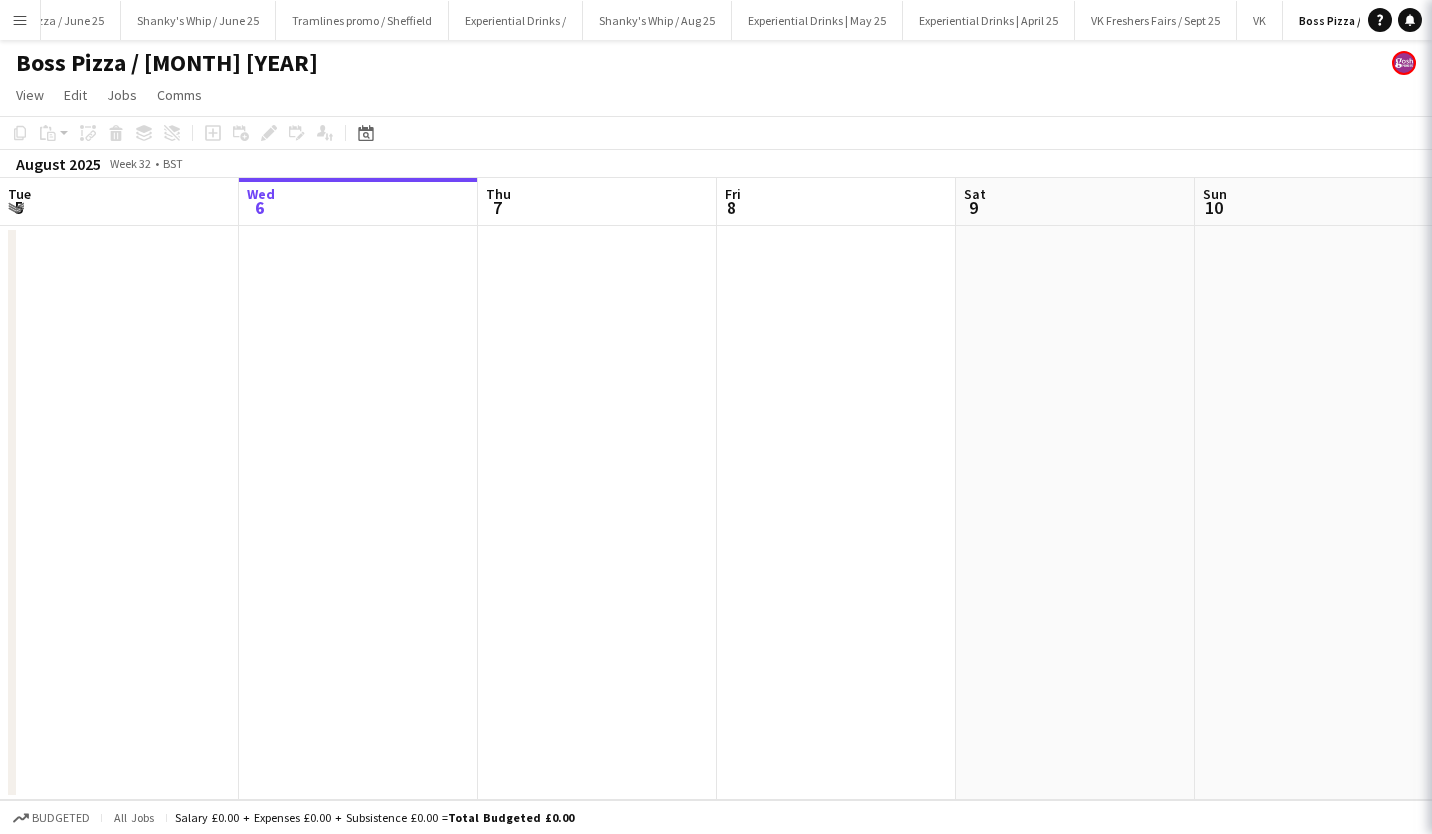 scroll, scrollTop: 0, scrollLeft: 1506, axis: horizontal 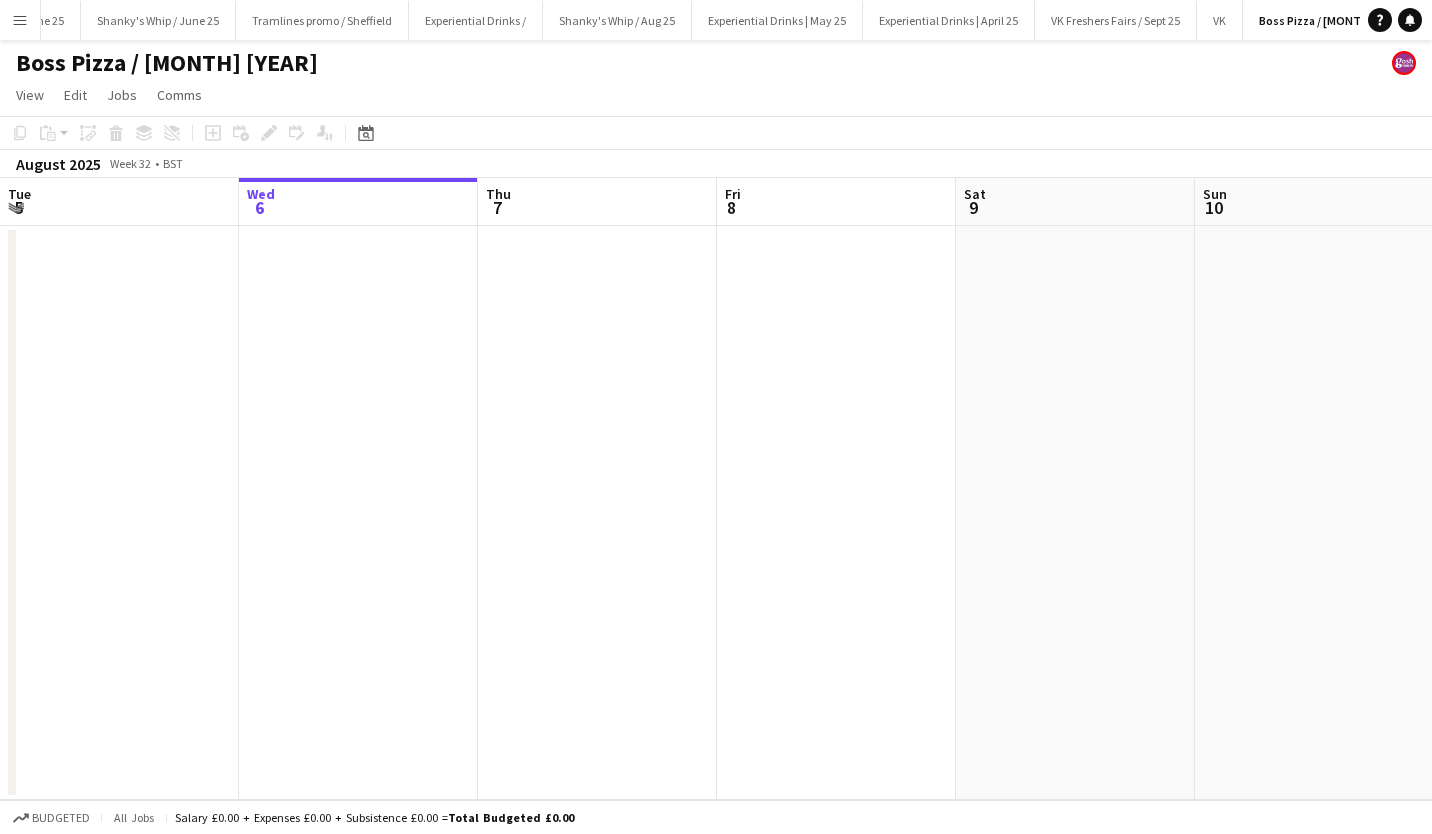 click at bounding box center (1075, 513) 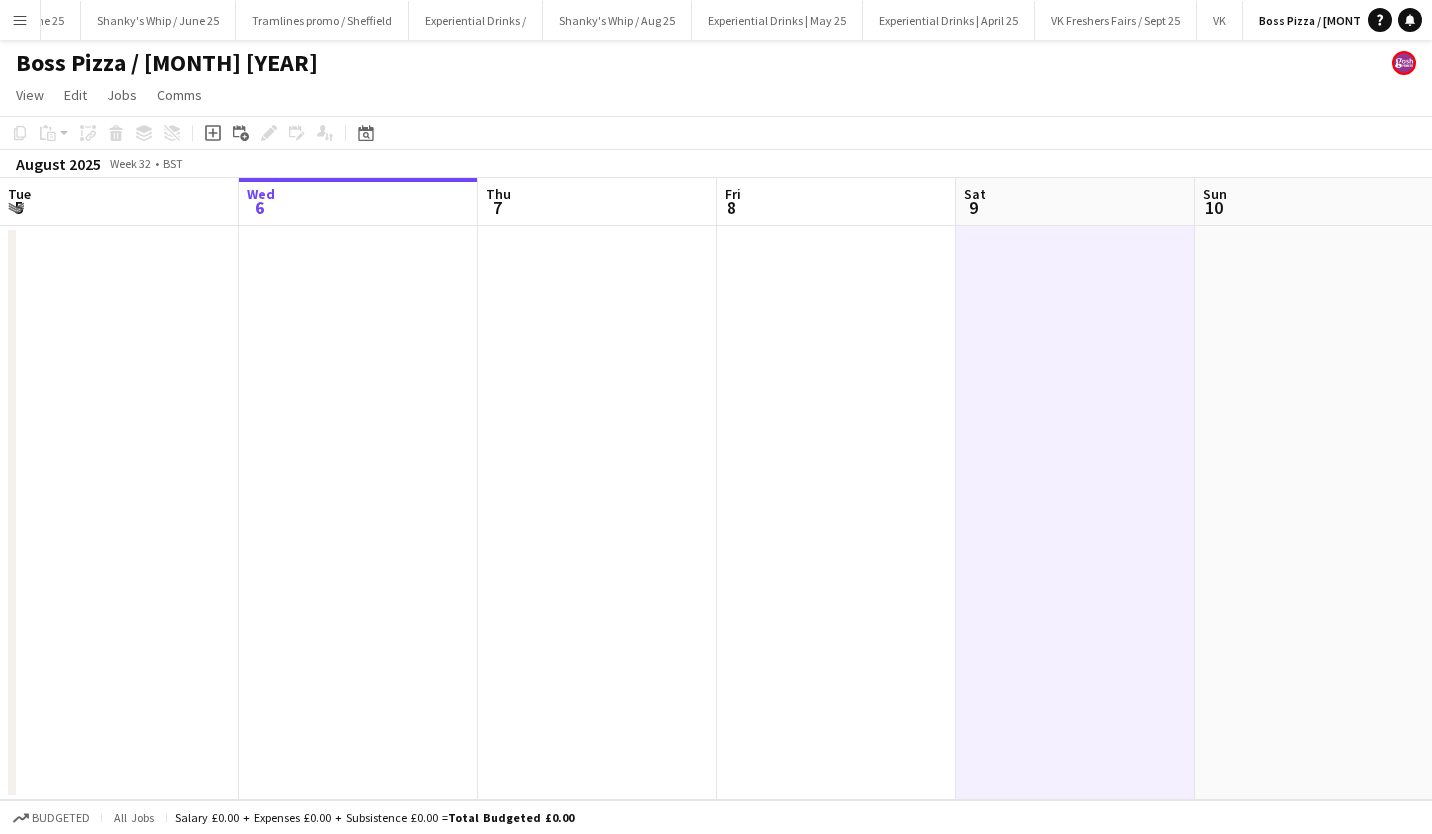 click on "Add job" 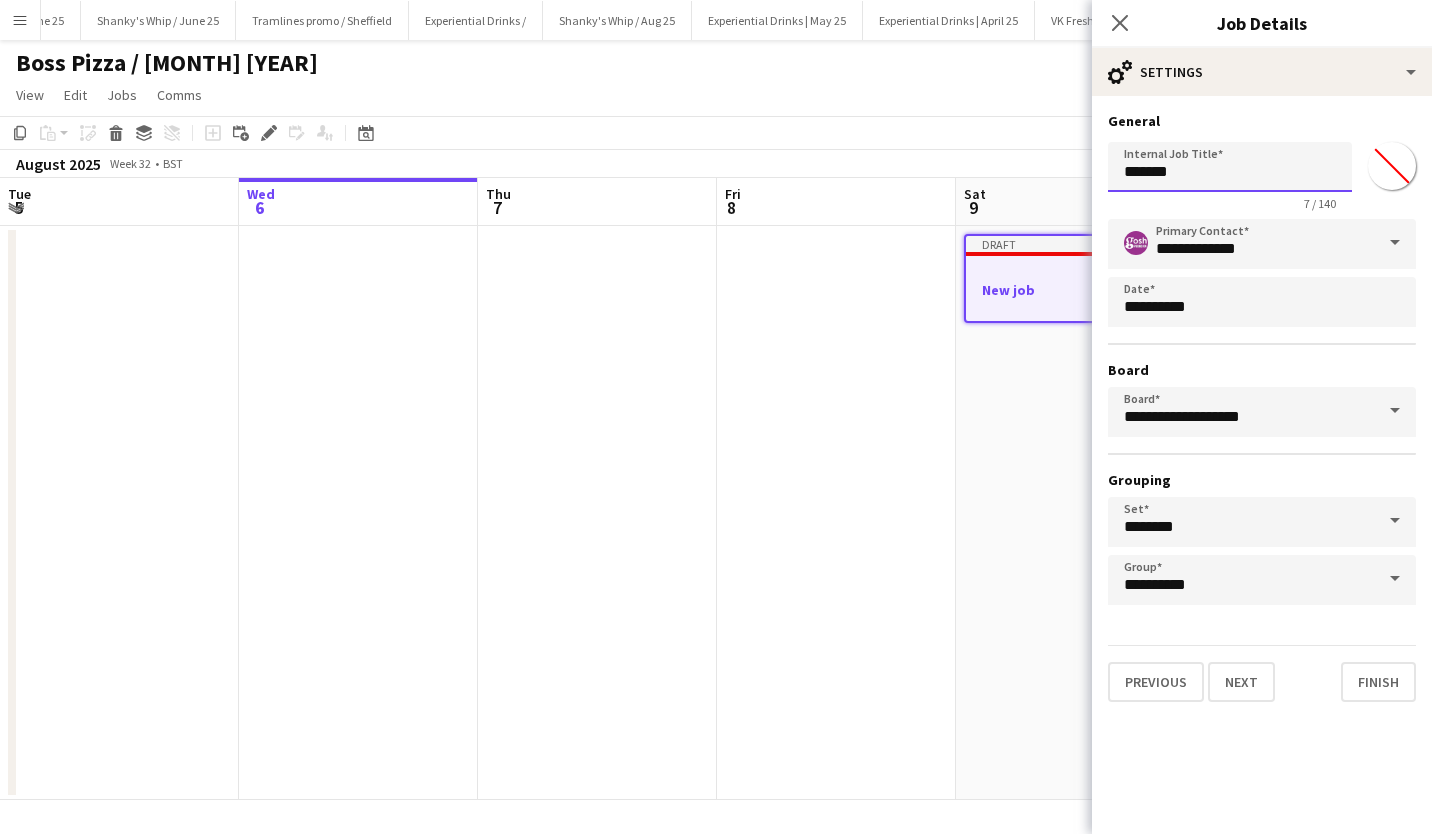 drag, startPoint x: 1216, startPoint y: 174, endPoint x: 1019, endPoint y: 140, distance: 199.91248 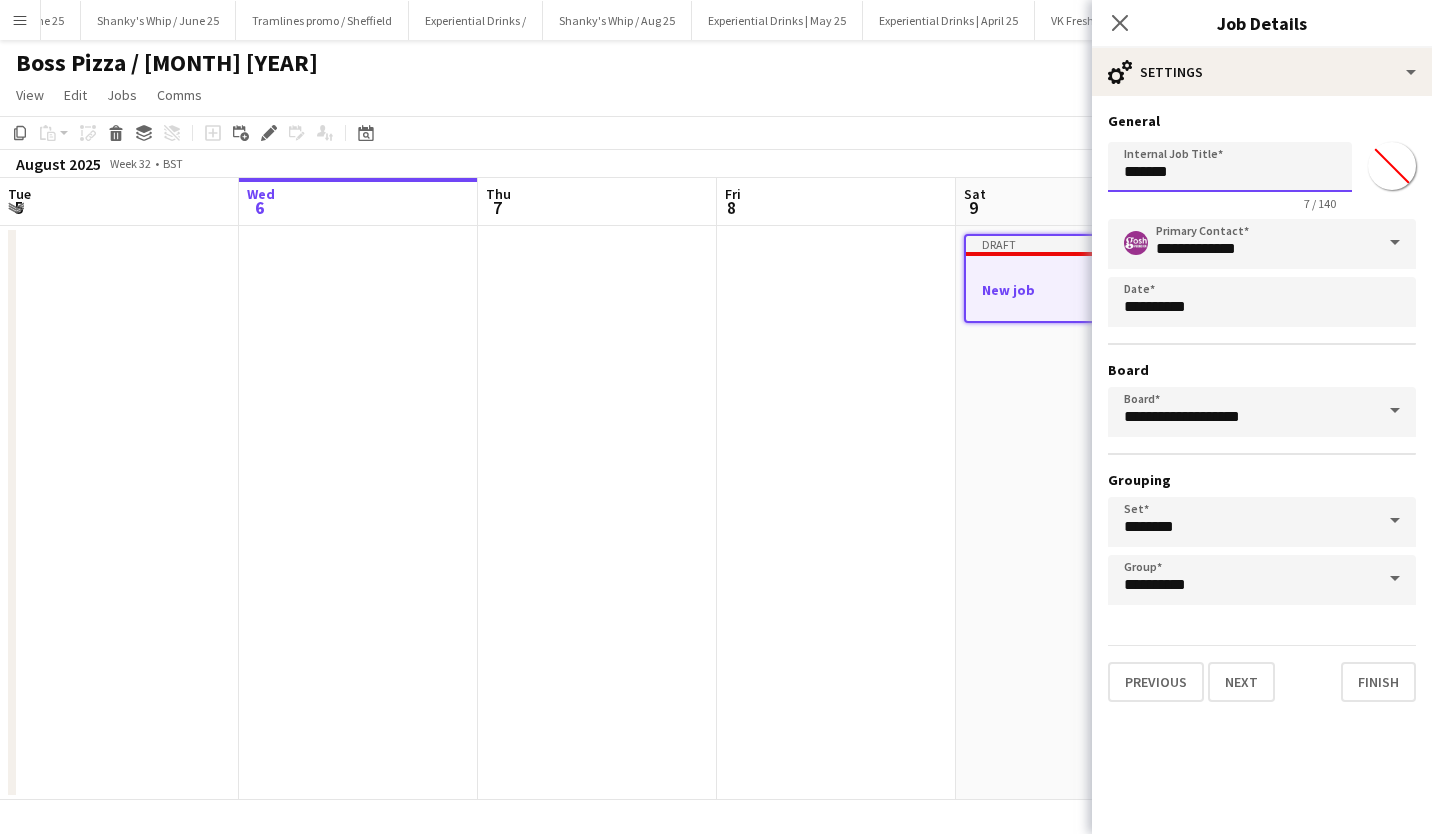 click on "Menu
Boards
Boards   Boards   All jobs   Status
Workforce
Workforce   My Workforce   Recruiting
Comms
Comms
Pay
Pay   Approvals   Payments   Reports
Platform Settings
Platform Settings   App settings   Your settings   Profiles
Training Academy
Training Academy
Knowledge Base
Knowledge Base
Product Updates
Product Updates   Log Out   Privacy   Experiential Drinks / [MONTH] [YEAR]
Close
Xenia student living / Liverpool / [MONTH] [YEAR]
Close
Shanky's Whip / [MONTH] [YEAR]
Close
Experiential Drinks / [MONTH] [YEAR]
Close
Experiential Drinks / [MONTH] [YEAR]
Close
Veezu / [MONTH] [YEAR]
Close" at bounding box center (716, 417) 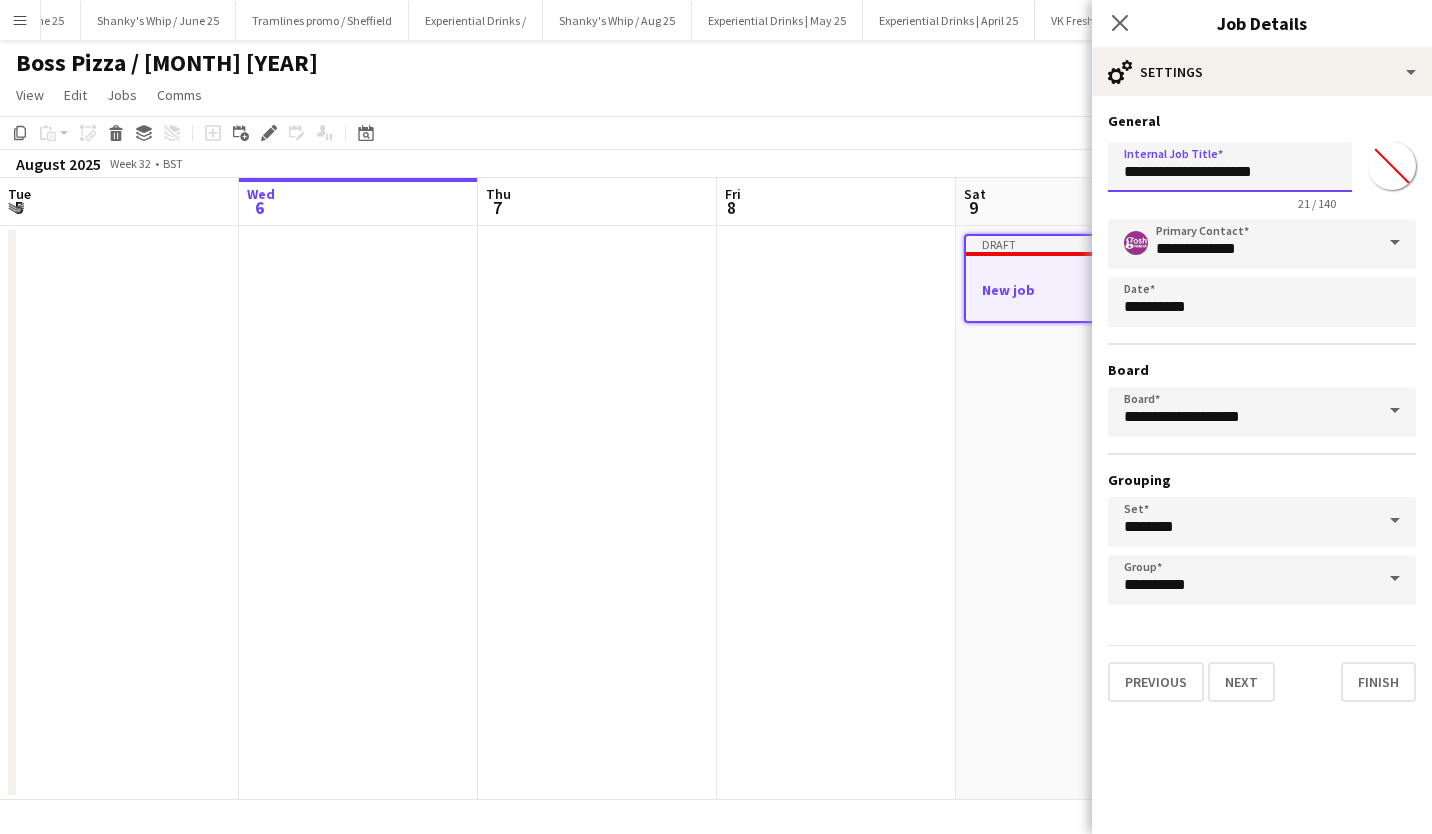 type on "**********" 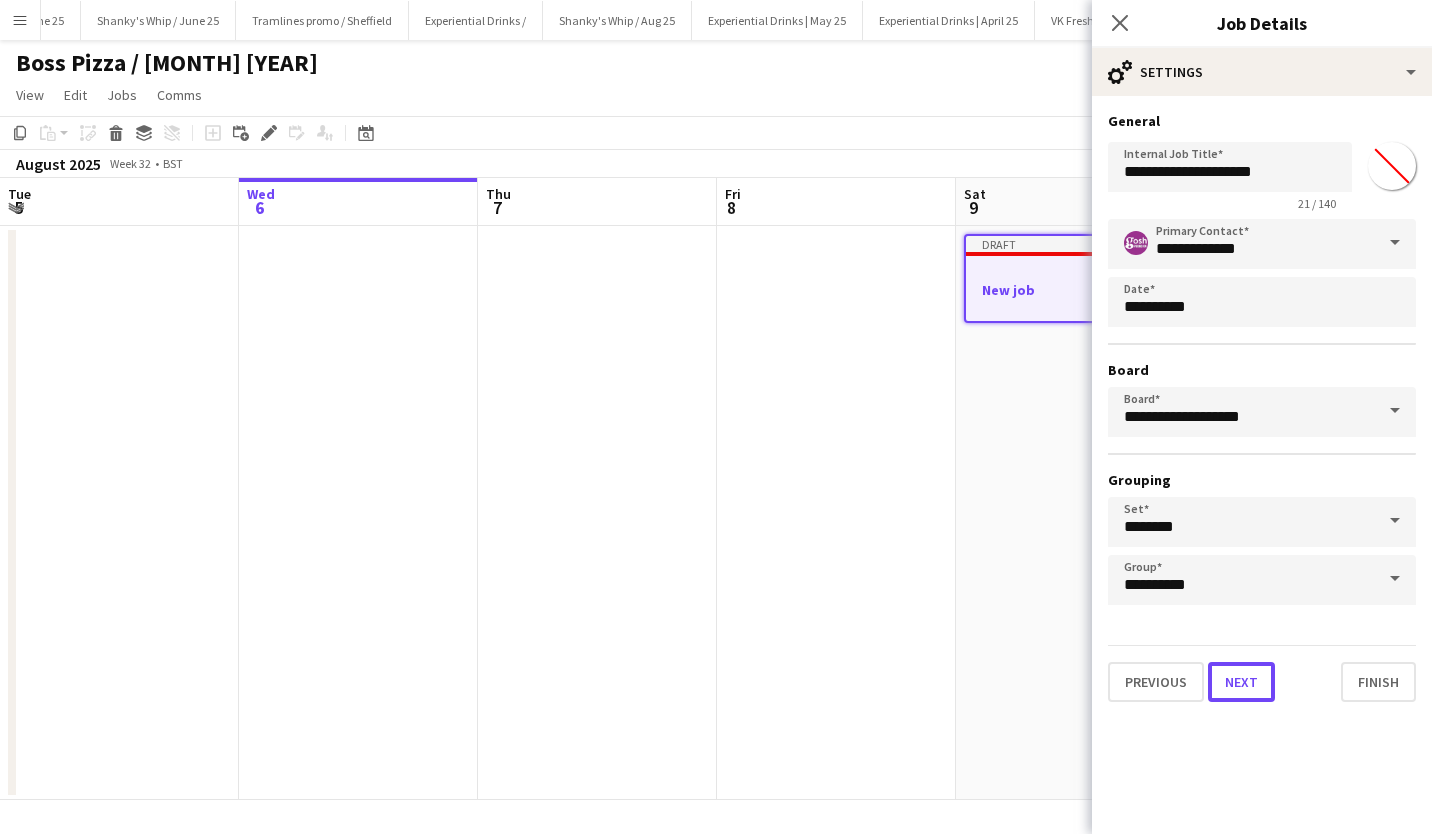 click on "Next" at bounding box center [1241, 682] 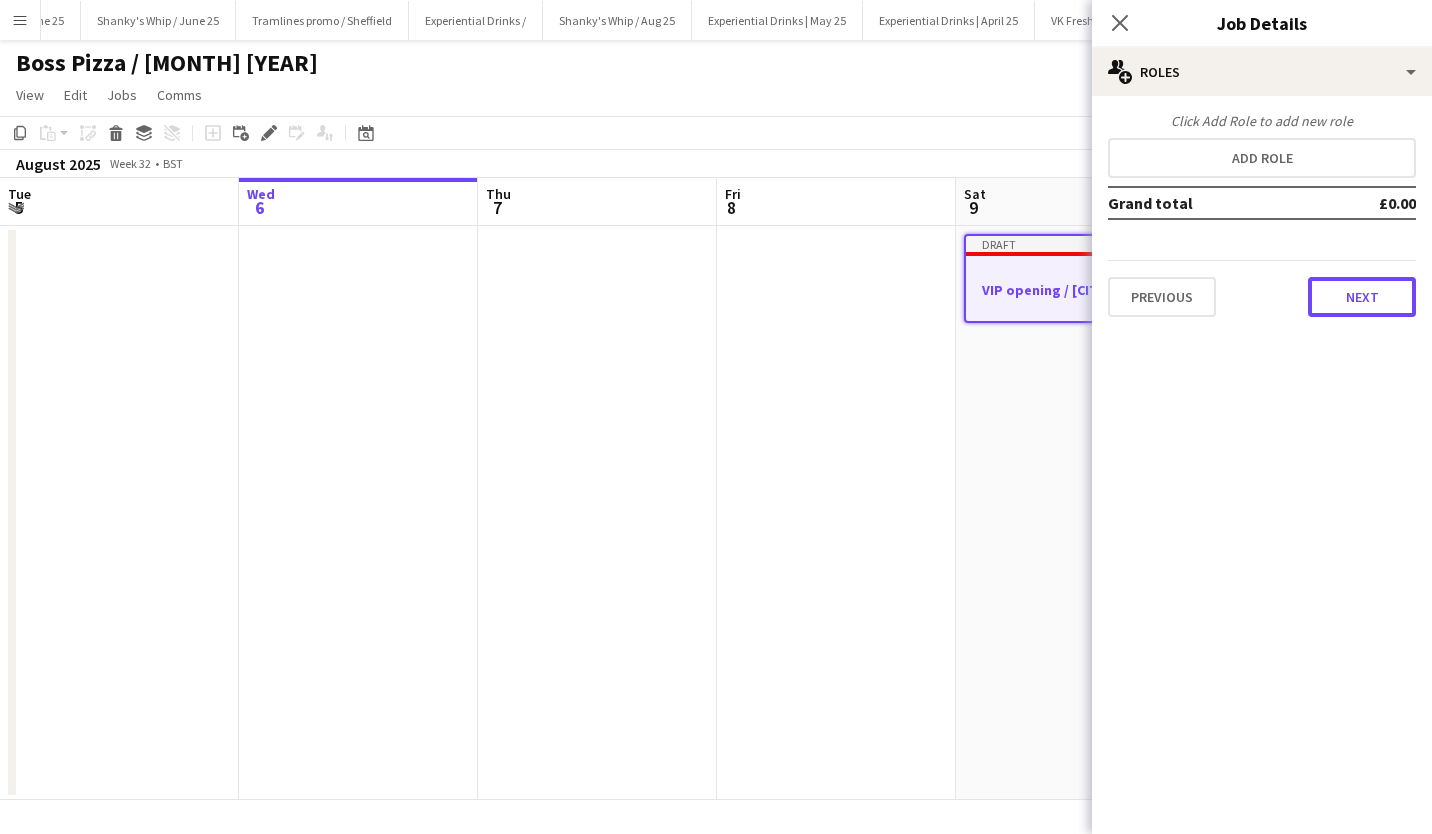 click on "Next" at bounding box center (1362, 297) 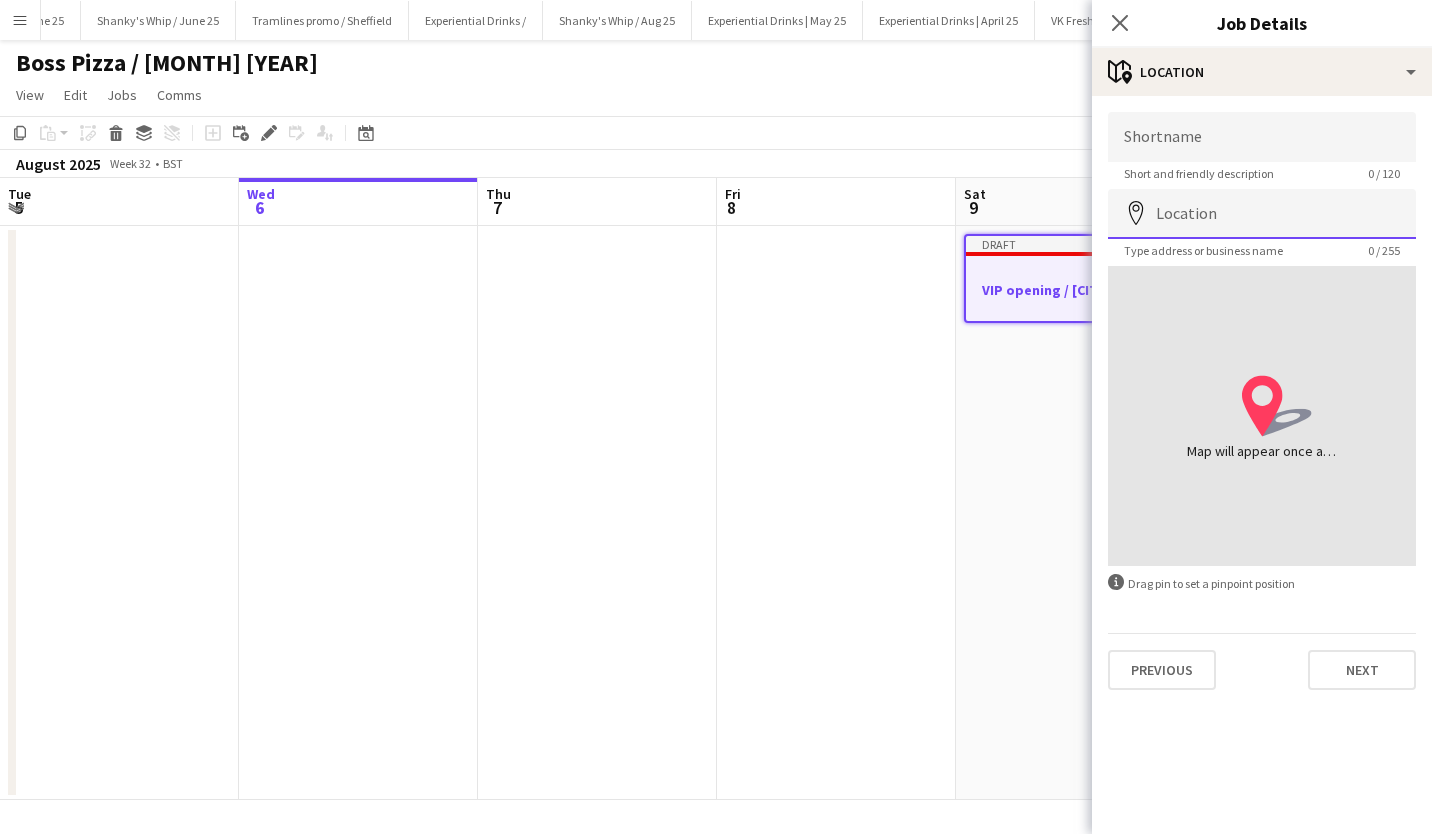 click on "Location" at bounding box center (1262, 214) 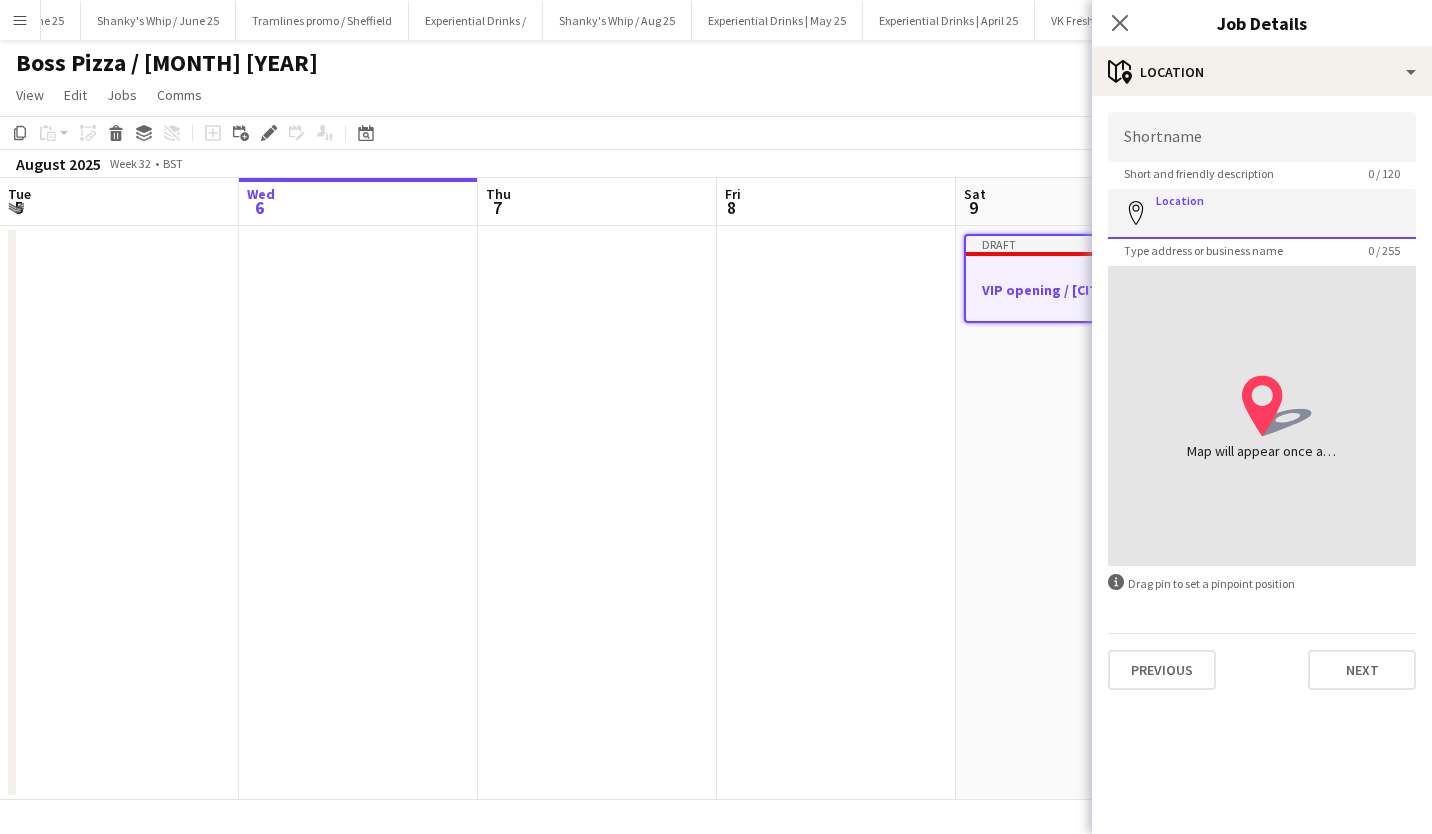 paste on "**********" 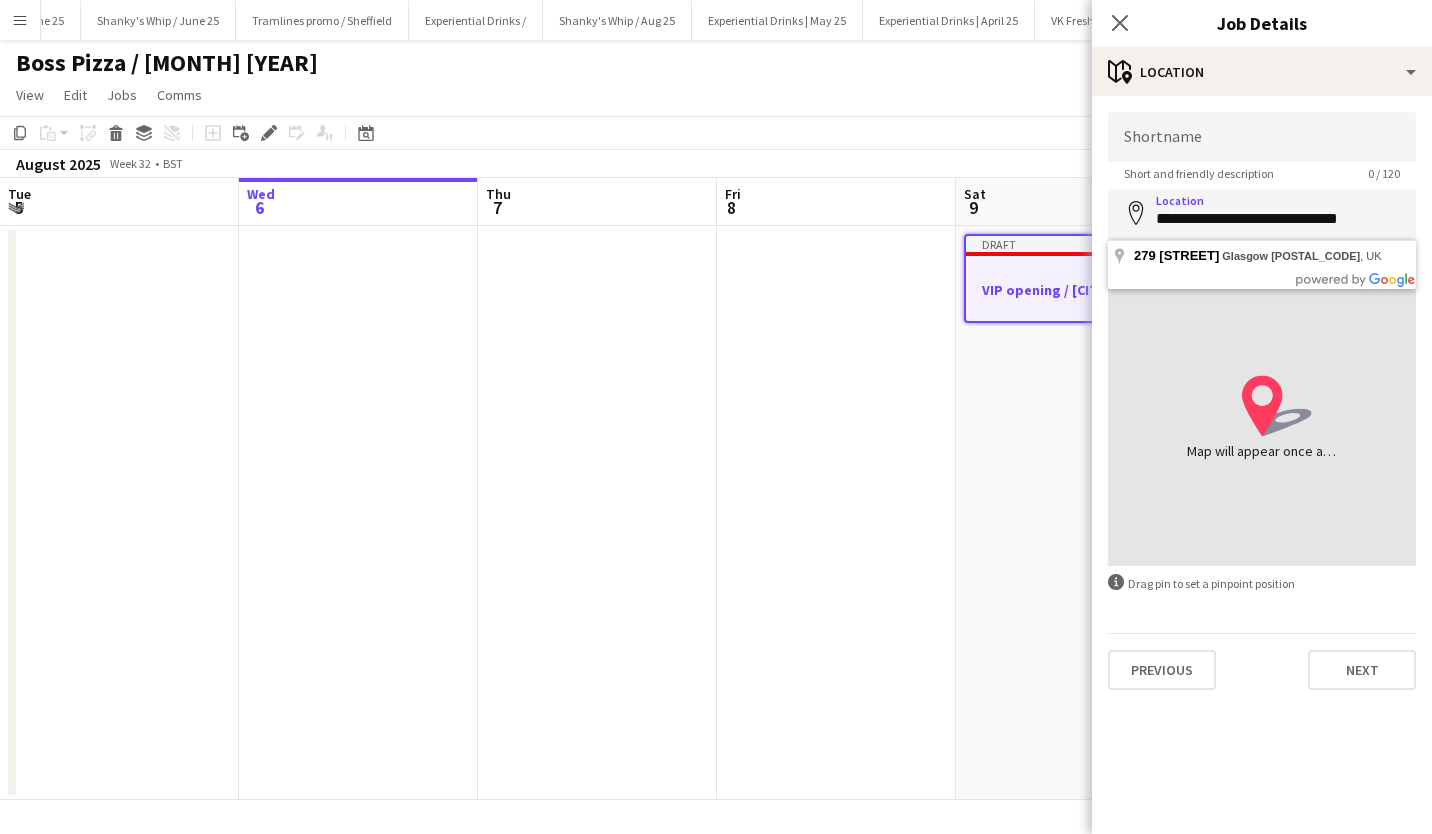 type on "**********" 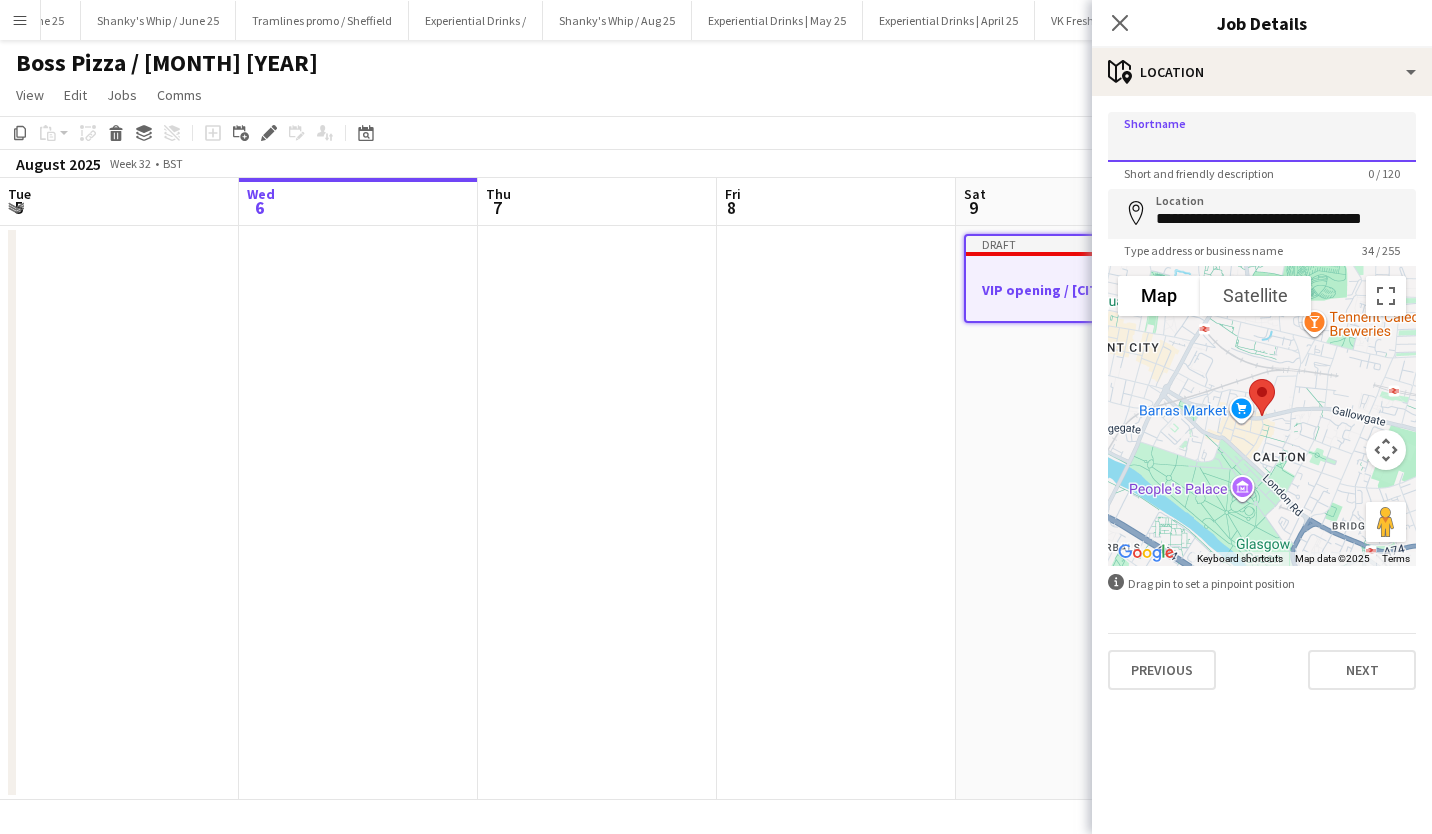 click on "Shortname" at bounding box center (1262, 137) 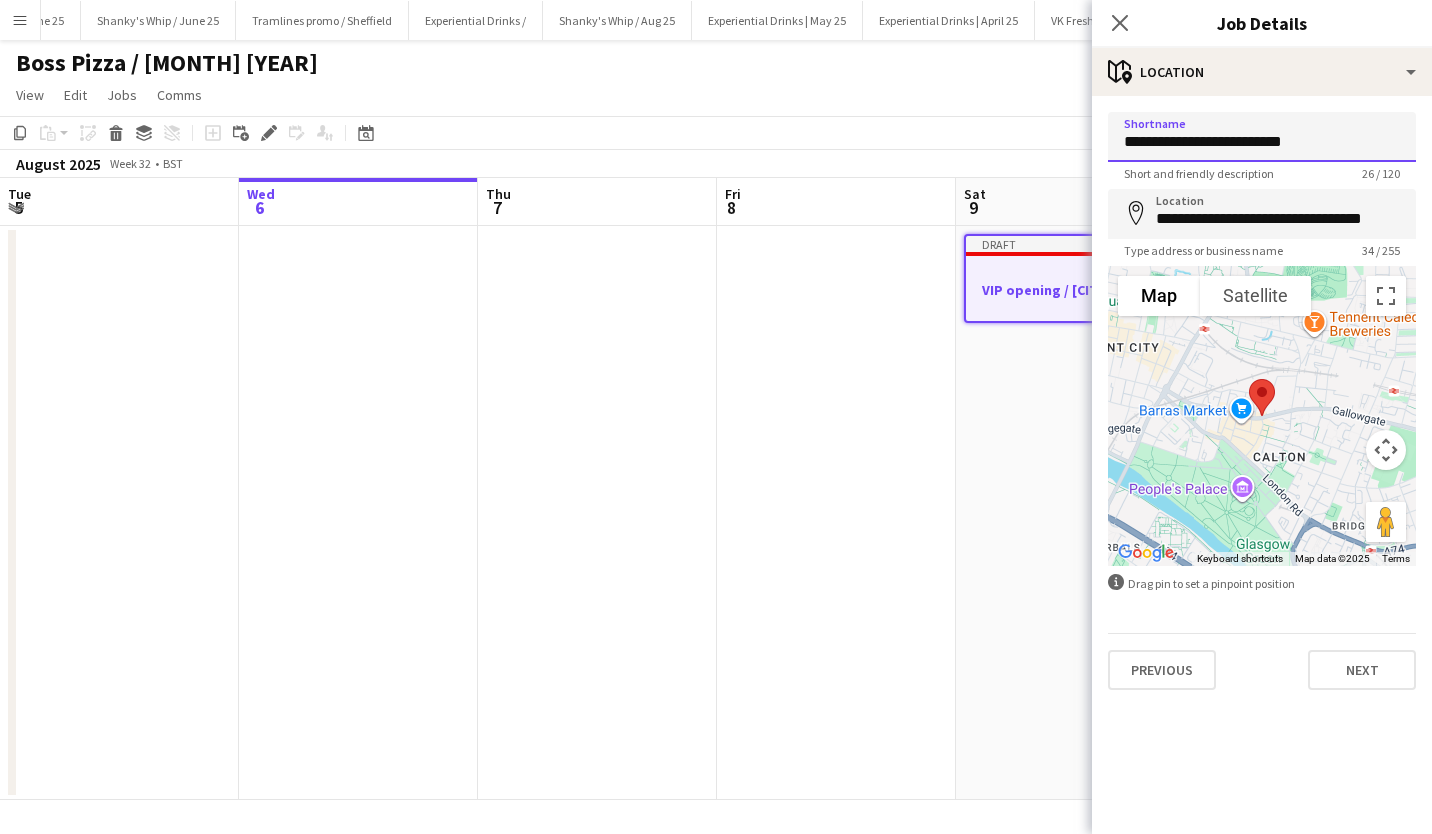 type on "**********" 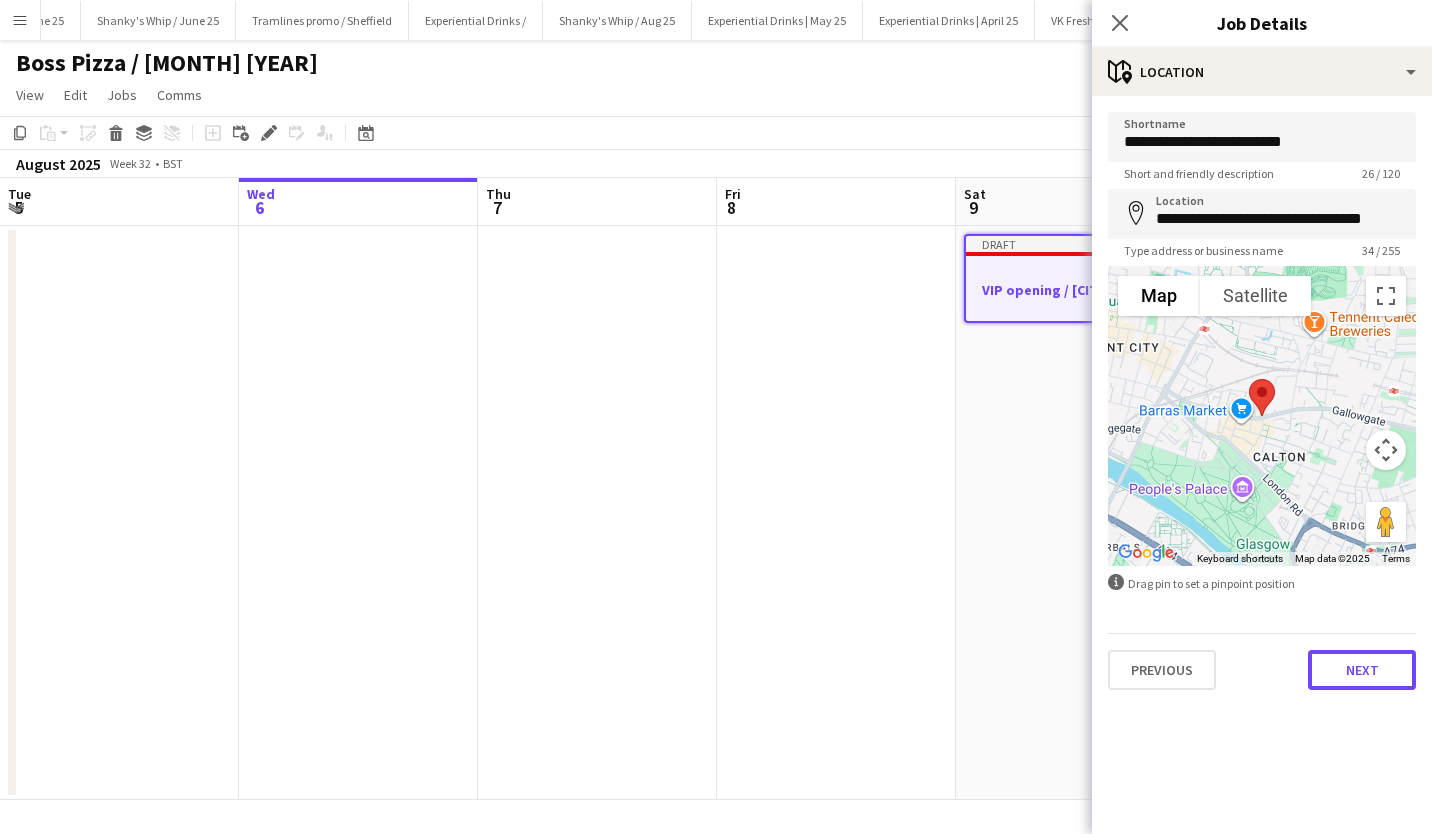 click on "Next" at bounding box center (1362, 670) 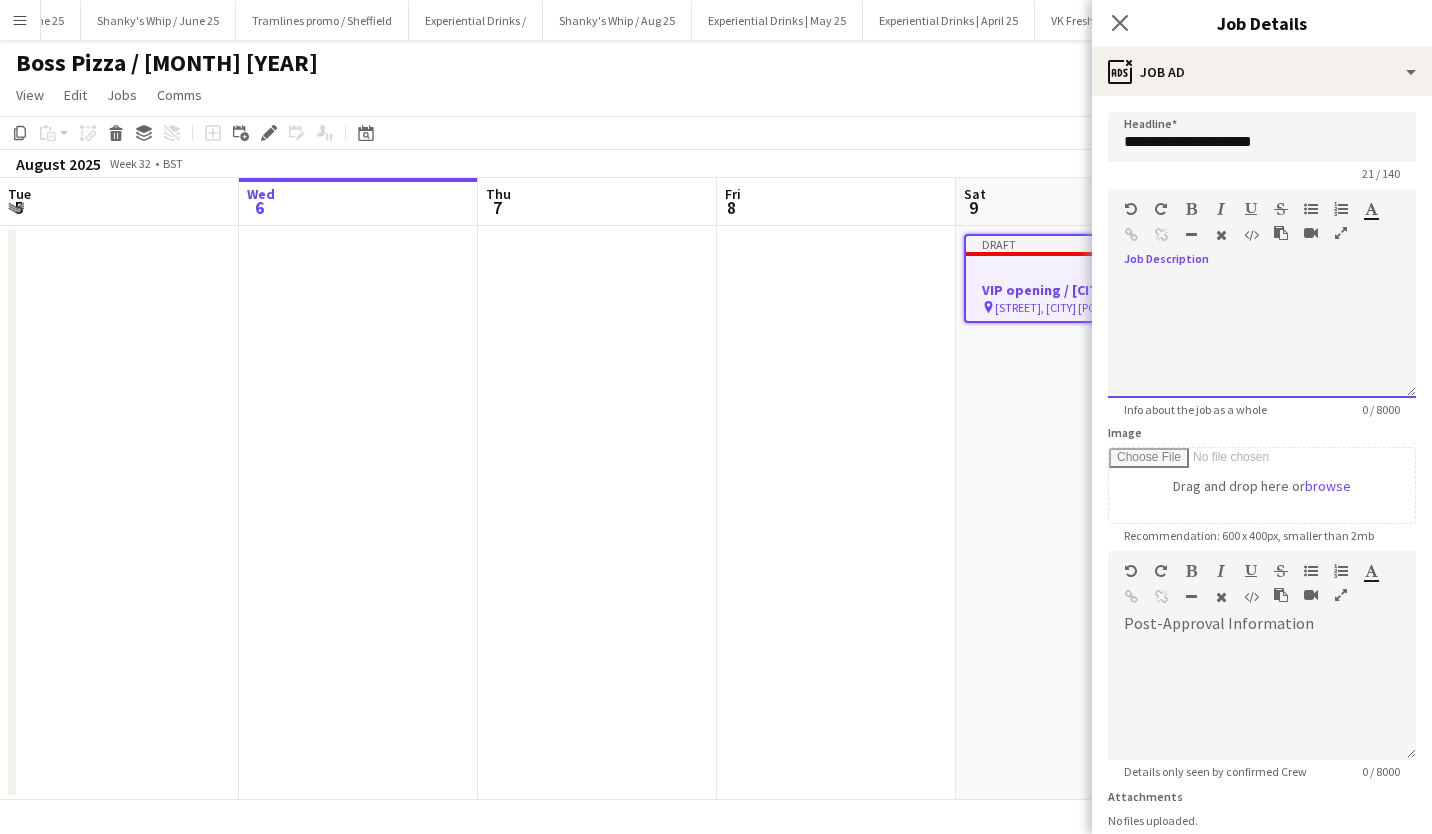 click at bounding box center [1262, 338] 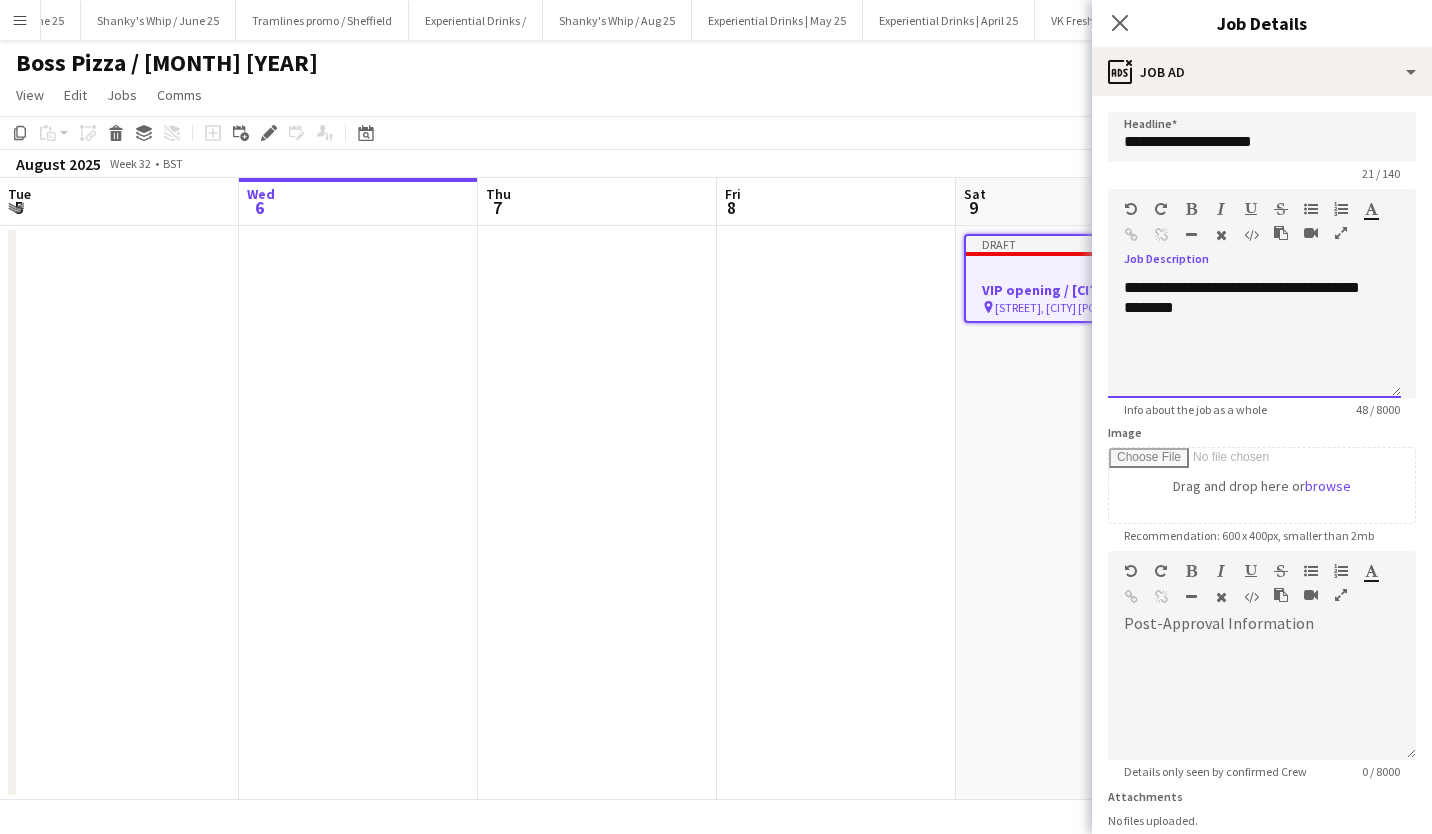 scroll, scrollTop: 154, scrollLeft: 0, axis: vertical 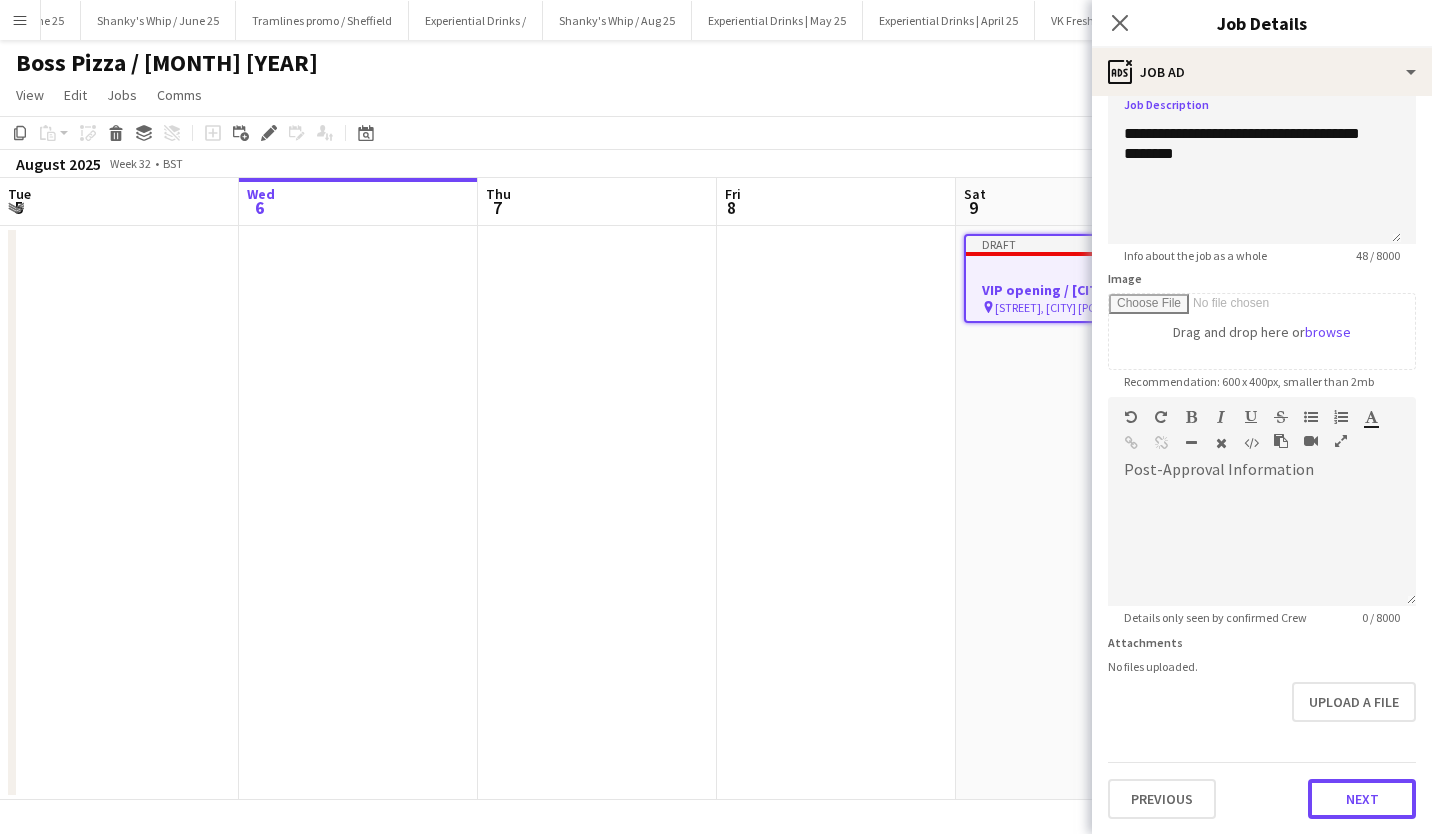 click on "Next" at bounding box center [1362, 799] 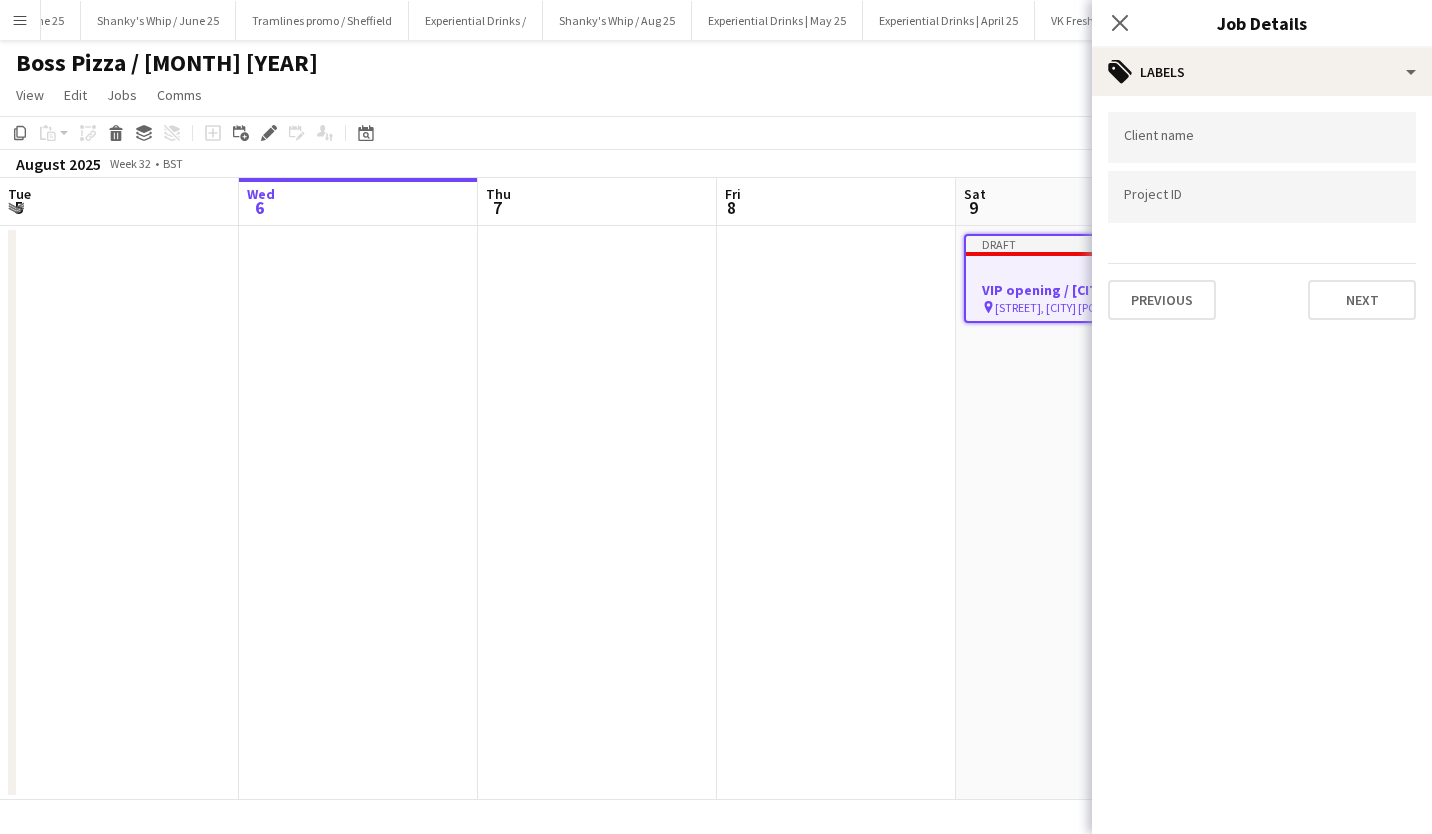 scroll, scrollTop: 0, scrollLeft: 0, axis: both 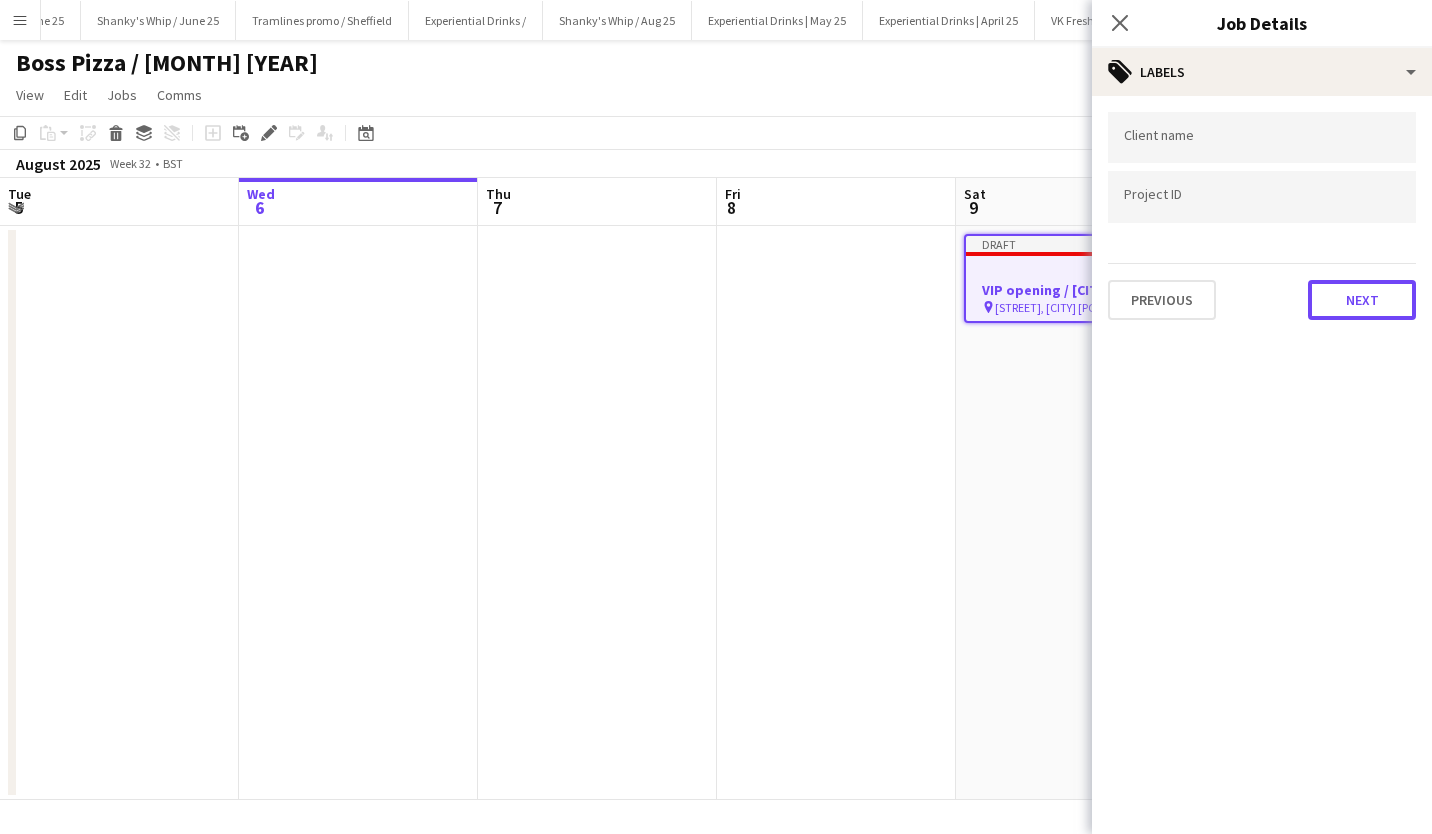 click on "Next" at bounding box center [1362, 300] 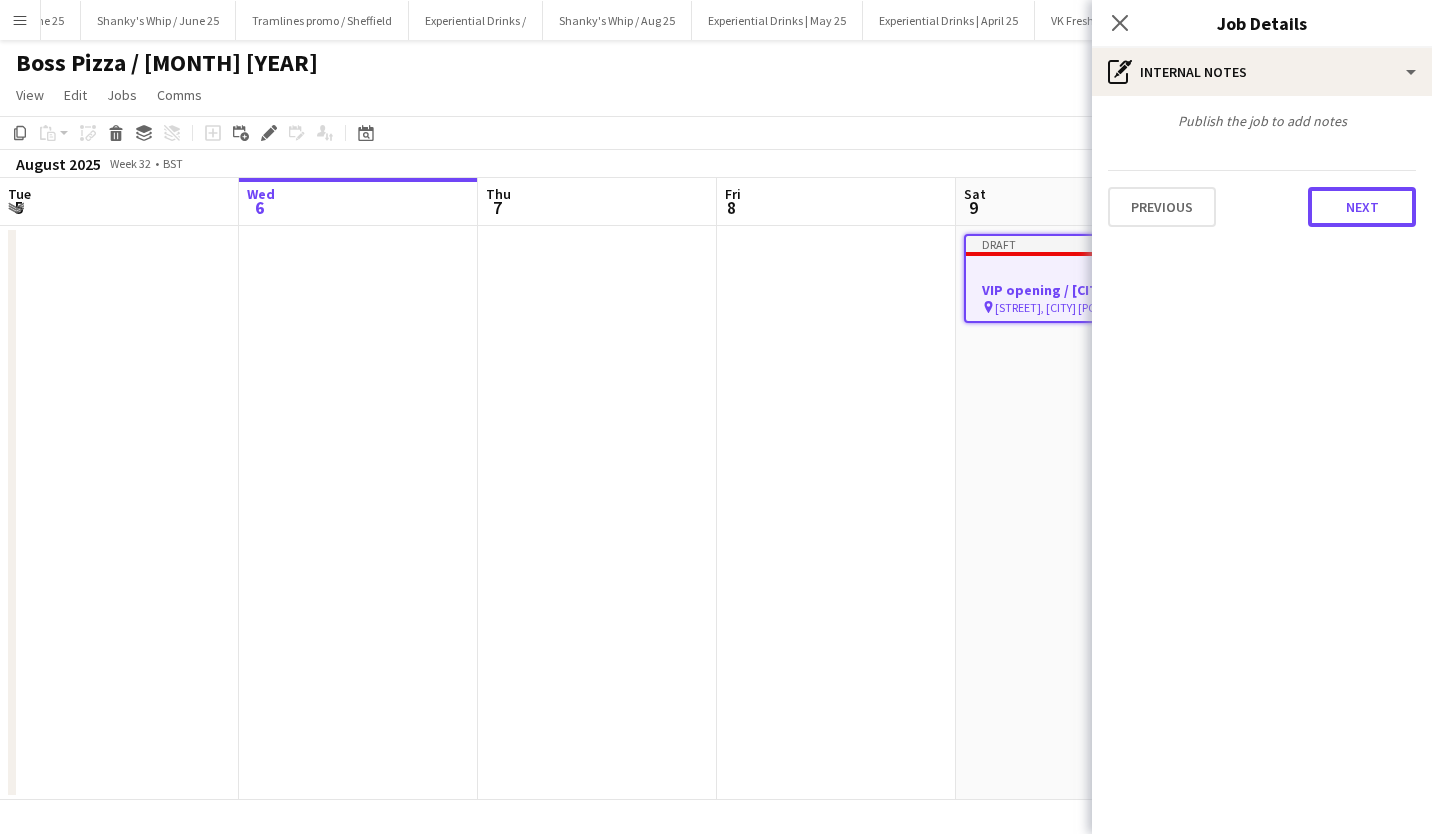 click on "Next" at bounding box center (1362, 207) 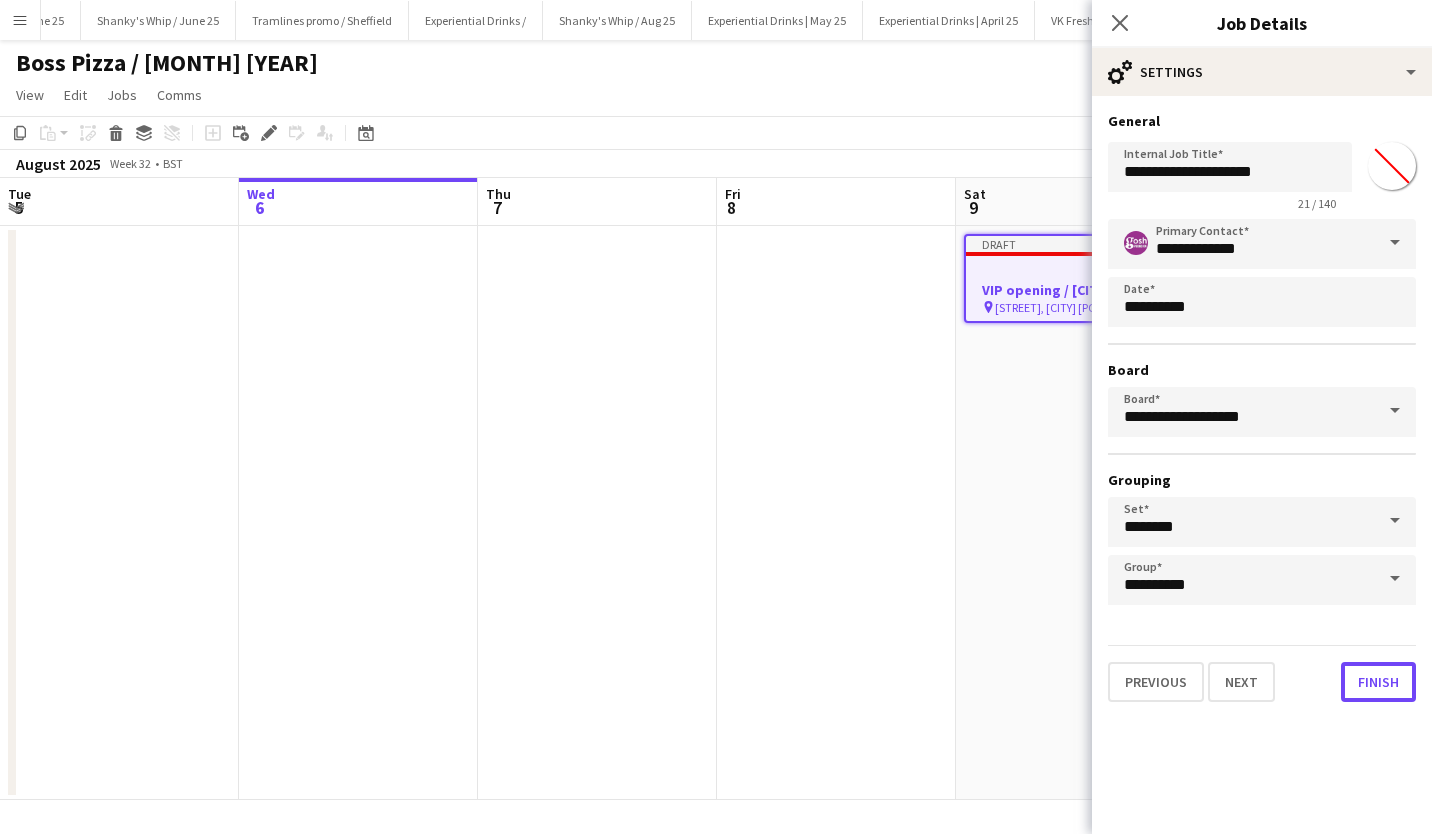 click on "Finish" at bounding box center [1378, 682] 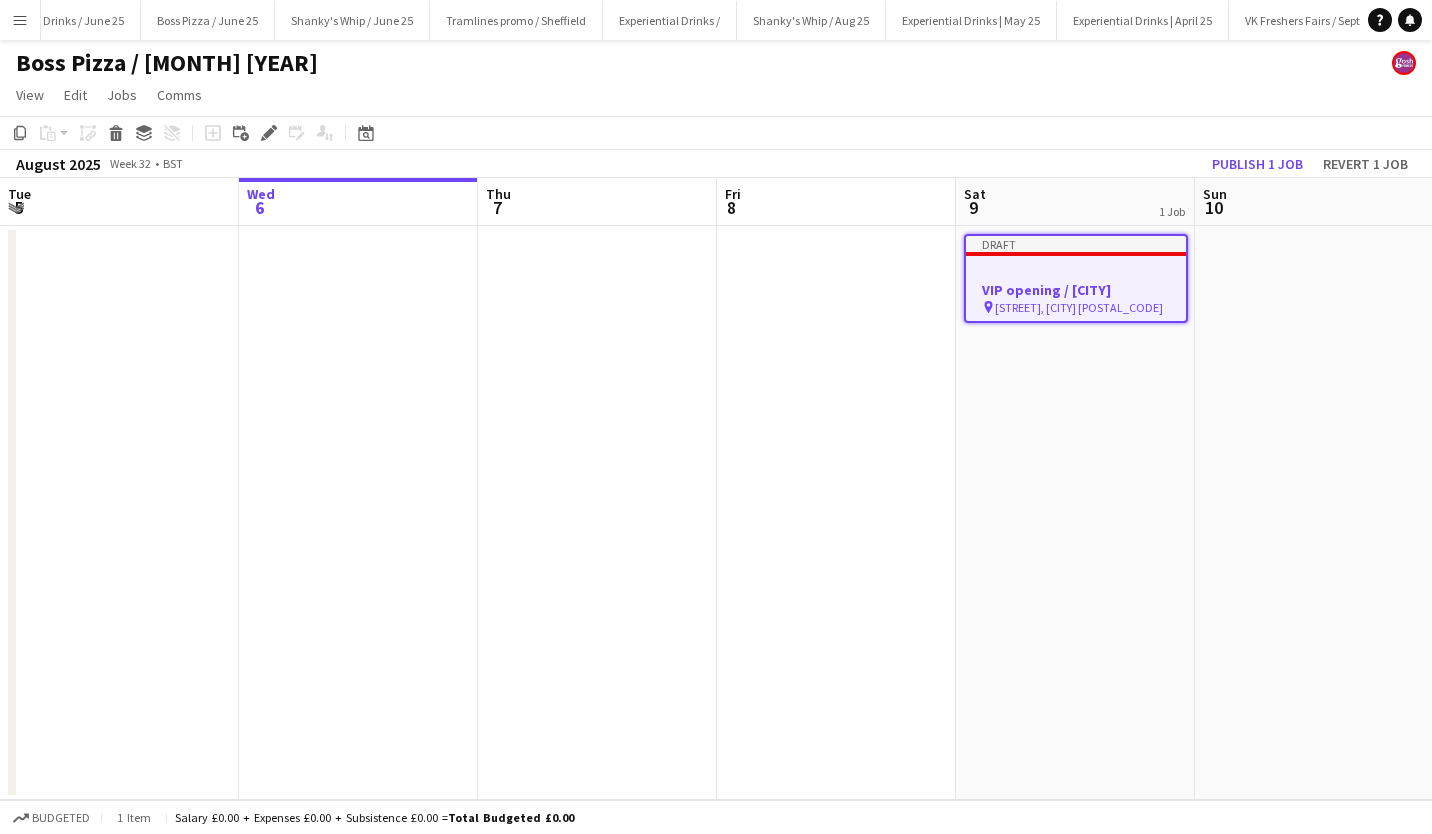 scroll, scrollTop: 0, scrollLeft: 1308, axis: horizontal 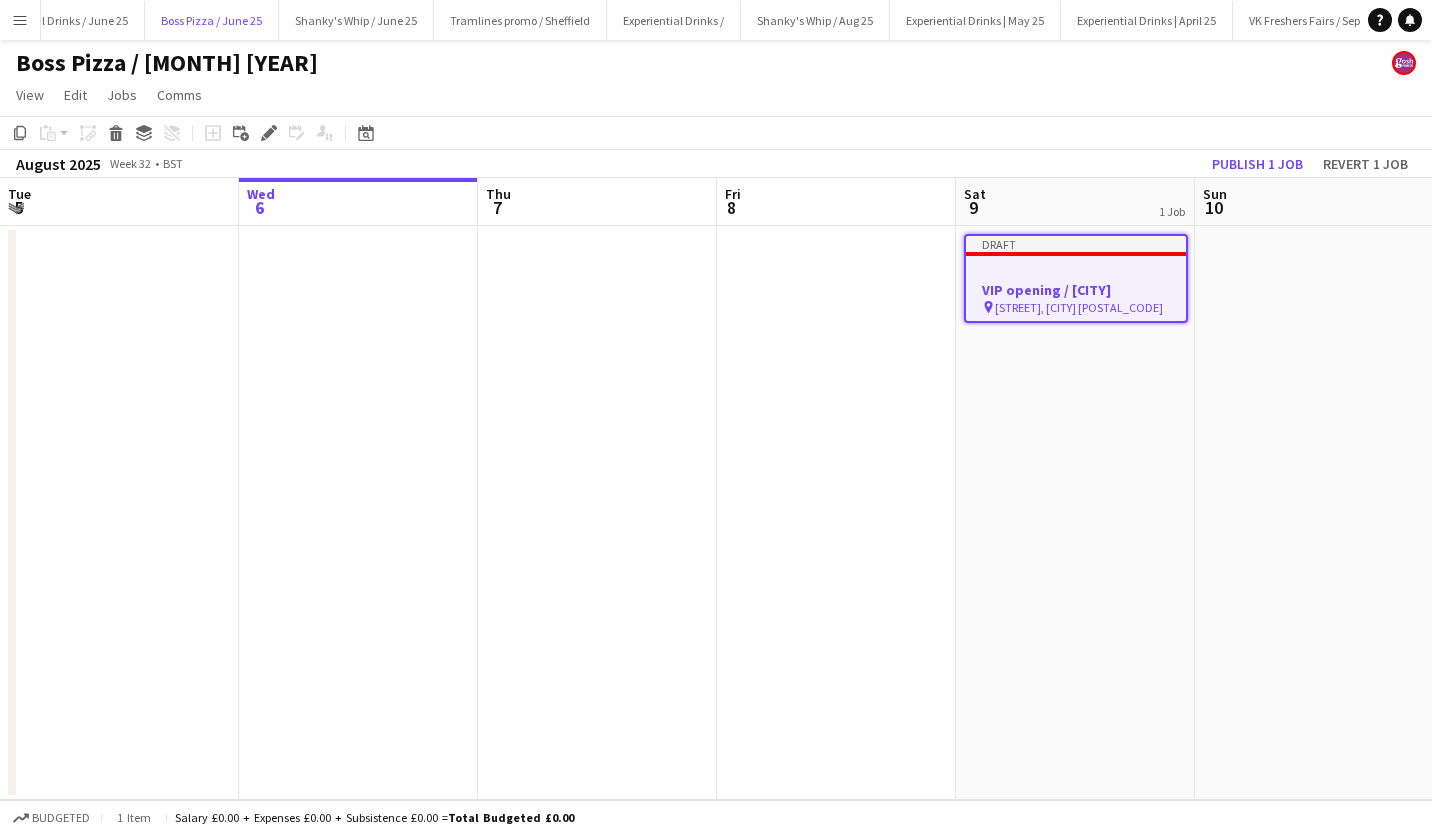 click on "Boss Pizza / [MONTH] [YEAR]
Close" at bounding box center (212, 20) 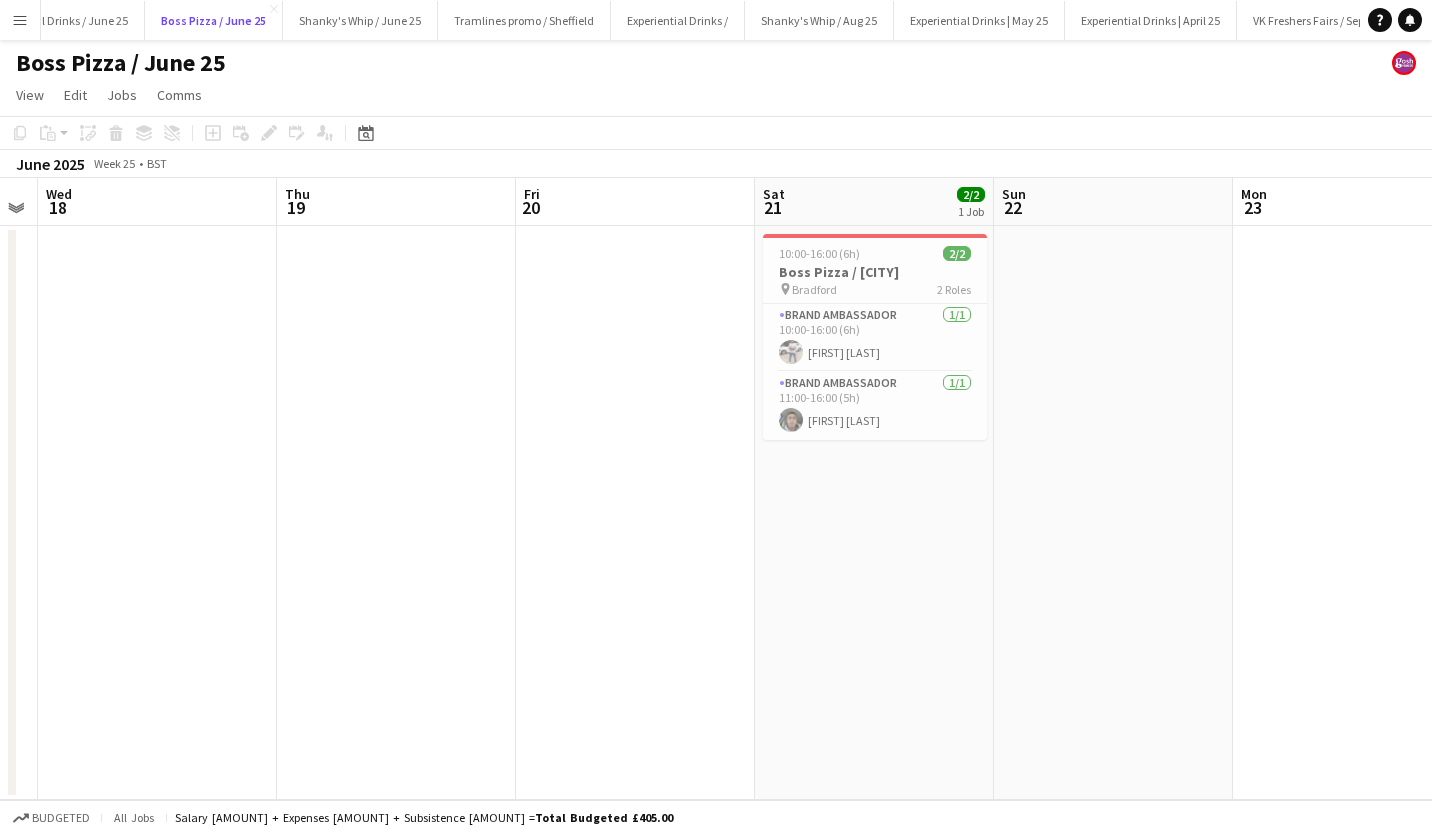 scroll, scrollTop: 0, scrollLeft: 681, axis: horizontal 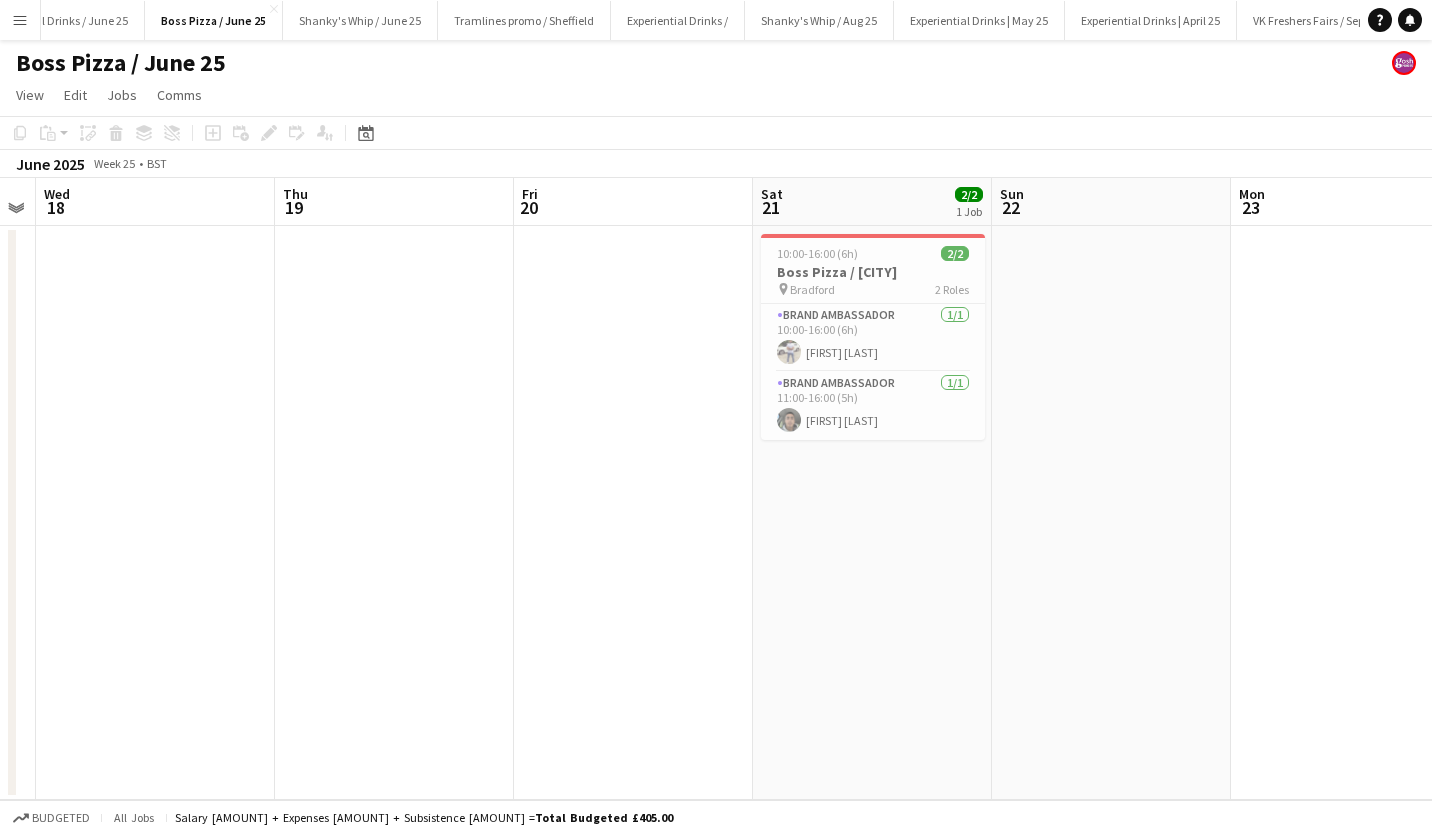click on "[TIME]-[TIME] ([DURATION])    2/2   Boss Pizza / [CITY]
pin
[CITY]   2 Roles   Brand Ambassador   1/1   [TIME]-[TIME] ([DURATION])
[FIRST] [LAST]  Brand Ambassador   1/1   [TIME]-[TIME] ([DURATION])
[FIRST] [LAST]" at bounding box center [873, 337] 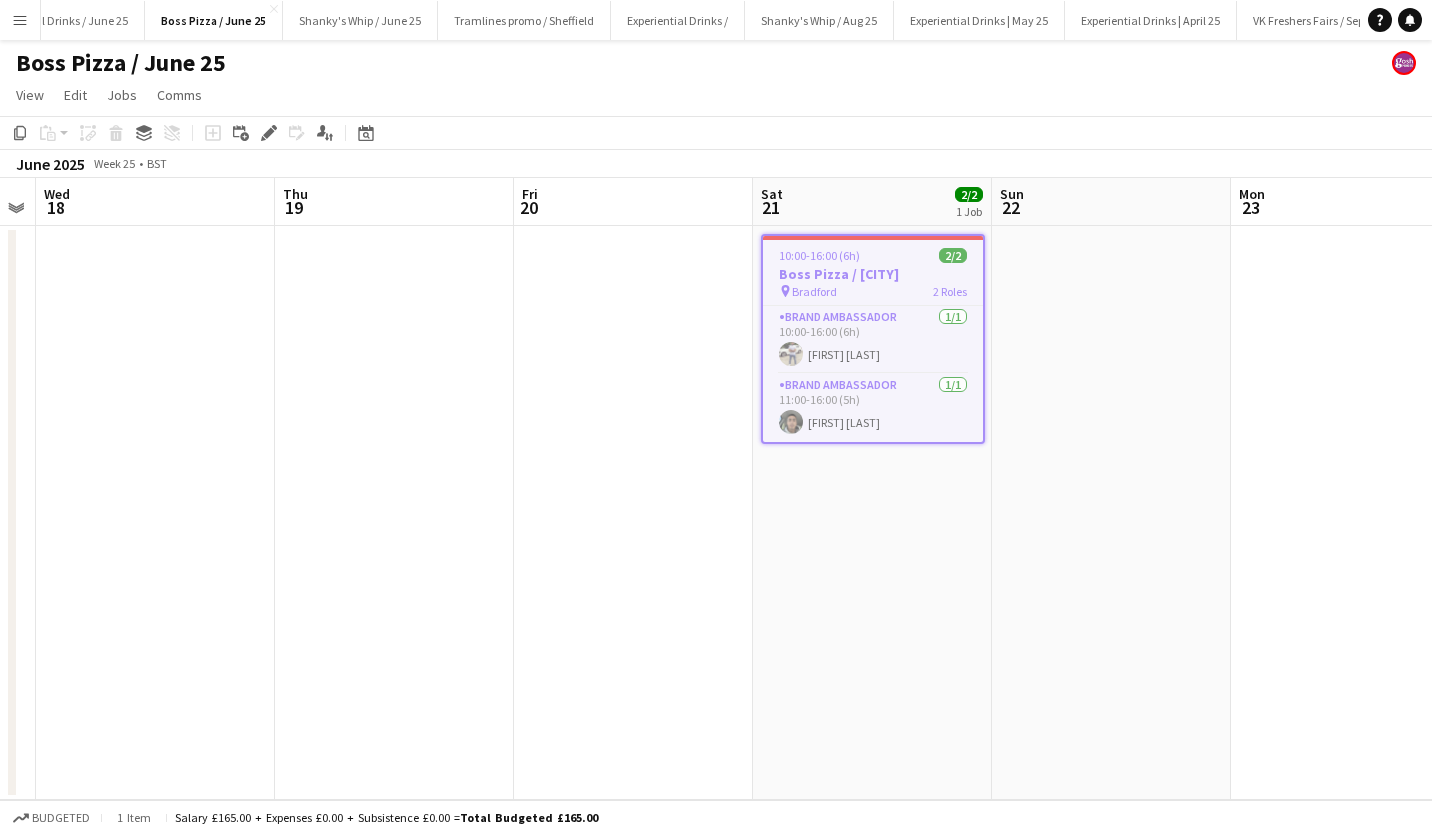 click on "Add linked Job" at bounding box center (241, 133) 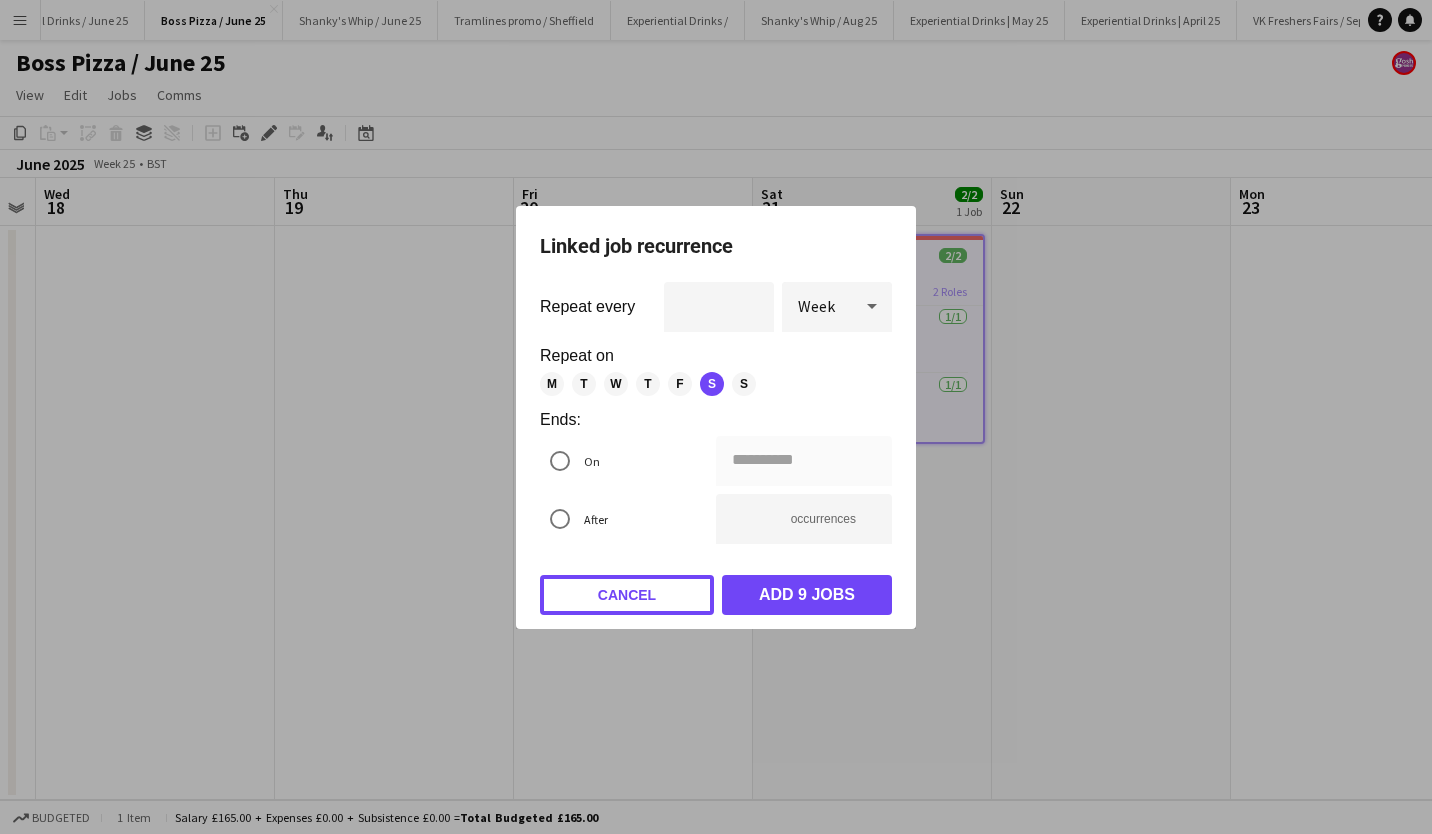 click on "Cancel" 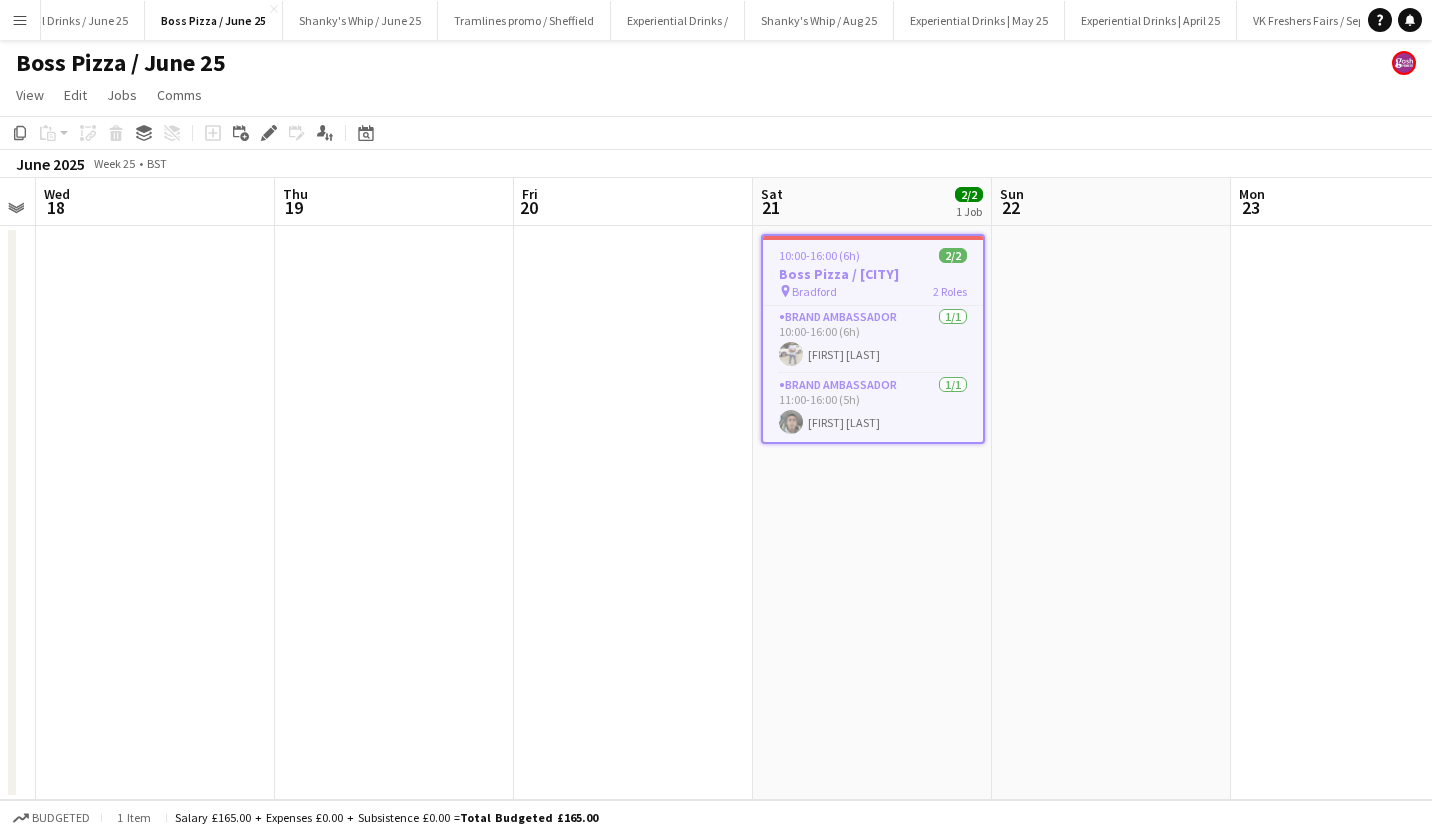 click on "Brand Ambassador   1/1   [TIME]-[TIME] ([DURATION])
[FIRST] [LAST]" at bounding box center [873, 340] 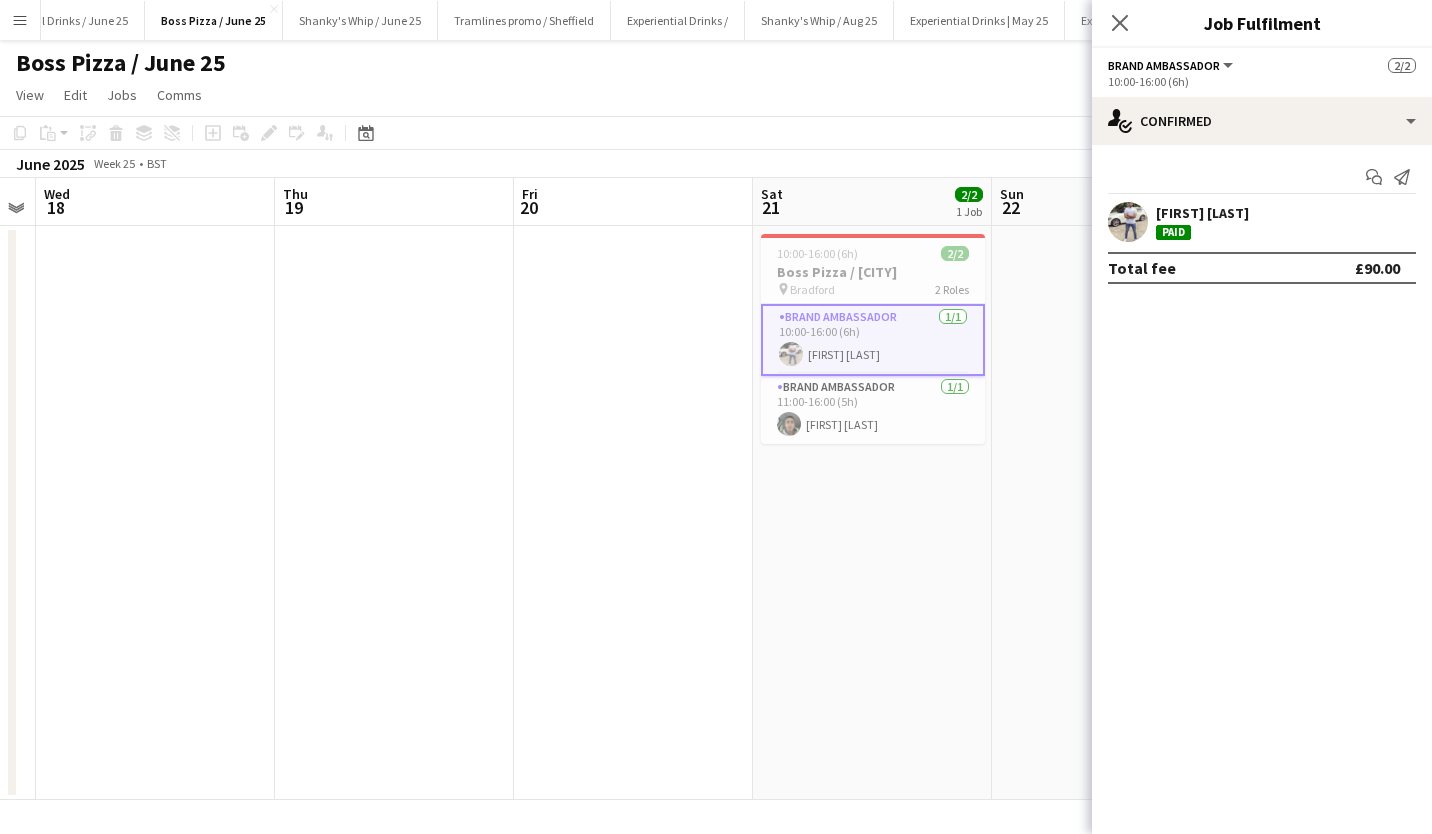 click on "[TIME]-[TIME] ([DURATION])    2/2   Boss Pizza / [CITY]
pin
[CITY]   2 Roles   Brand Ambassador   1/1   [TIME]-[TIME] ([DURATION])
[FIRST] [LAST]  Brand Ambassador   1/1   [TIME]-[TIME] ([DURATION])
[FIRST] [LAST]" at bounding box center [873, 339] 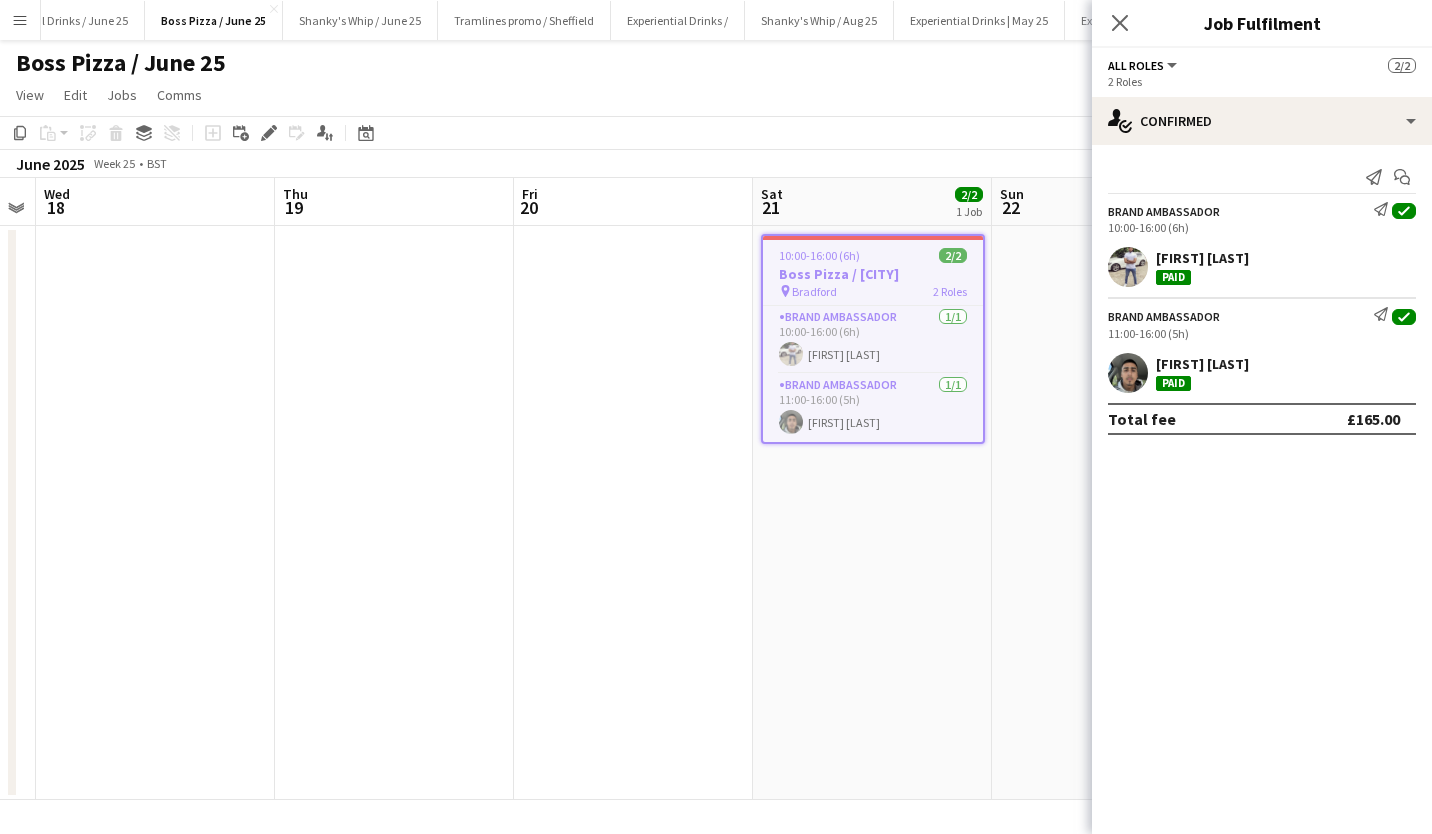 click on "Boss Pizza / [CITY]" at bounding box center [873, 274] 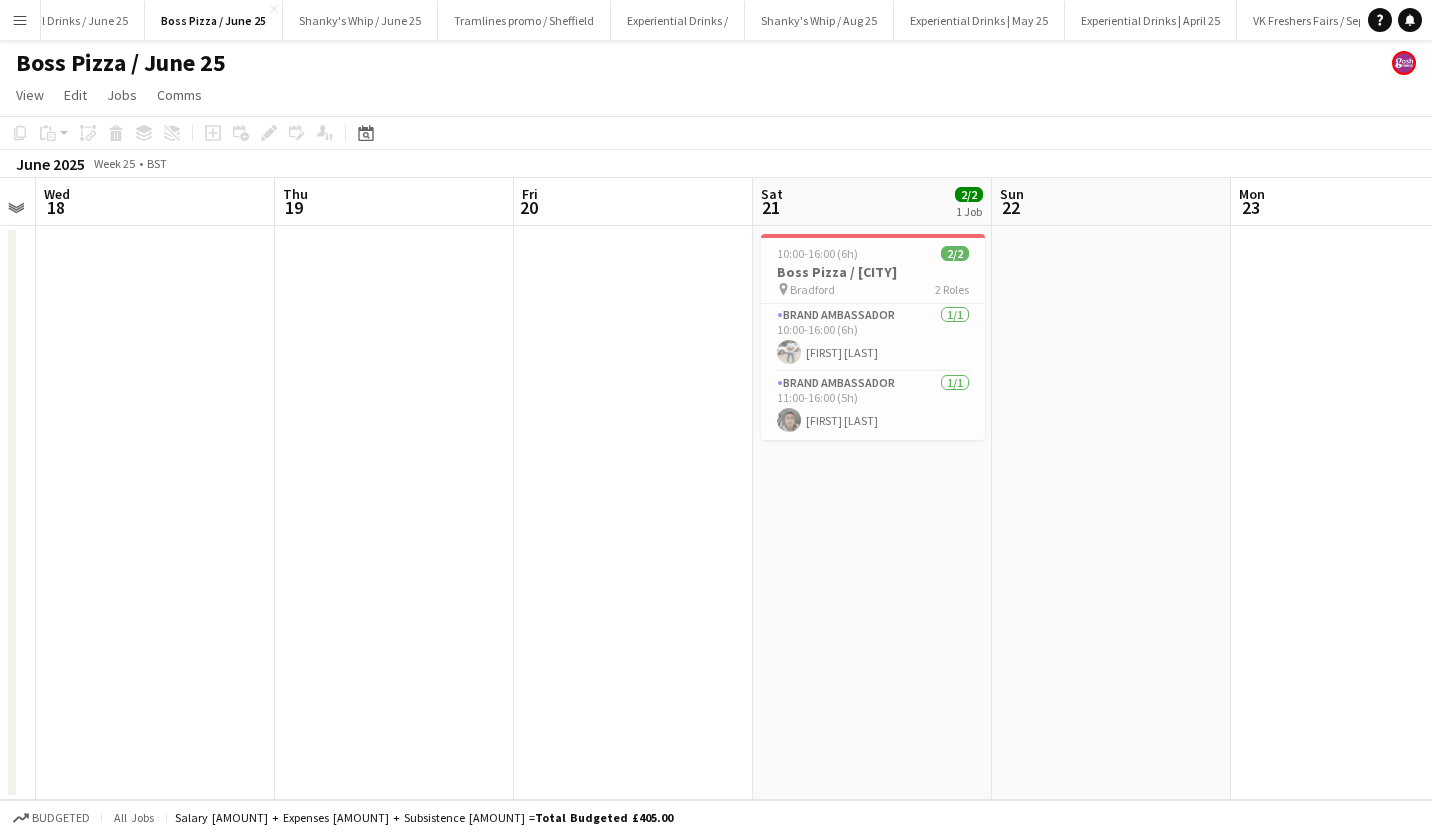 click on "Boss Pizza / [CITY]" at bounding box center (873, 272) 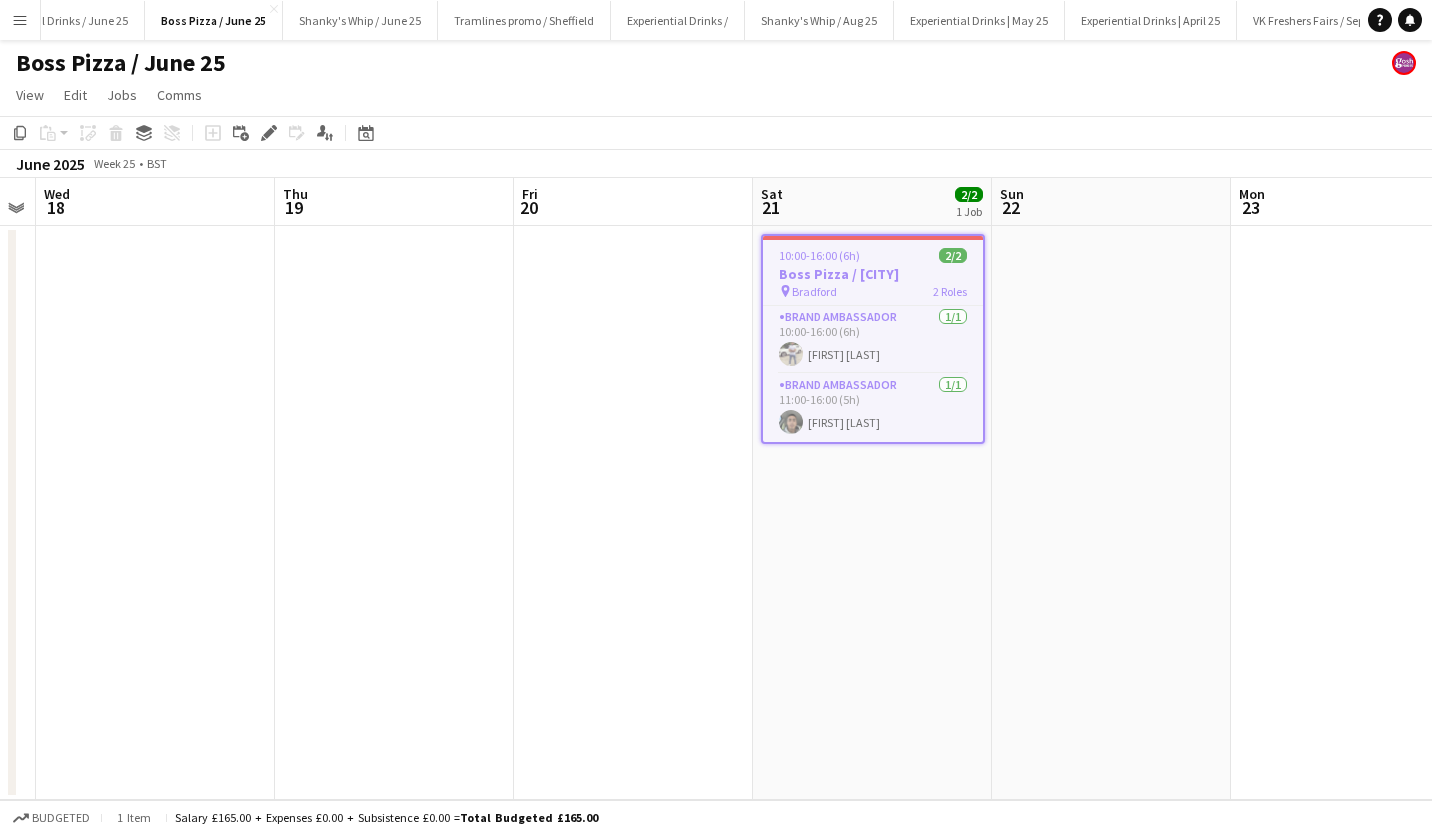 click 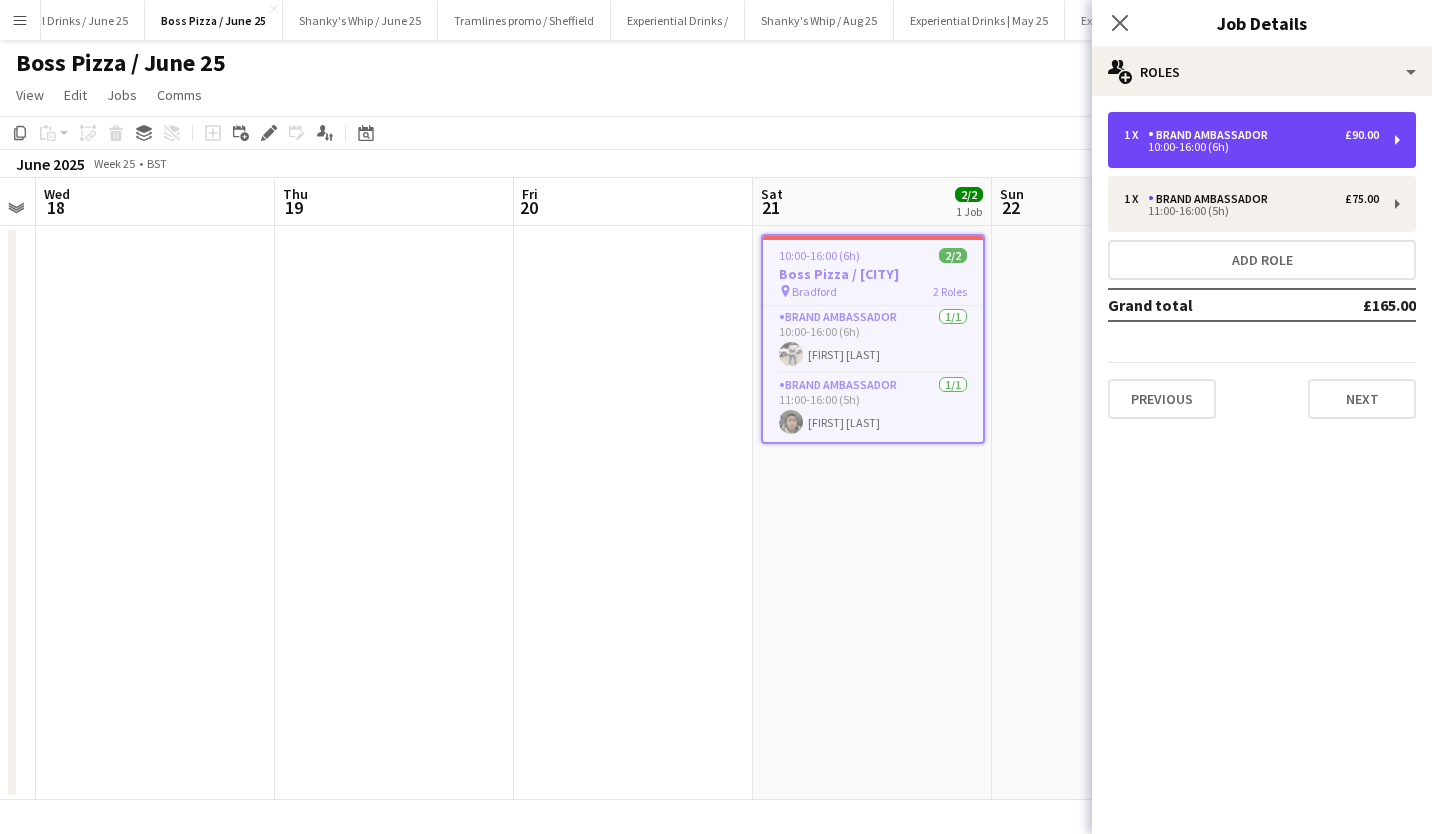click on "10:00-16:00 (6h)" at bounding box center (1251, 147) 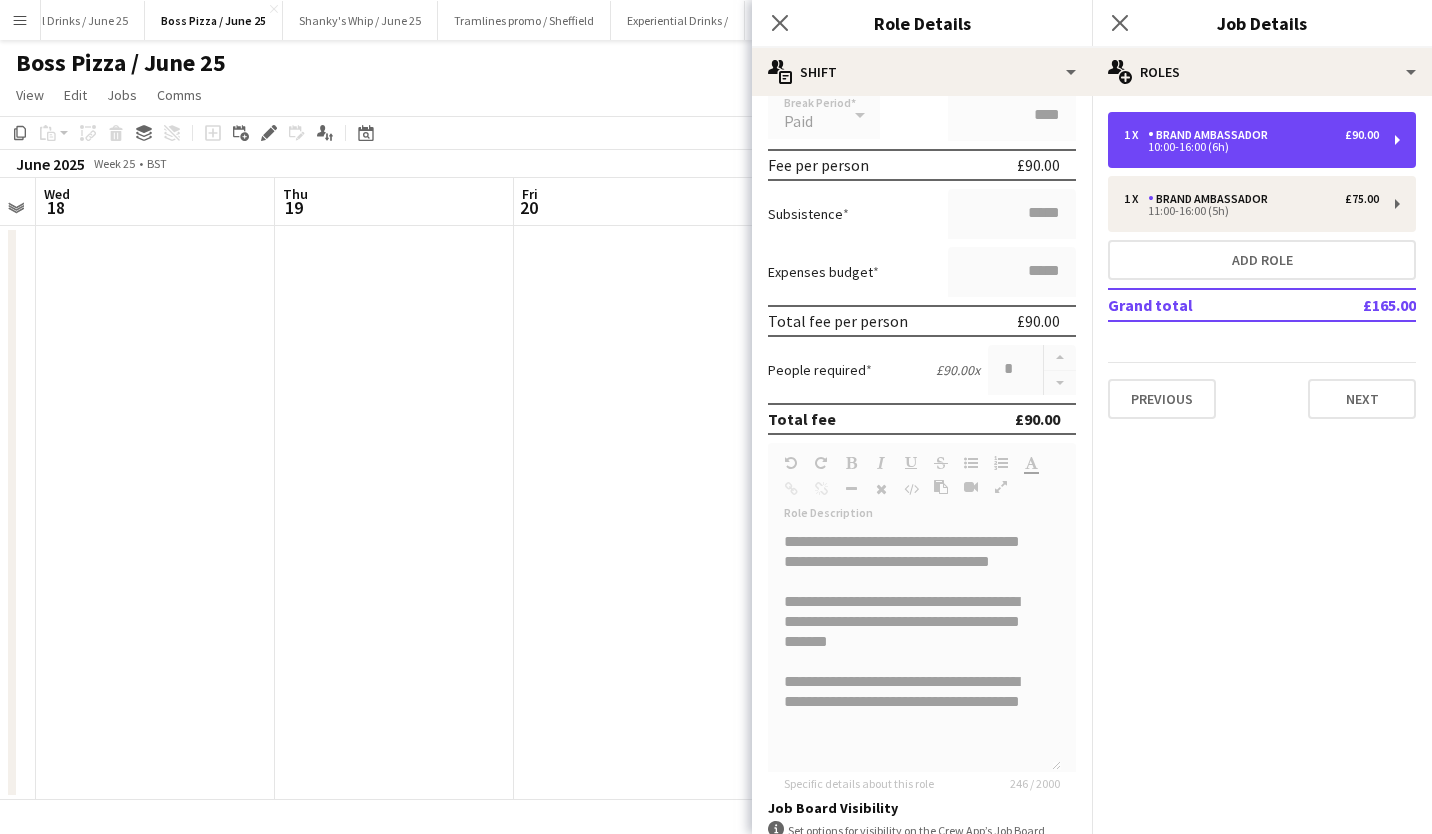 scroll, scrollTop: 342, scrollLeft: 0, axis: vertical 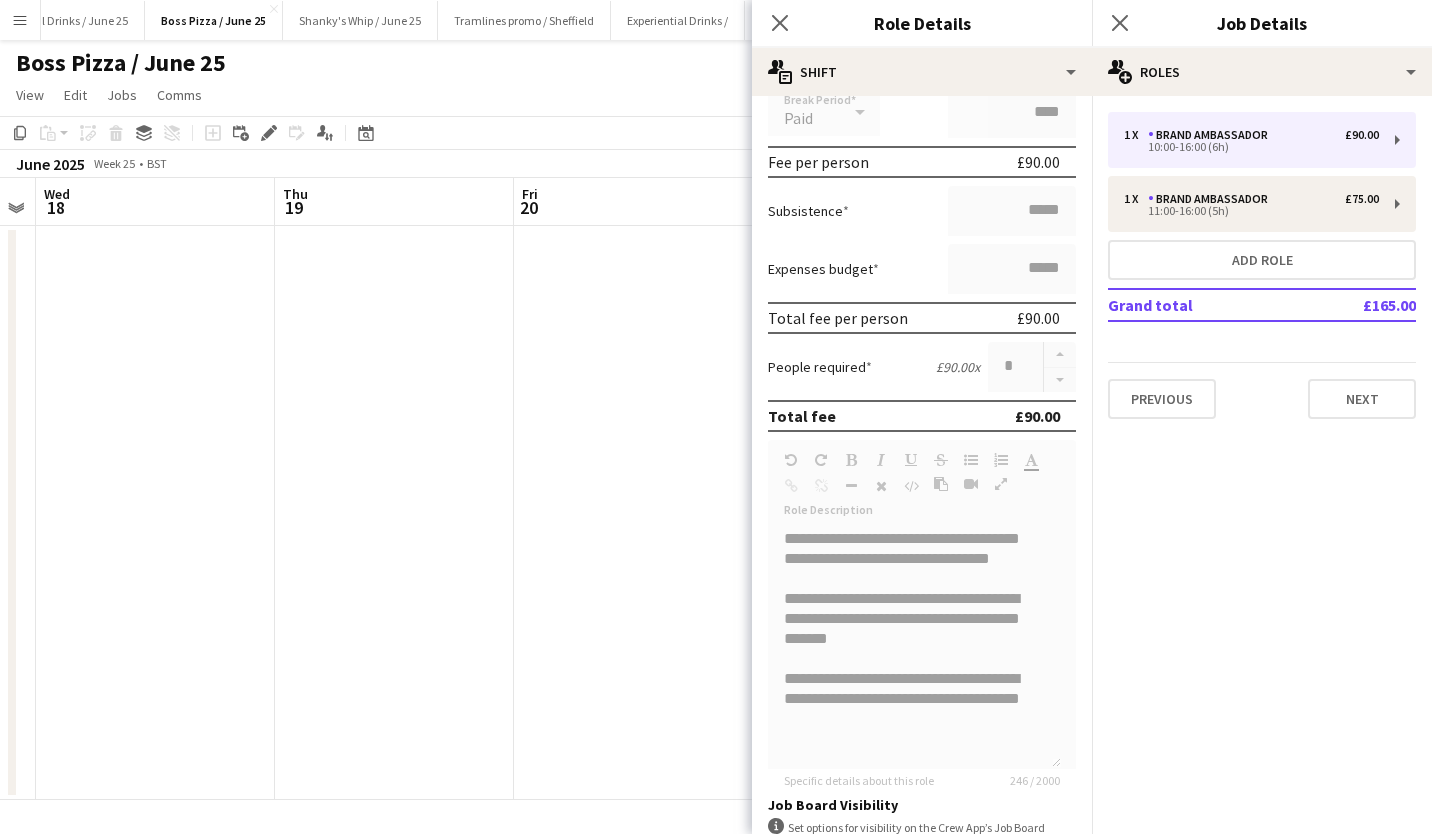 click on "**********" at bounding box center [922, 477] 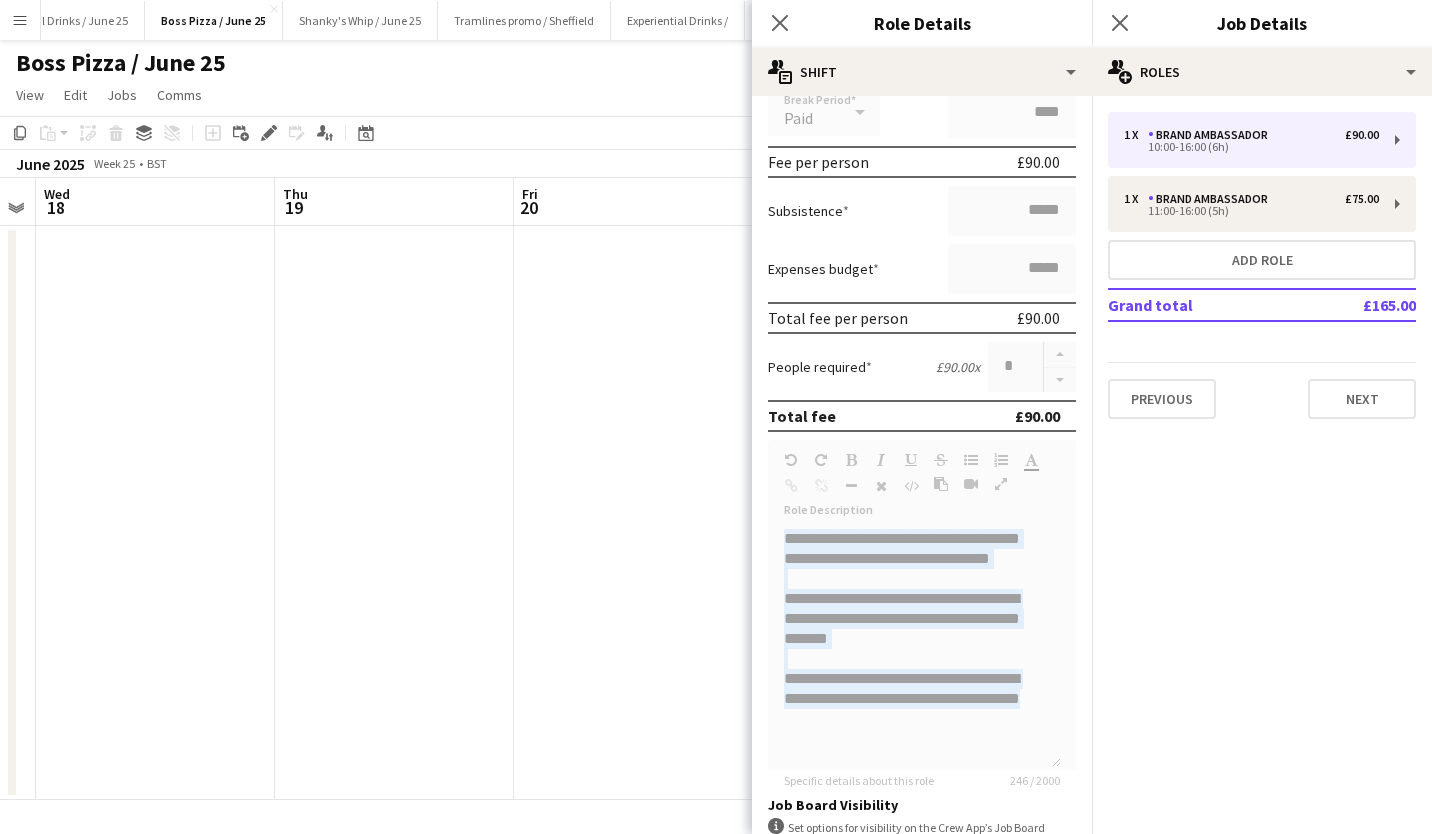 drag, startPoint x: 786, startPoint y: 540, endPoint x: 1038, endPoint y: 710, distance: 303.98026 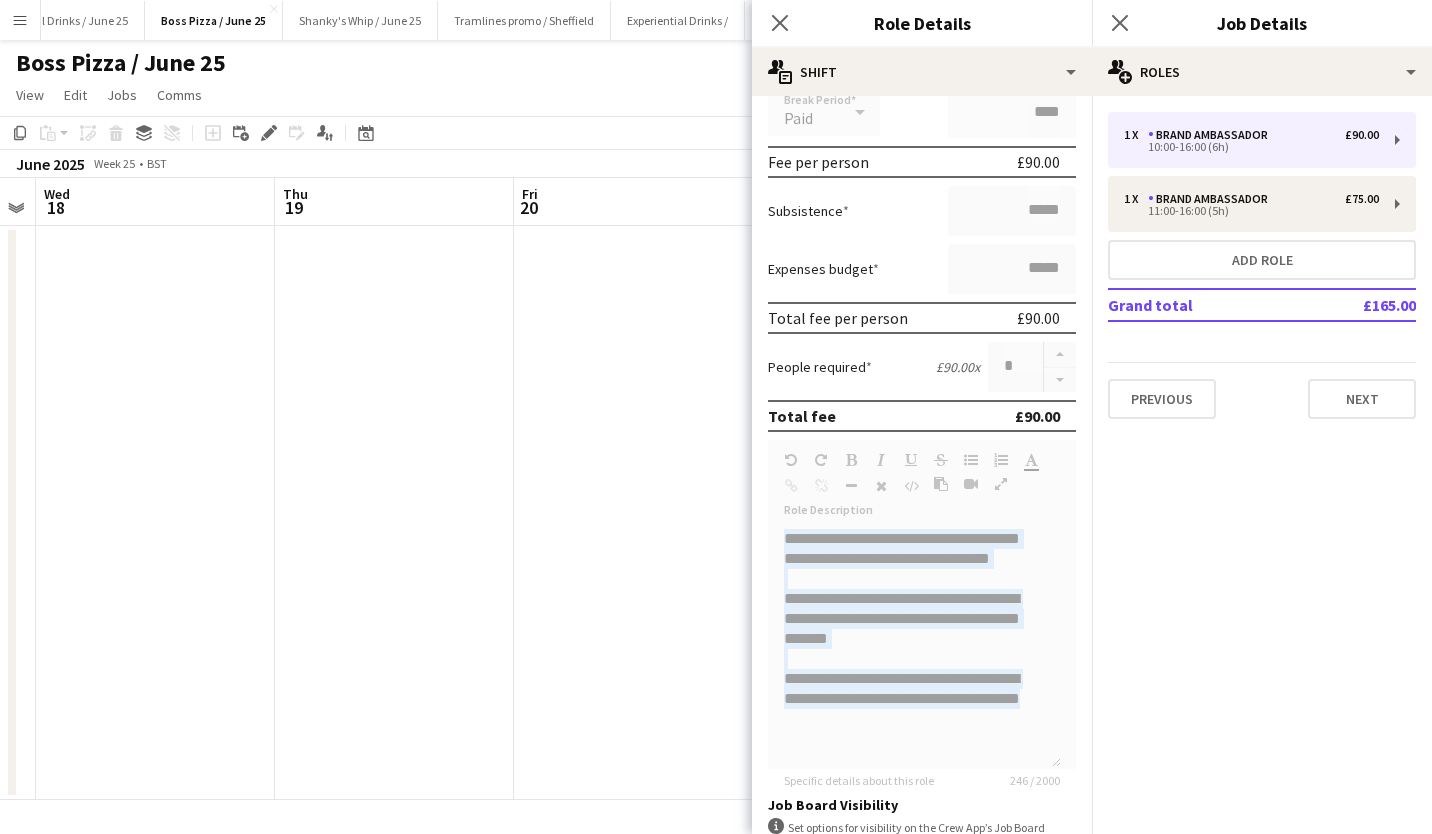 click on "**********" at bounding box center [922, 477] 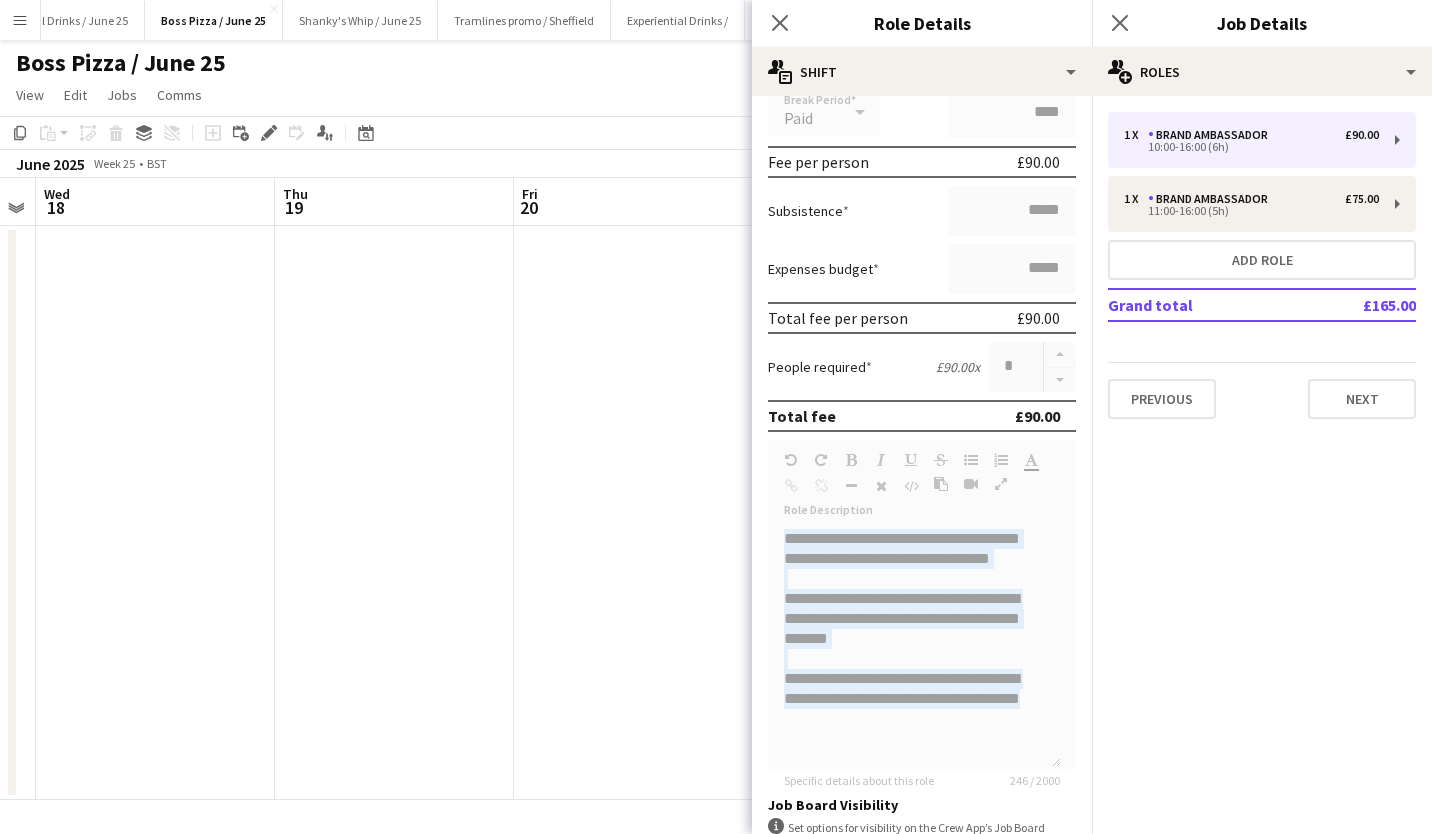 scroll, scrollTop: 180, scrollLeft: 0, axis: vertical 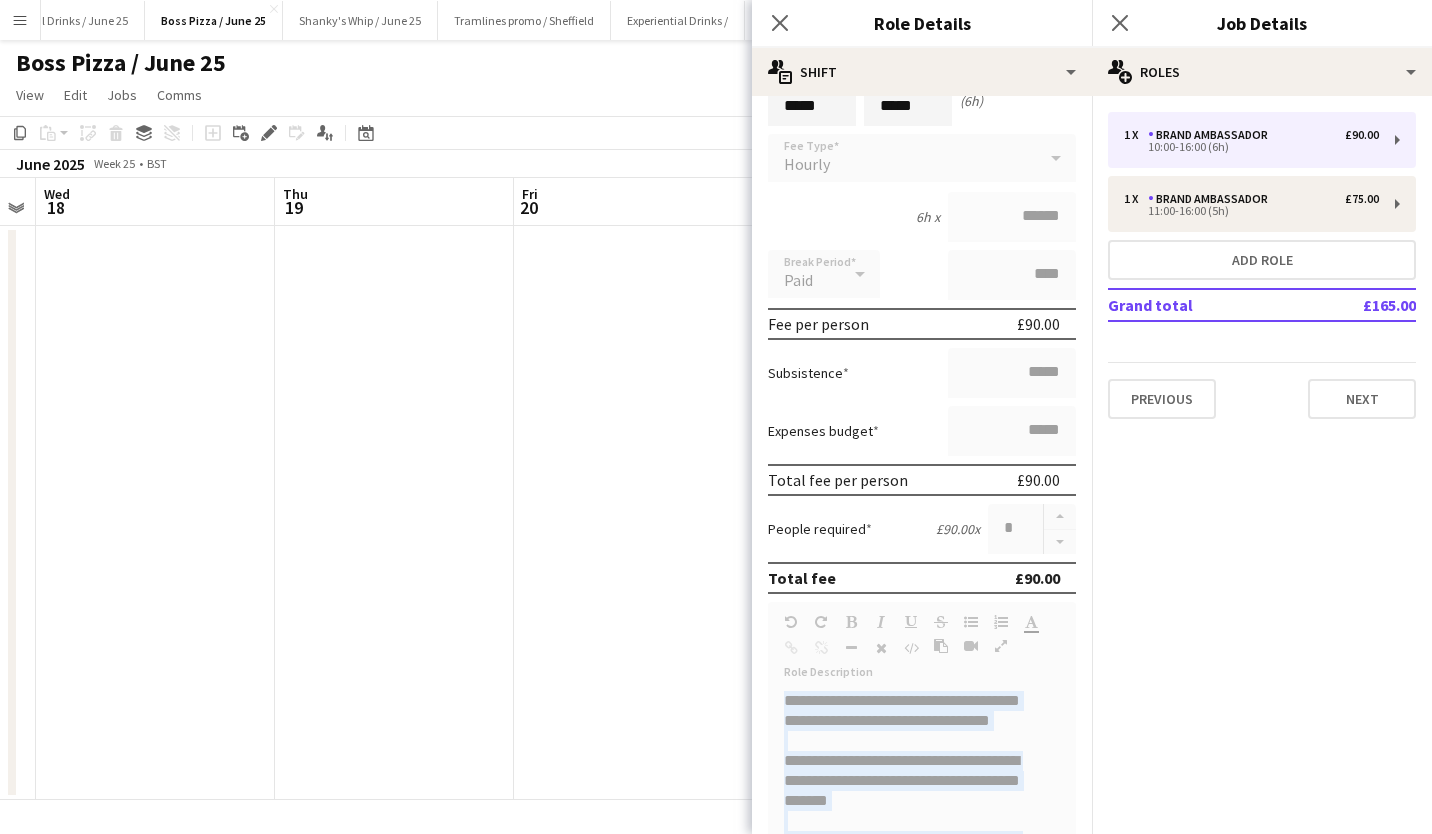 click 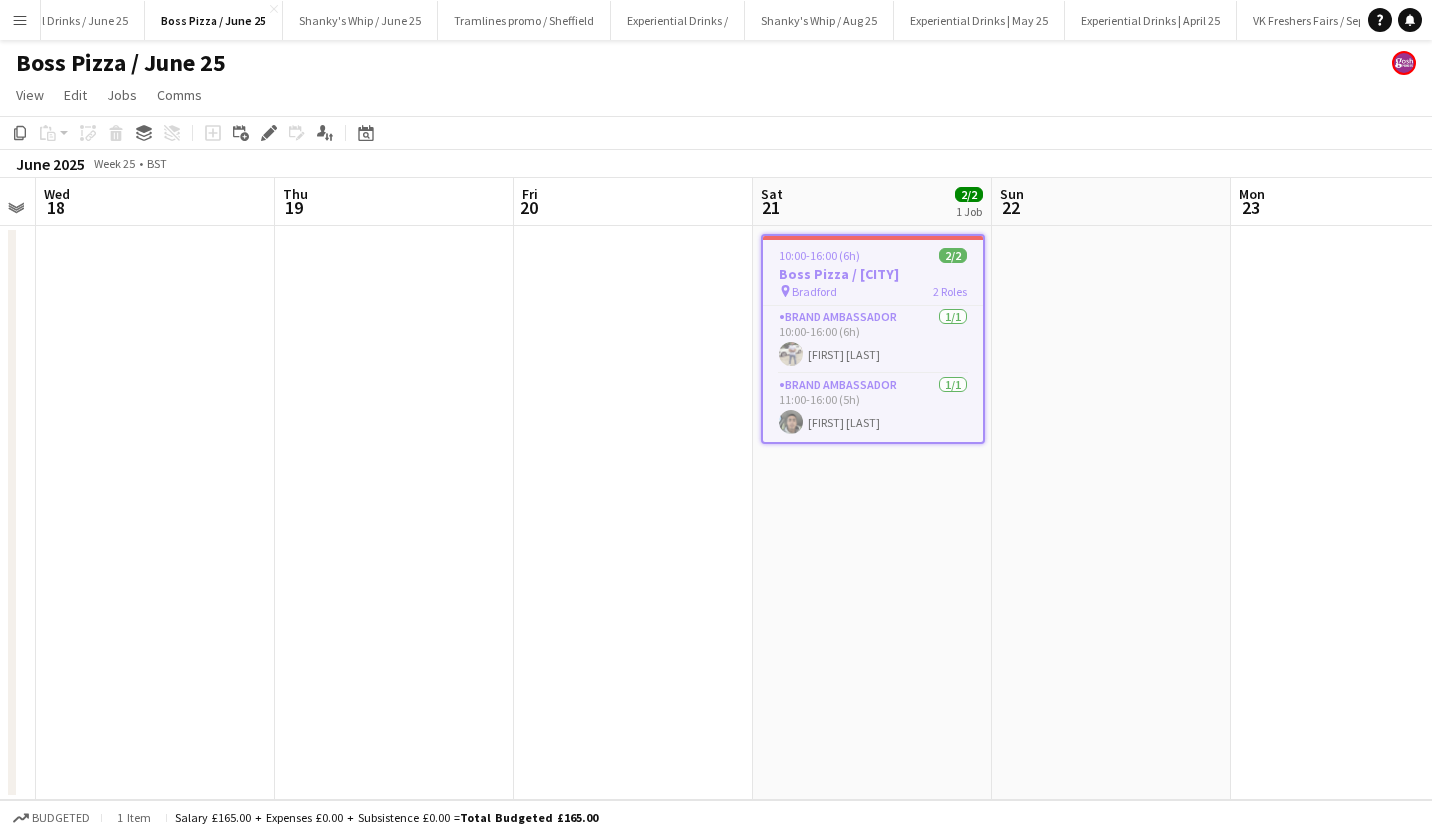 scroll, scrollTop: 0, scrollLeft: 1531, axis: horizontal 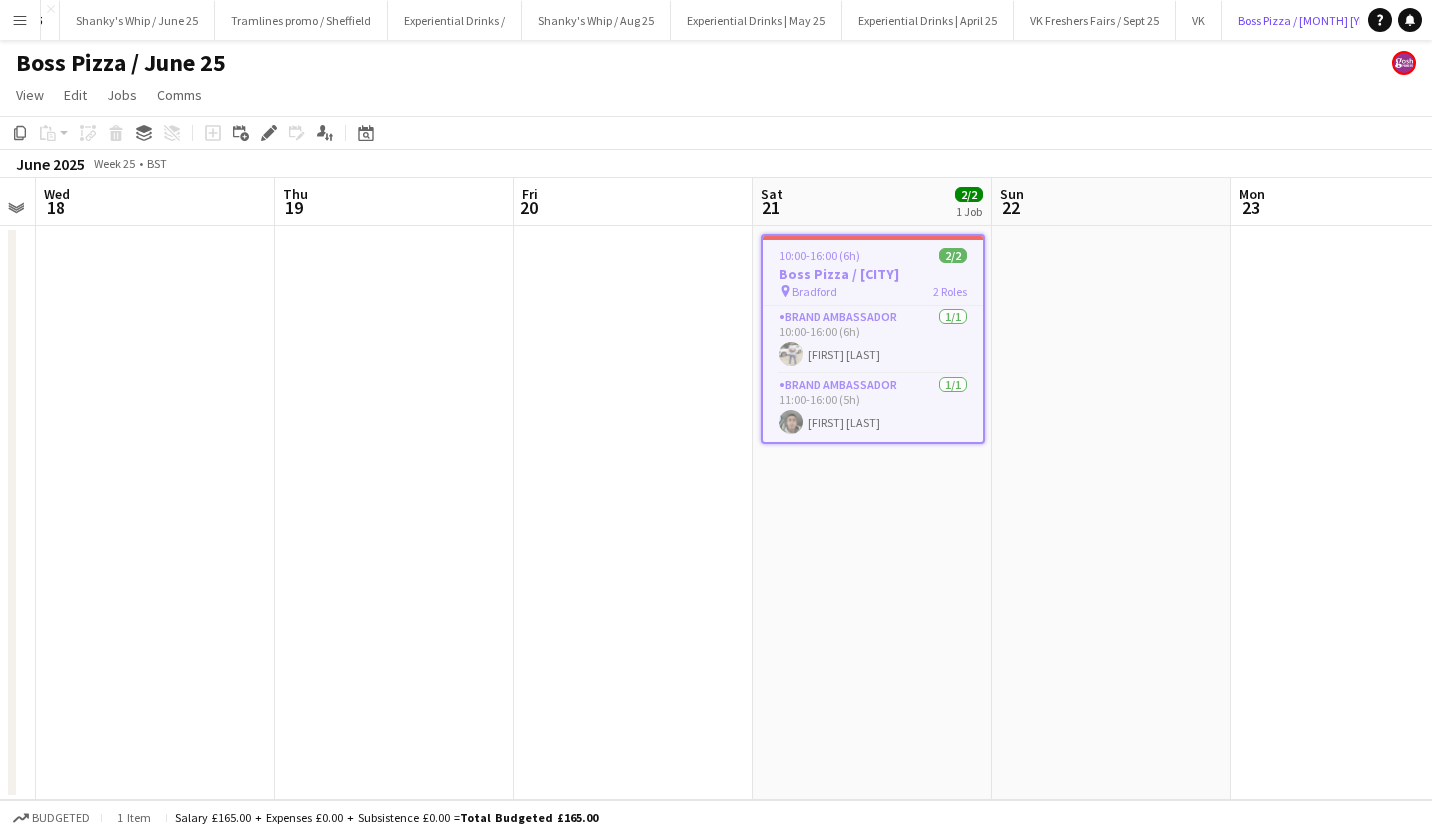 click on "Boss Pizza / [MONTH] [YEAR]
Close" at bounding box center (1310, 20) 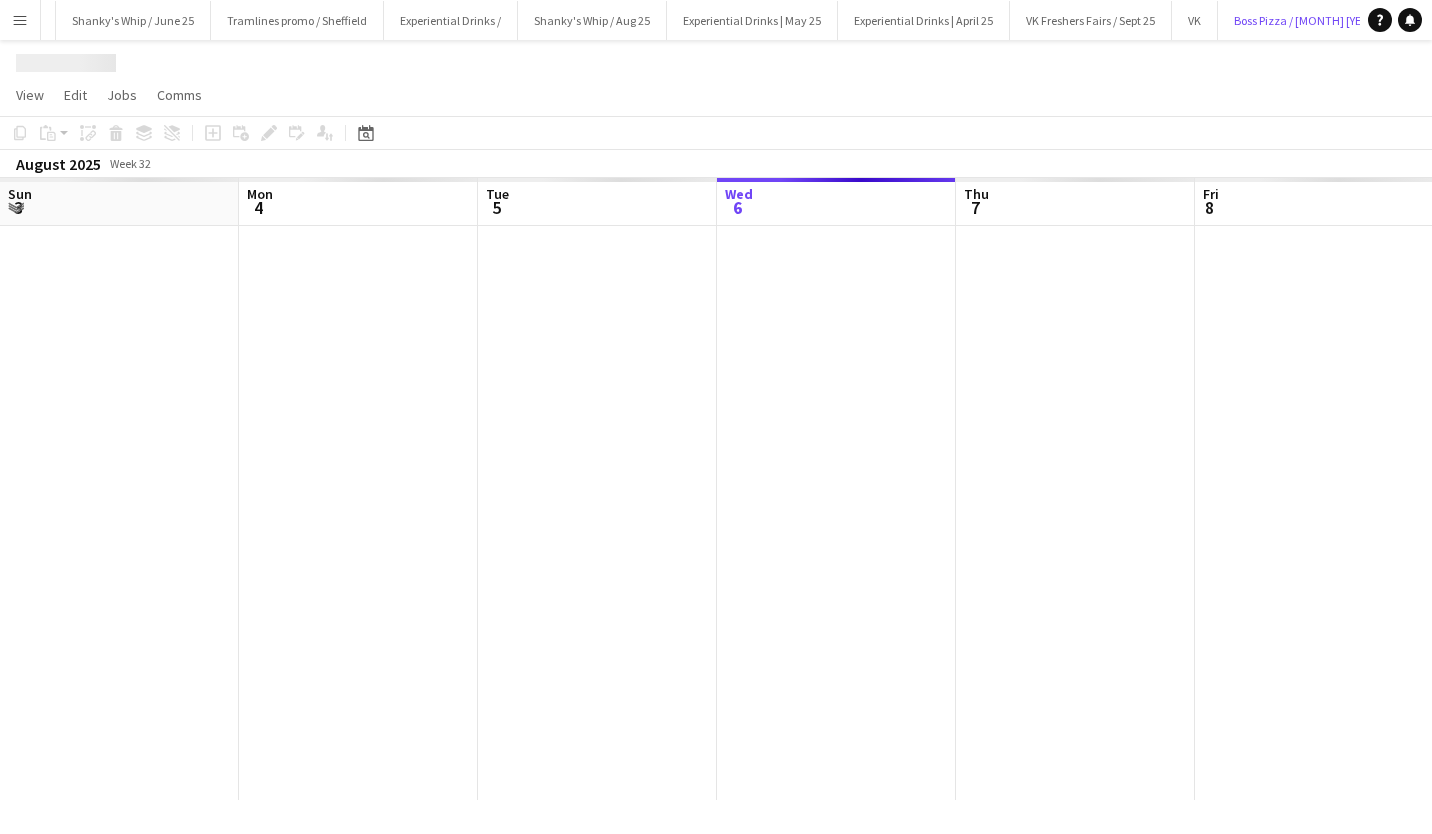 scroll, scrollTop: 0, scrollLeft: 1529, axis: horizontal 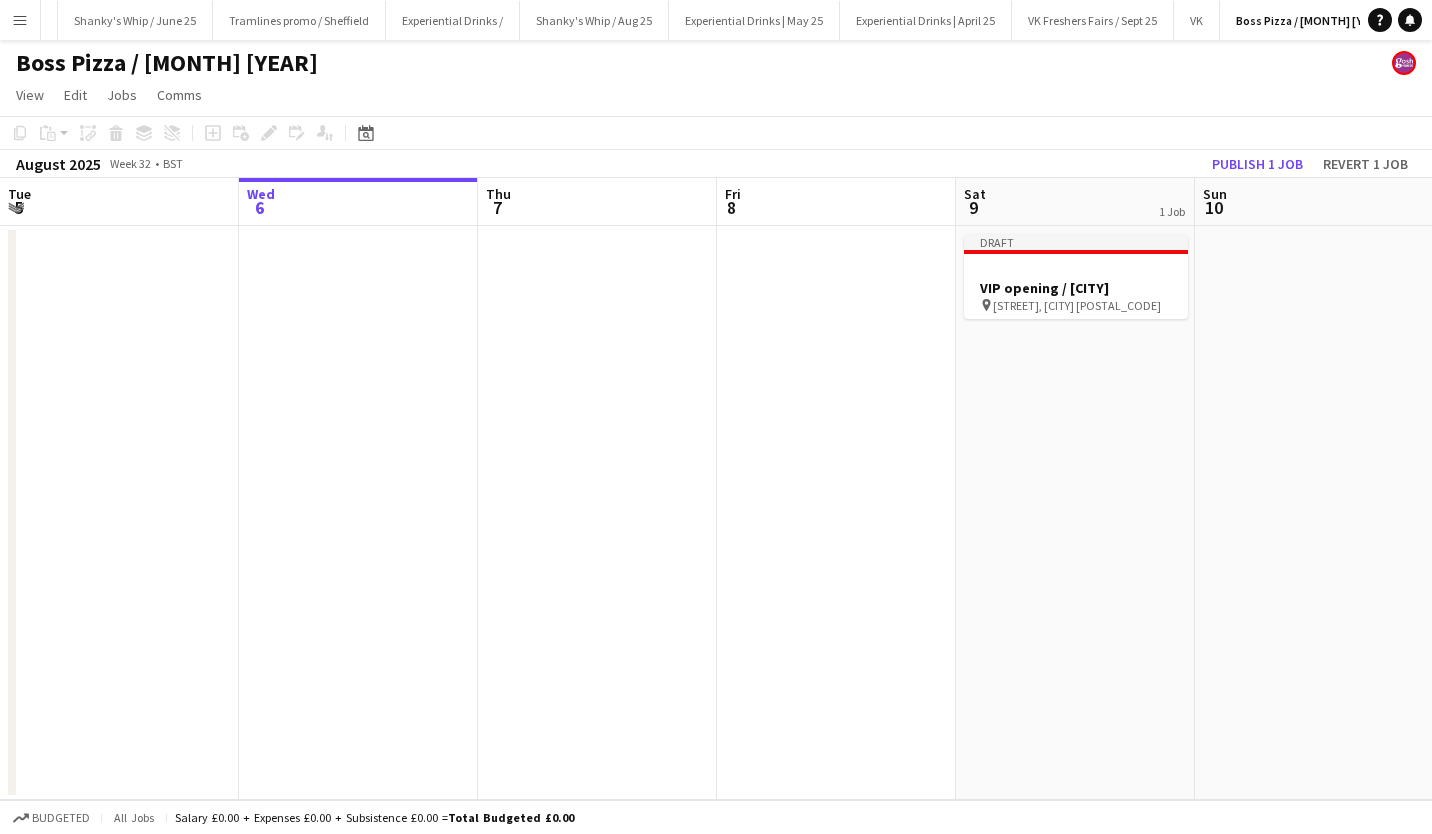 click on "VIP opening / [CITY]" at bounding box center (1076, 288) 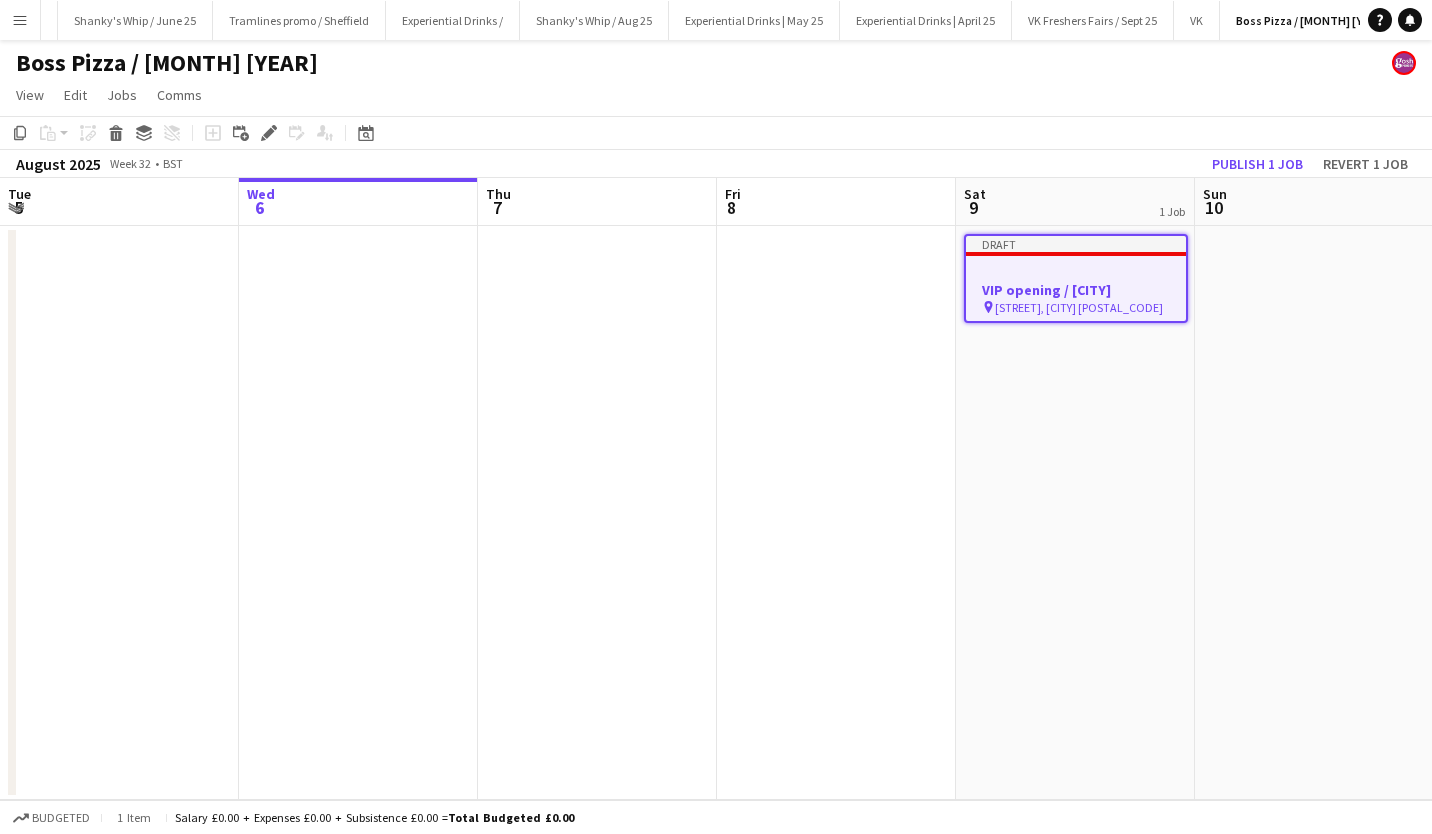 click on "Edit" at bounding box center (269, 133) 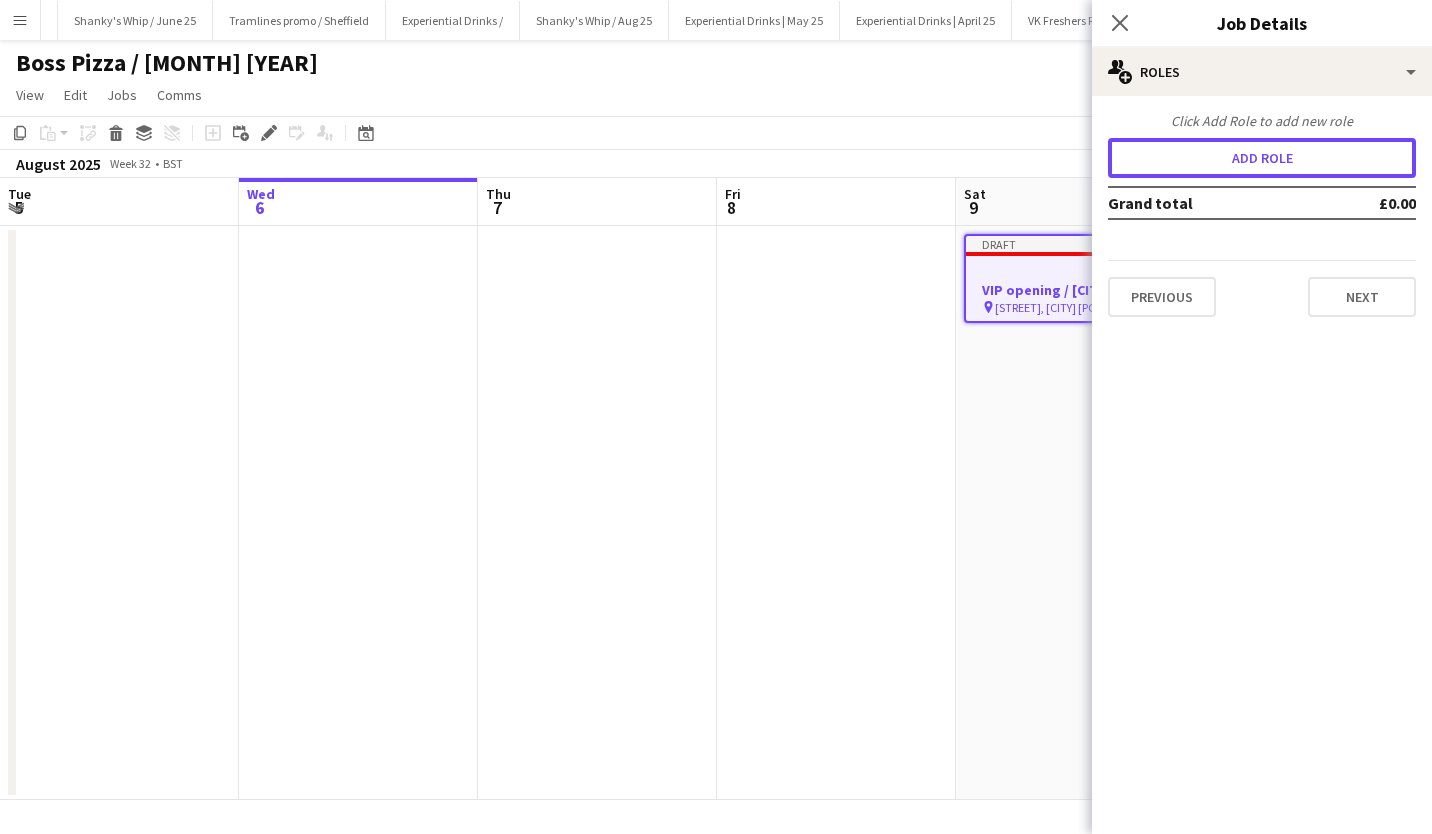 click on "Add role" at bounding box center (1262, 158) 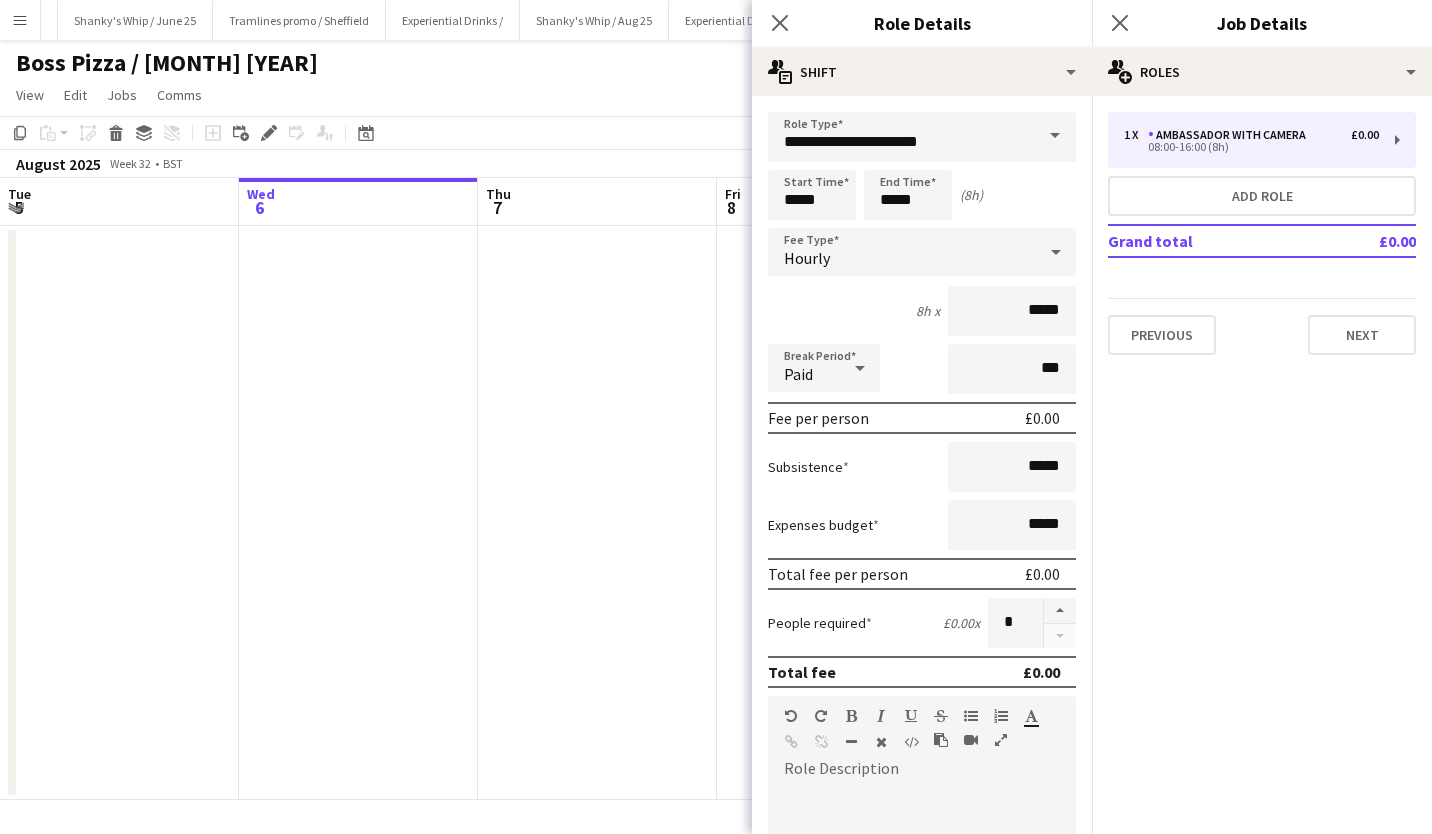 click at bounding box center [1055, 136] 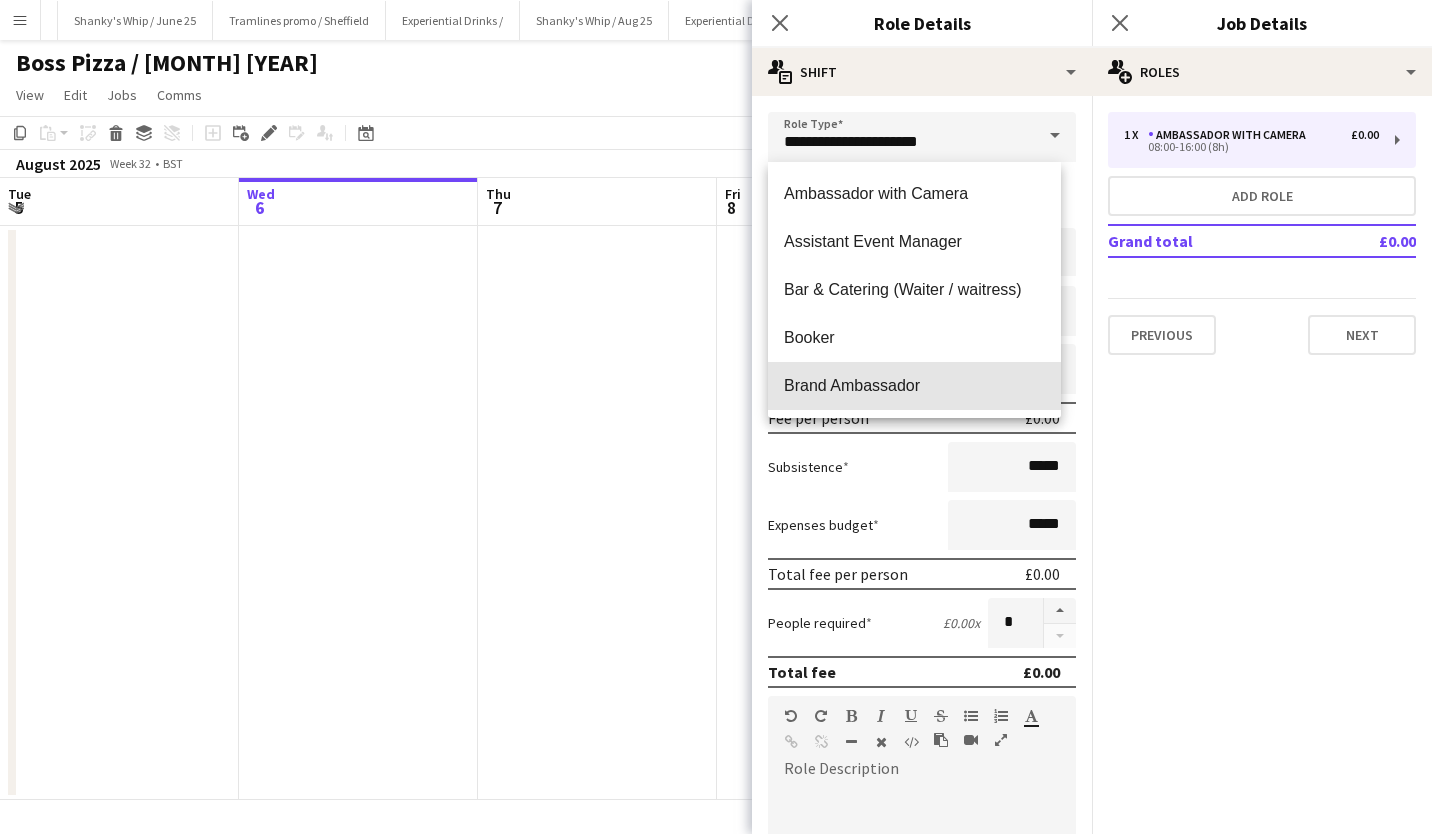 click on "Brand Ambassador" at bounding box center (914, 386) 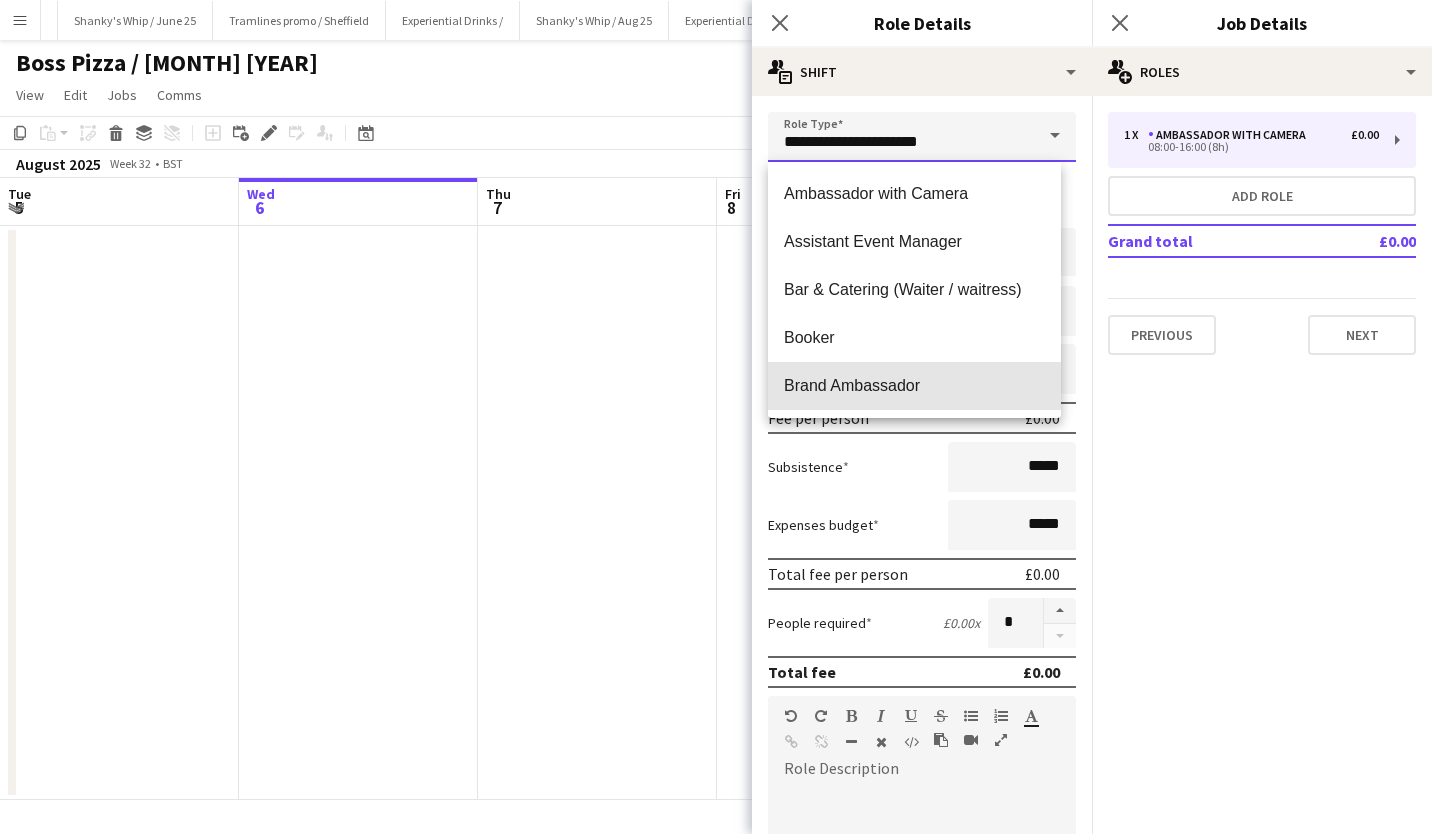 type on "**********" 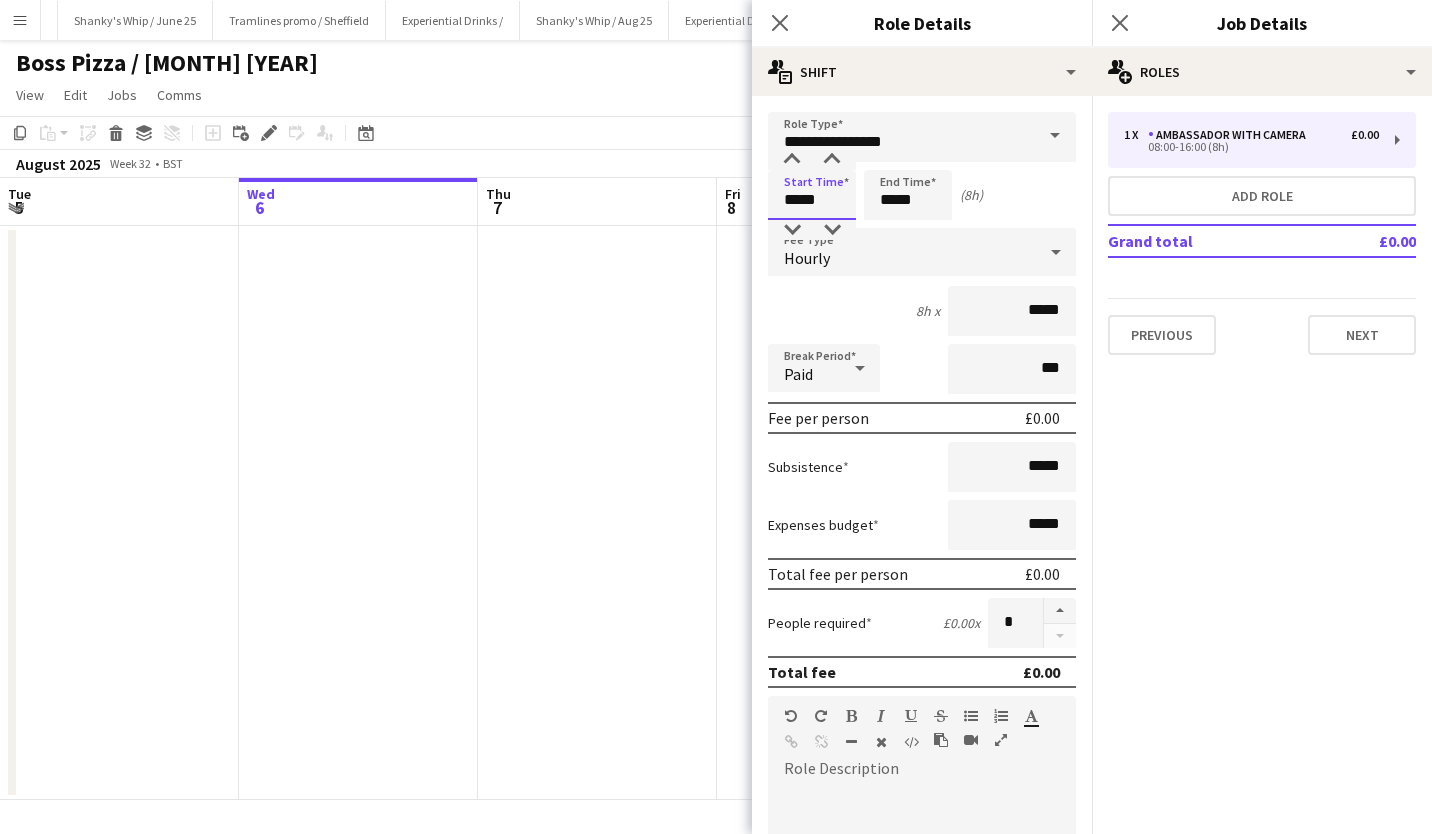 click on "*****" at bounding box center (812, 195) 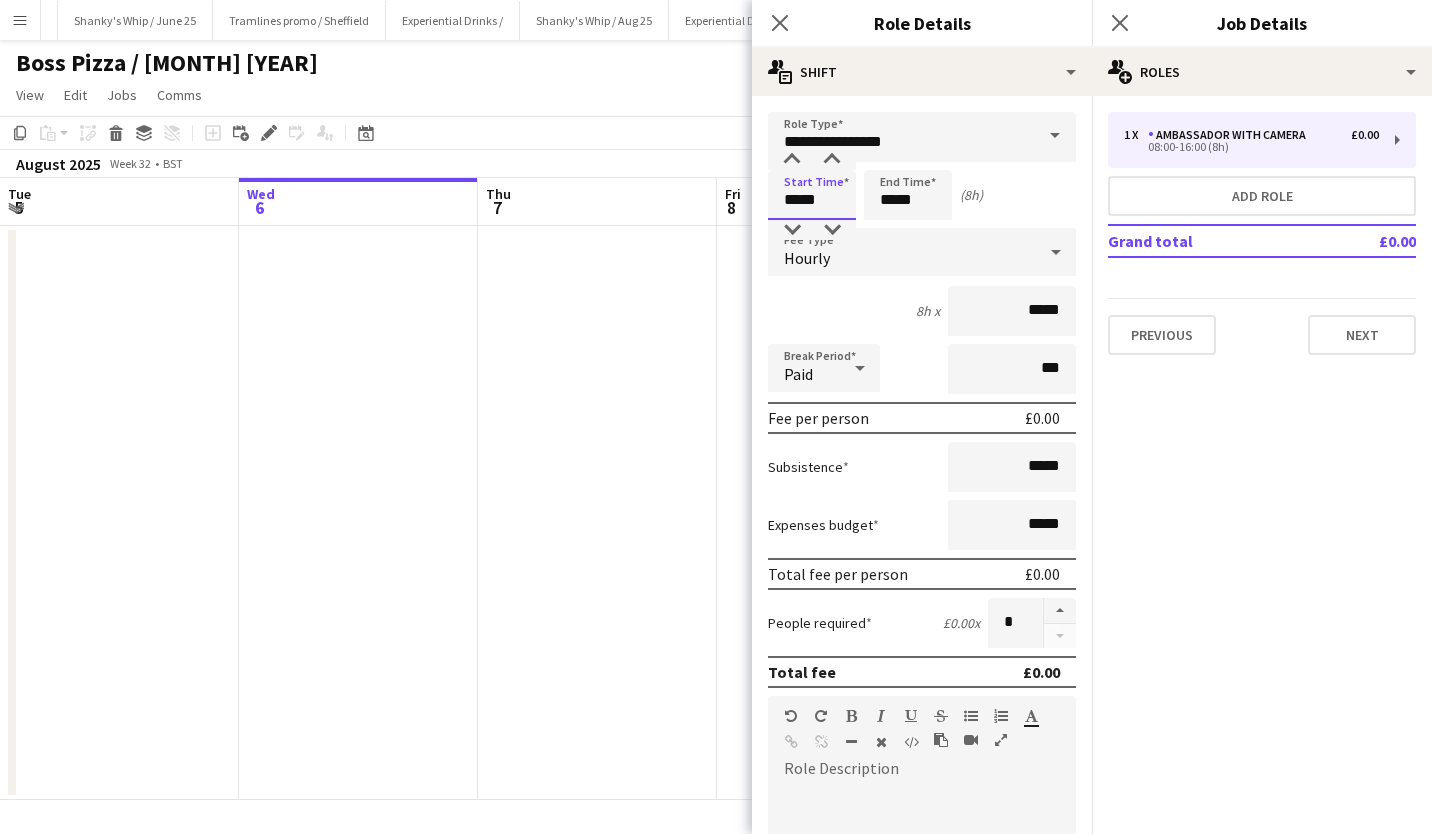 click at bounding box center [792, 160] 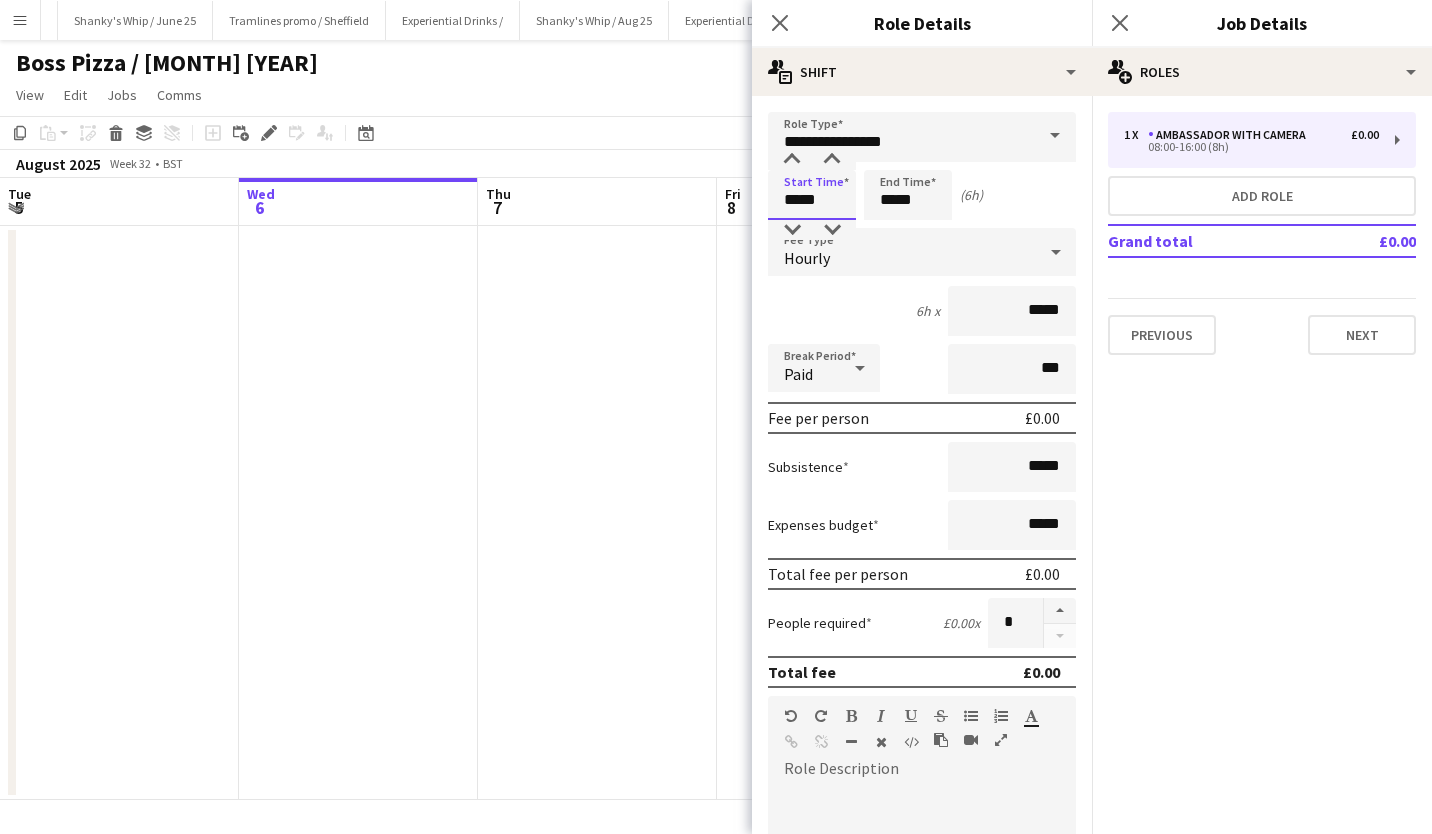 click at bounding box center [792, 160] 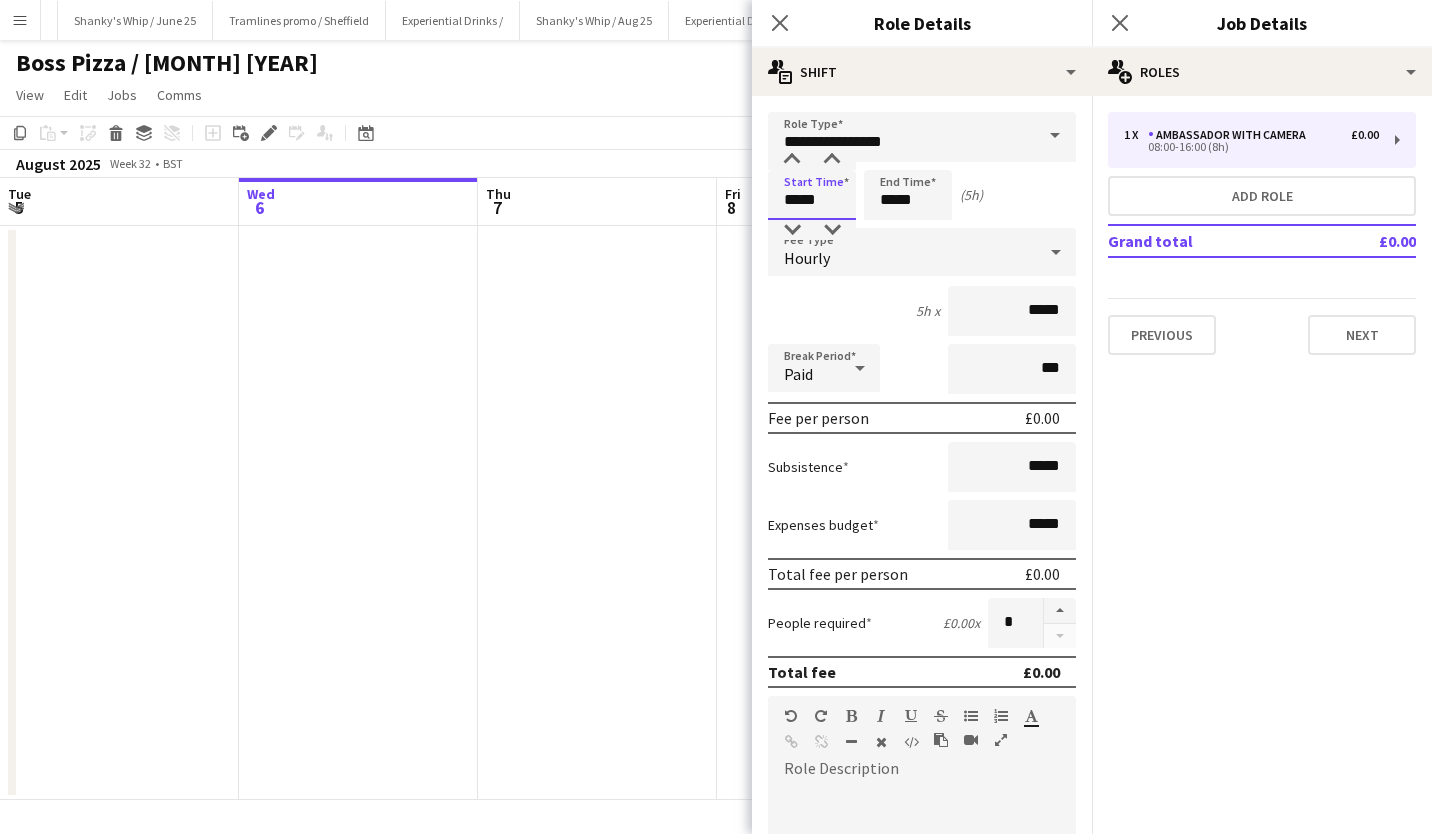 click at bounding box center [792, 160] 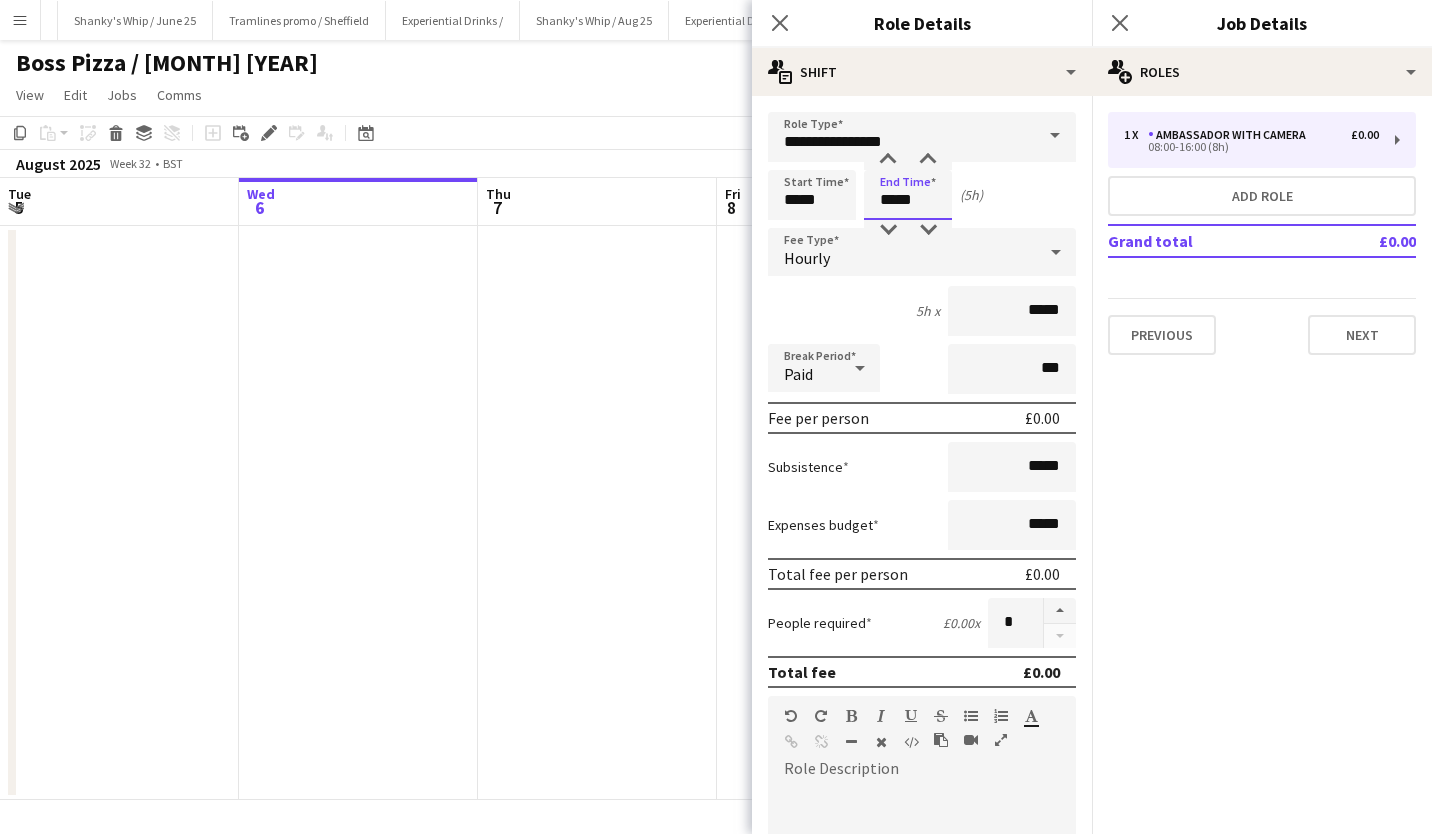 click on "*****" at bounding box center [908, 195] 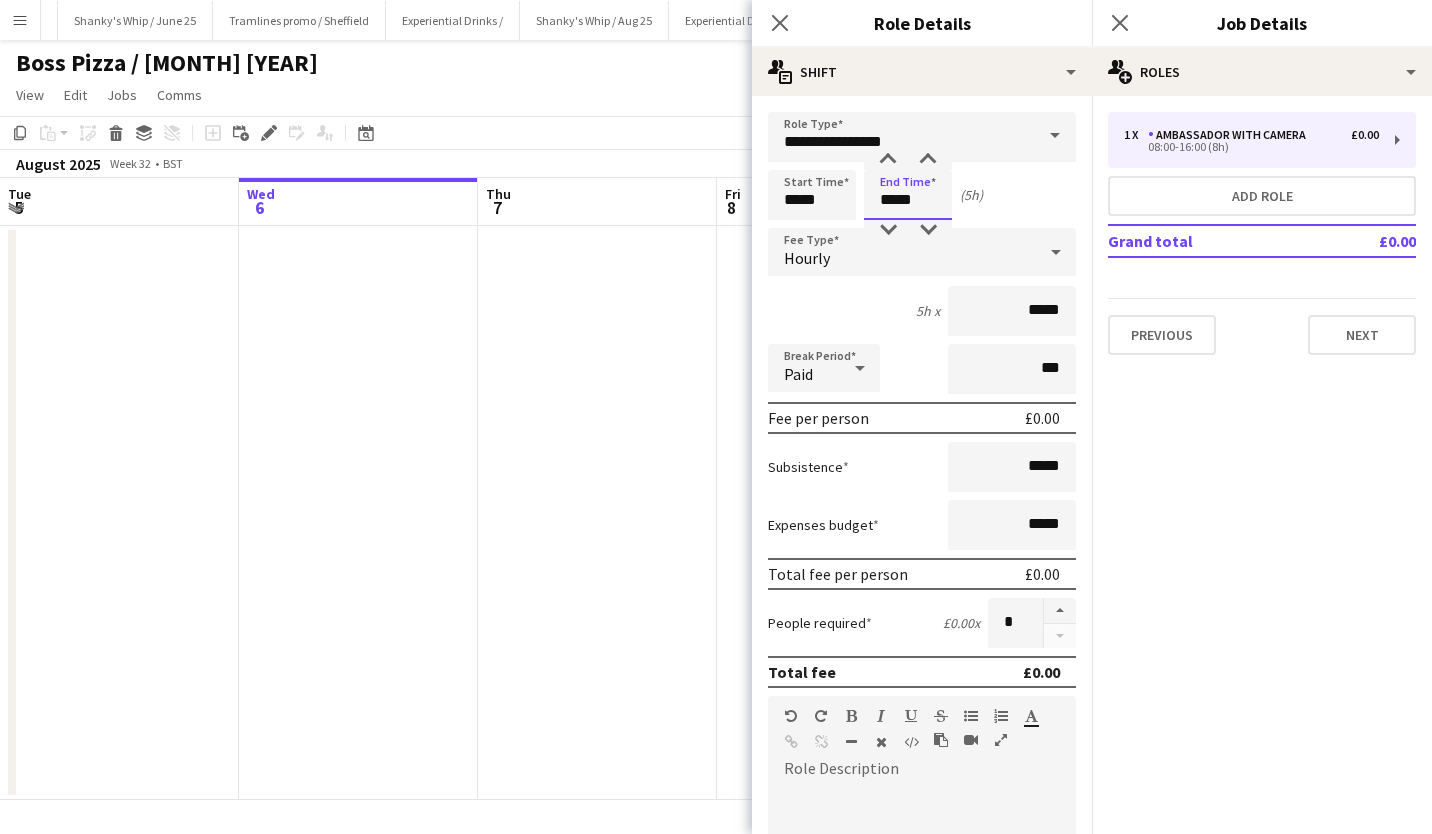 click at bounding box center (888, 230) 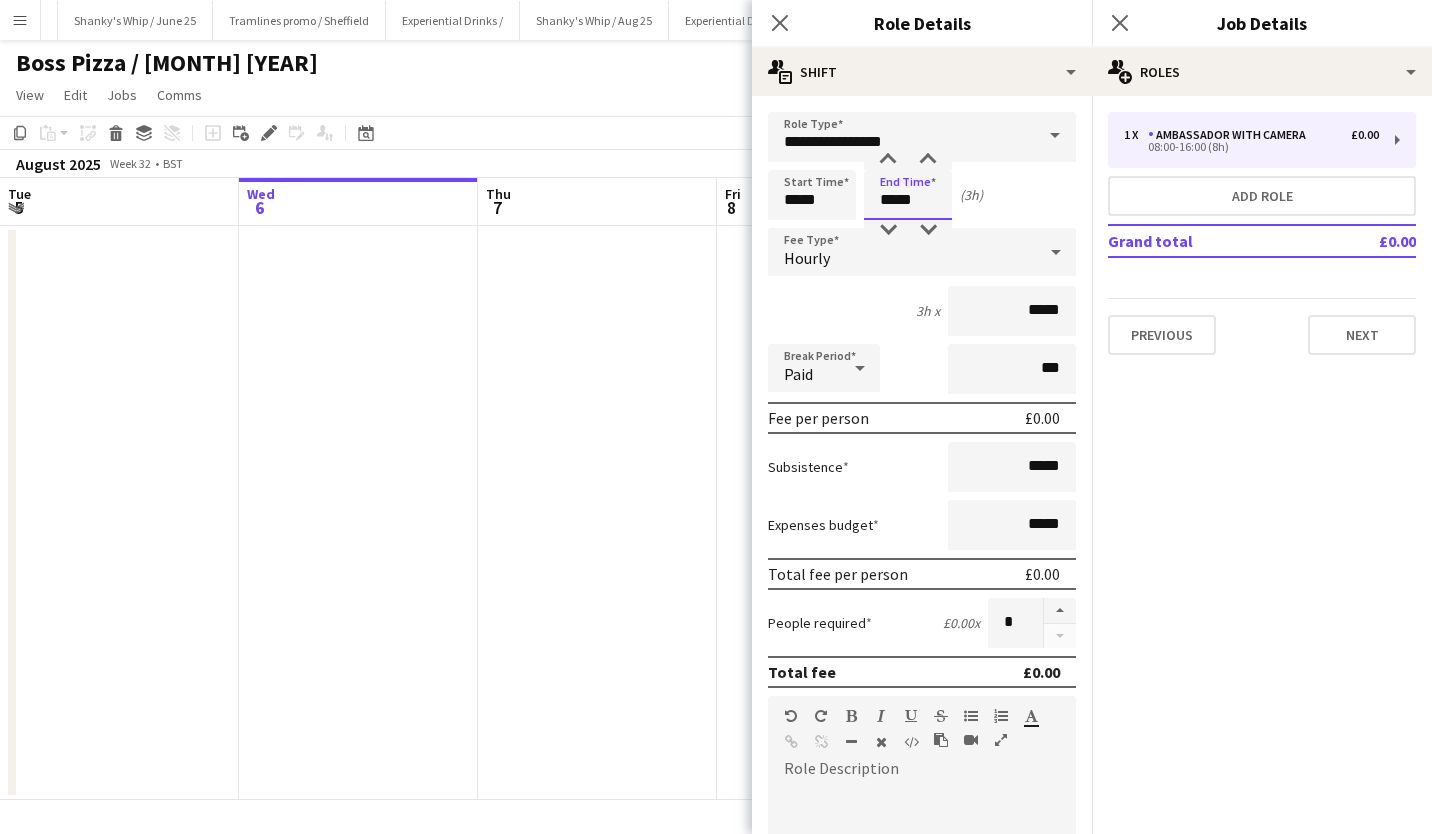 click at bounding box center [888, 230] 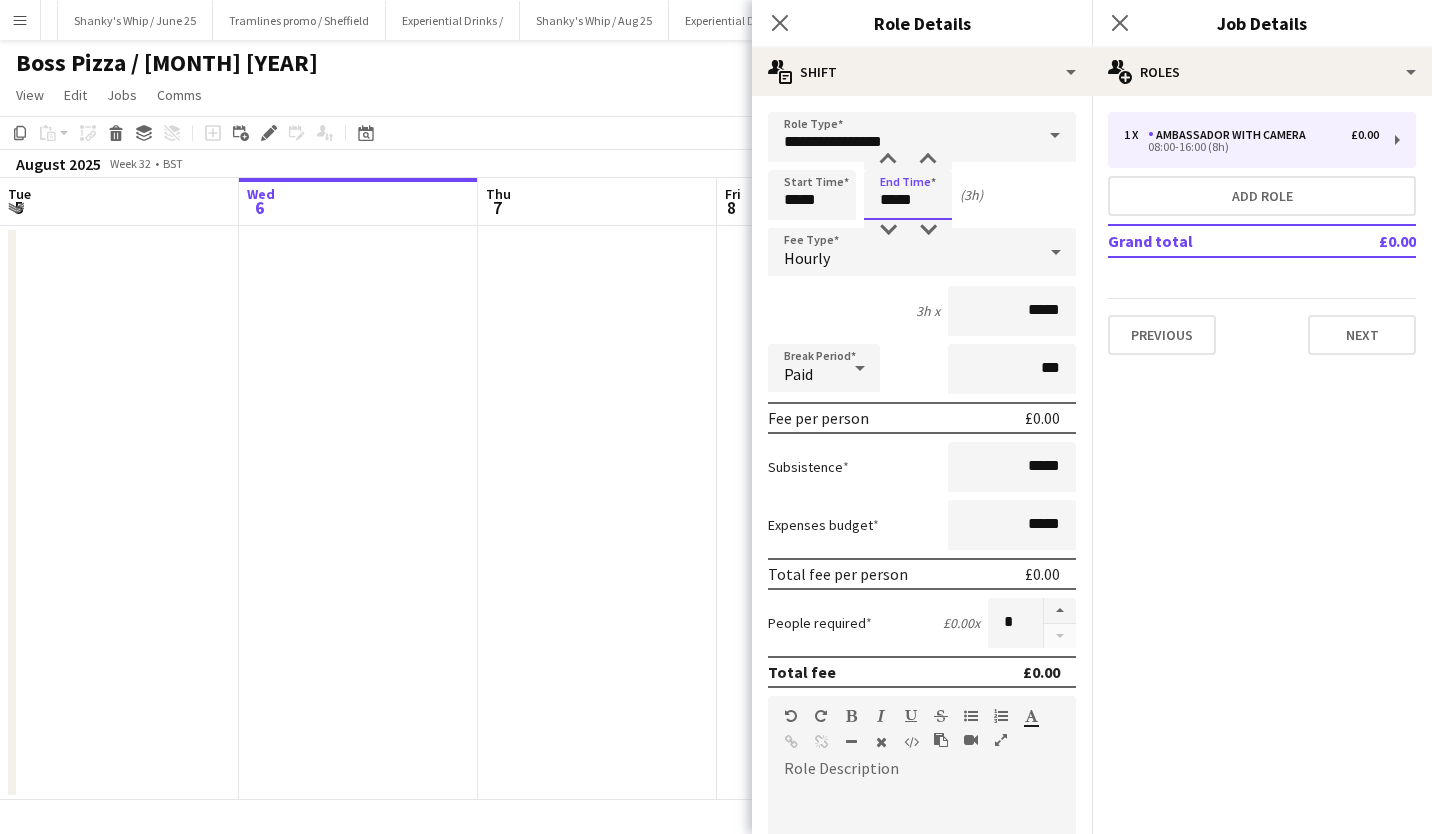 type on "*****" 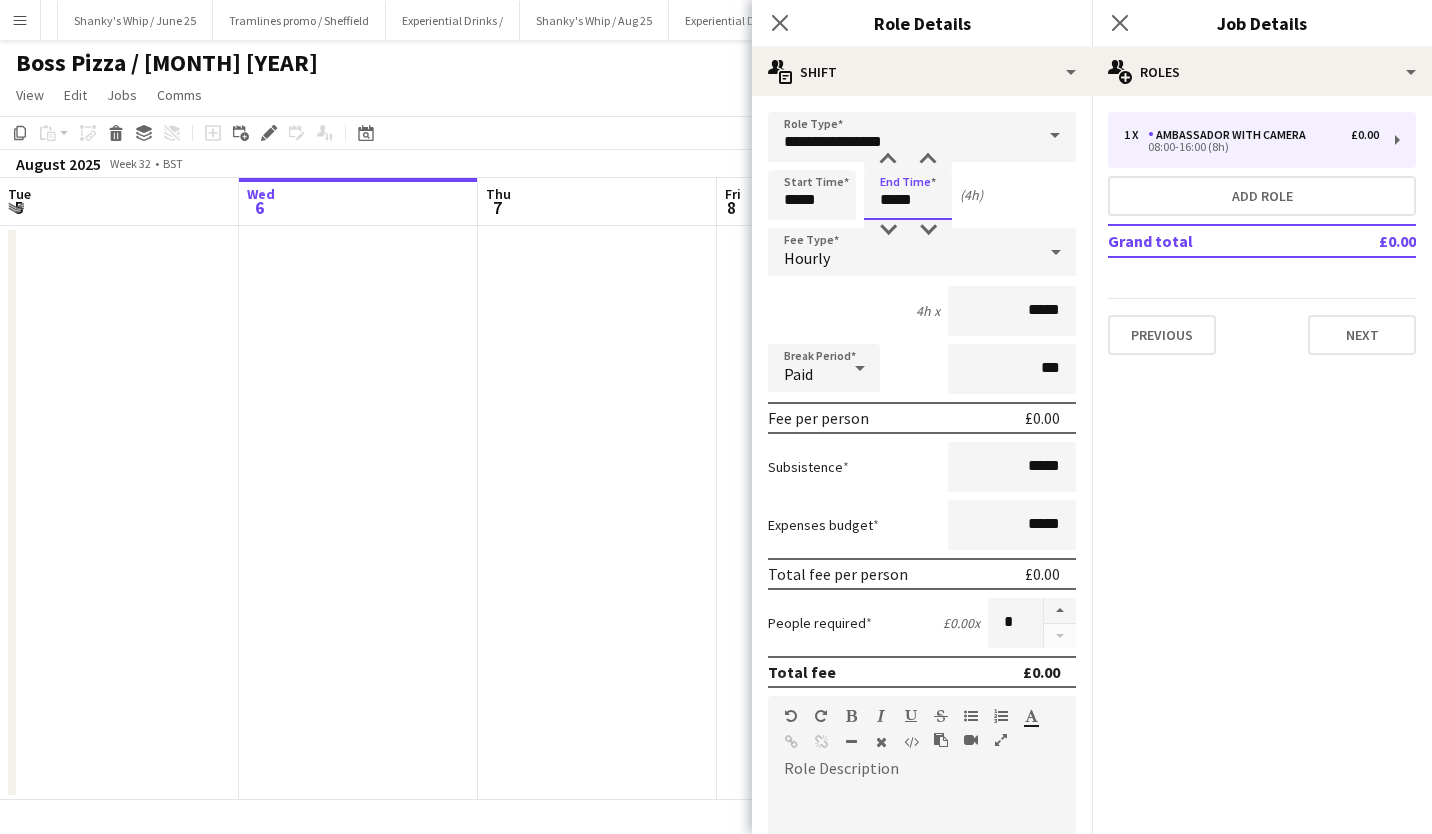click at bounding box center (888, 160) 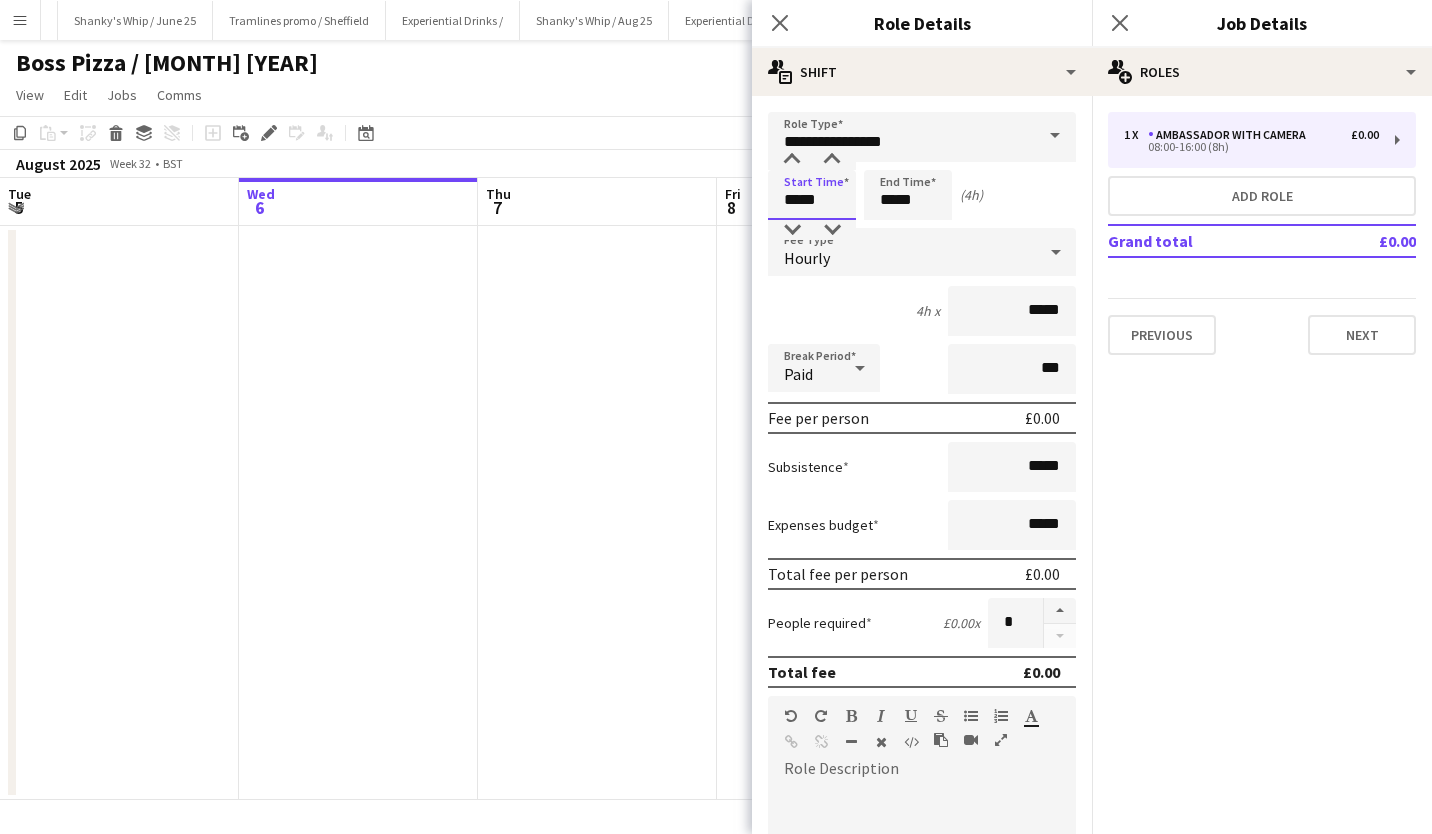 click on "*****" at bounding box center [812, 195] 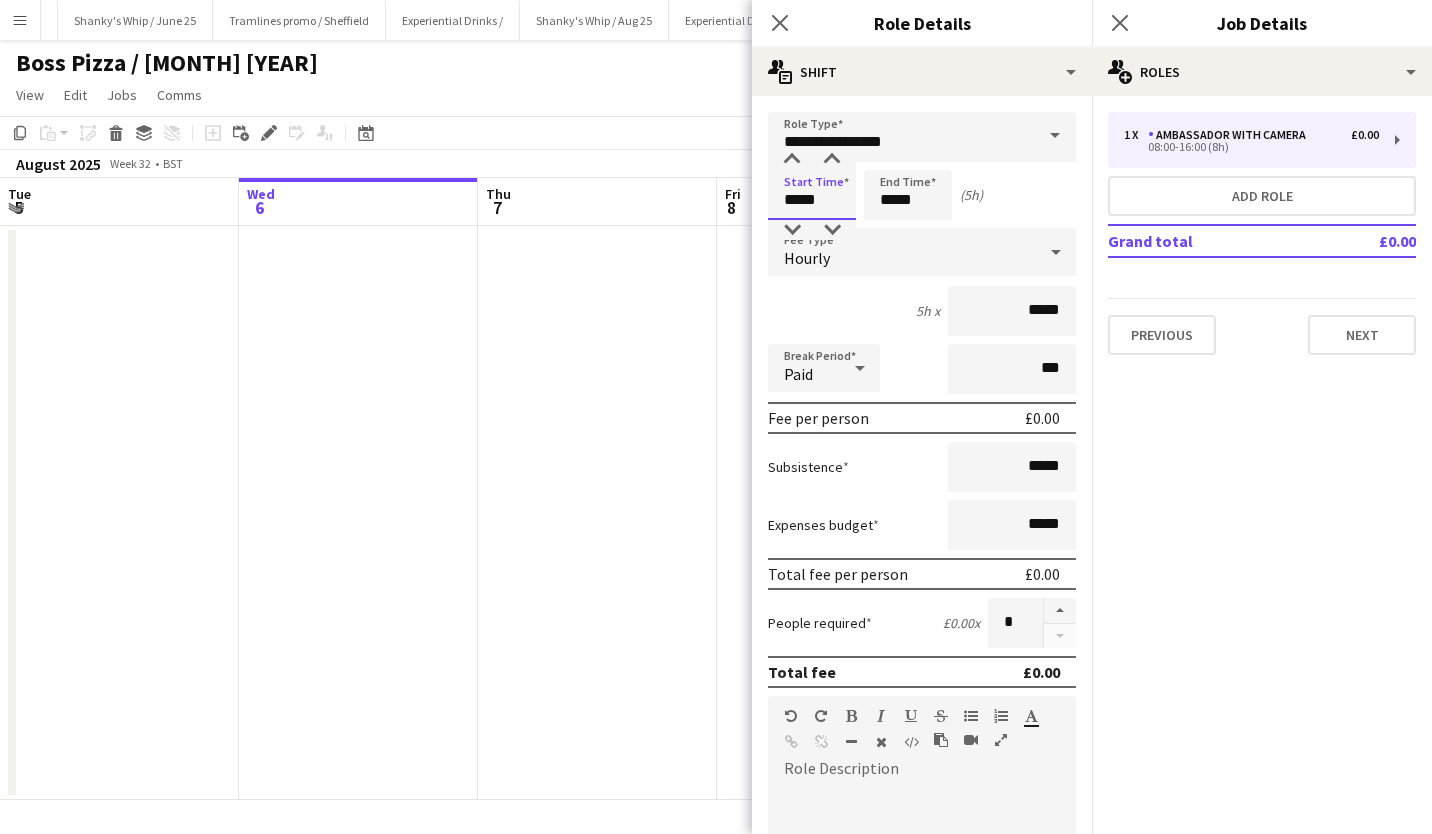 click at bounding box center [792, 230] 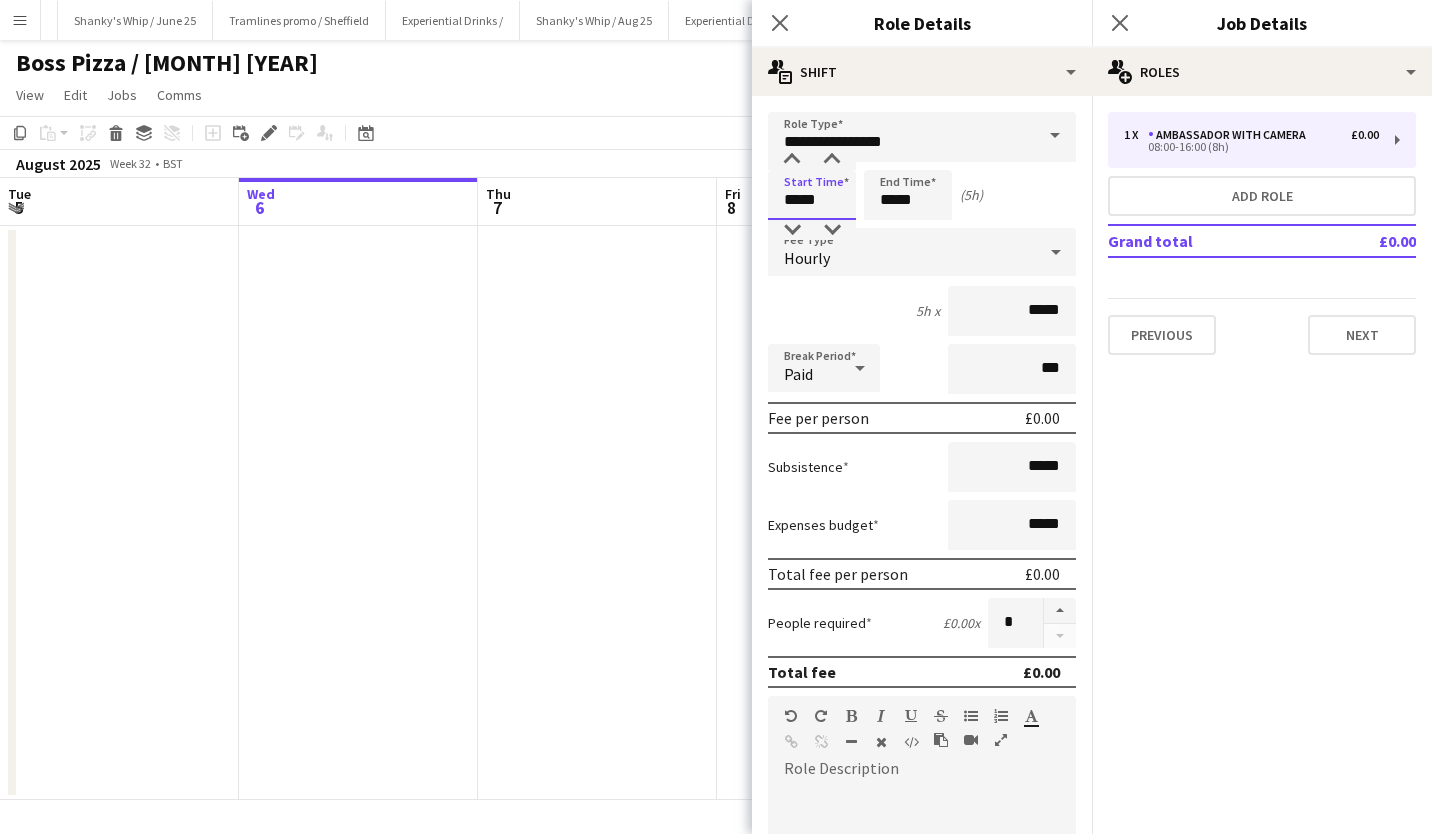 type on "*****" 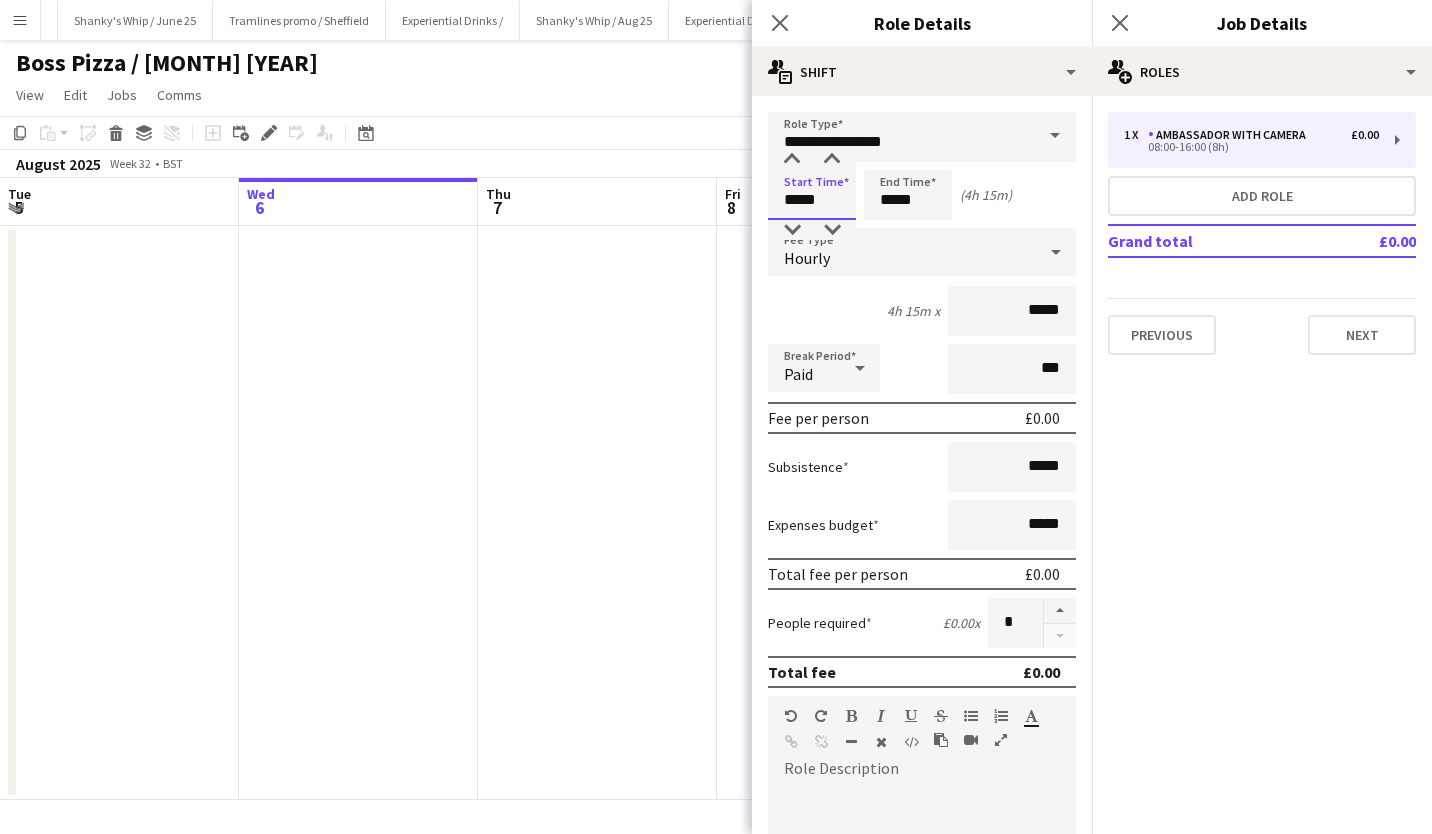 click at bounding box center [832, 230] 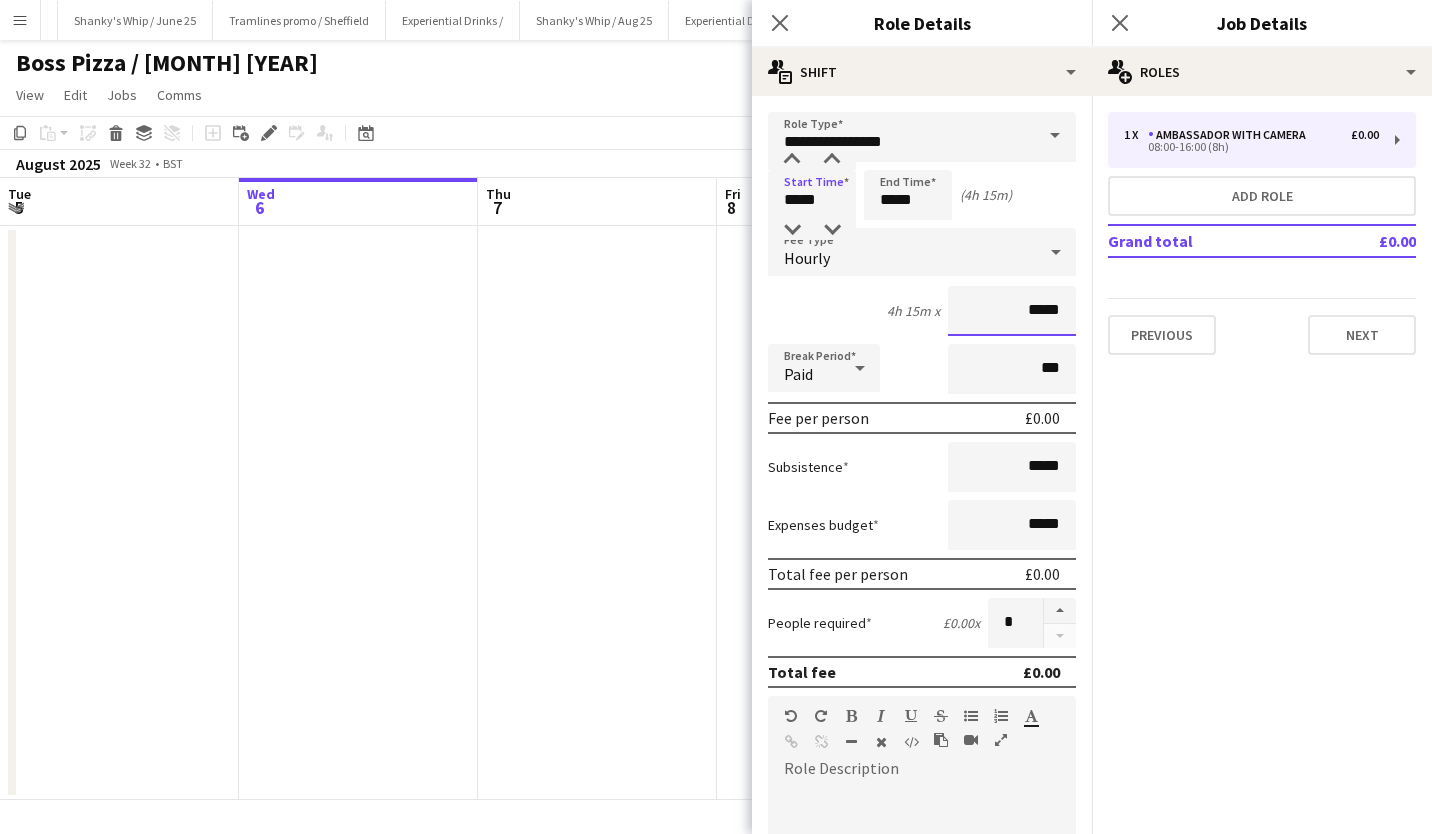 click on "*****" at bounding box center [1012, 311] 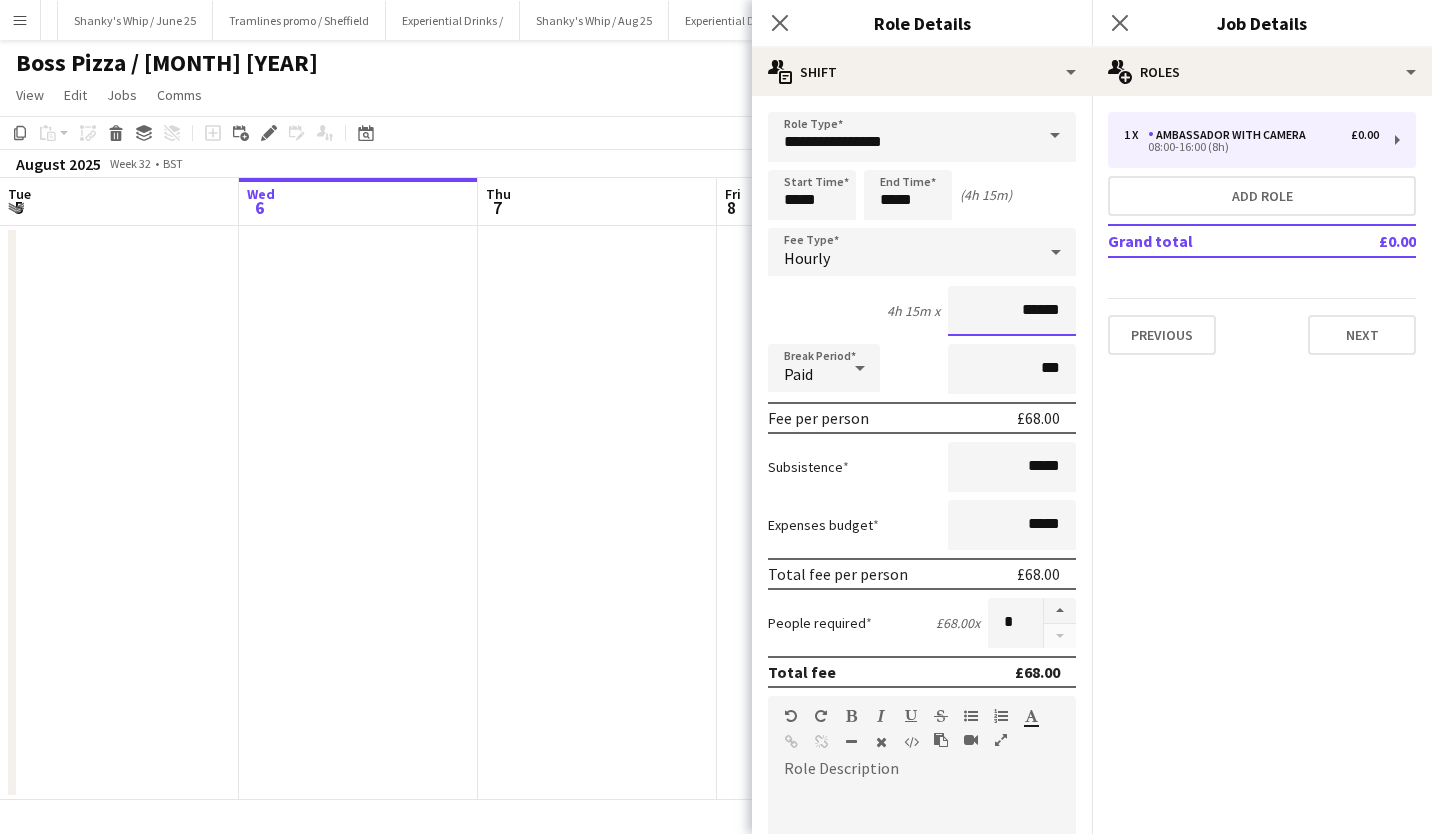 type on "******" 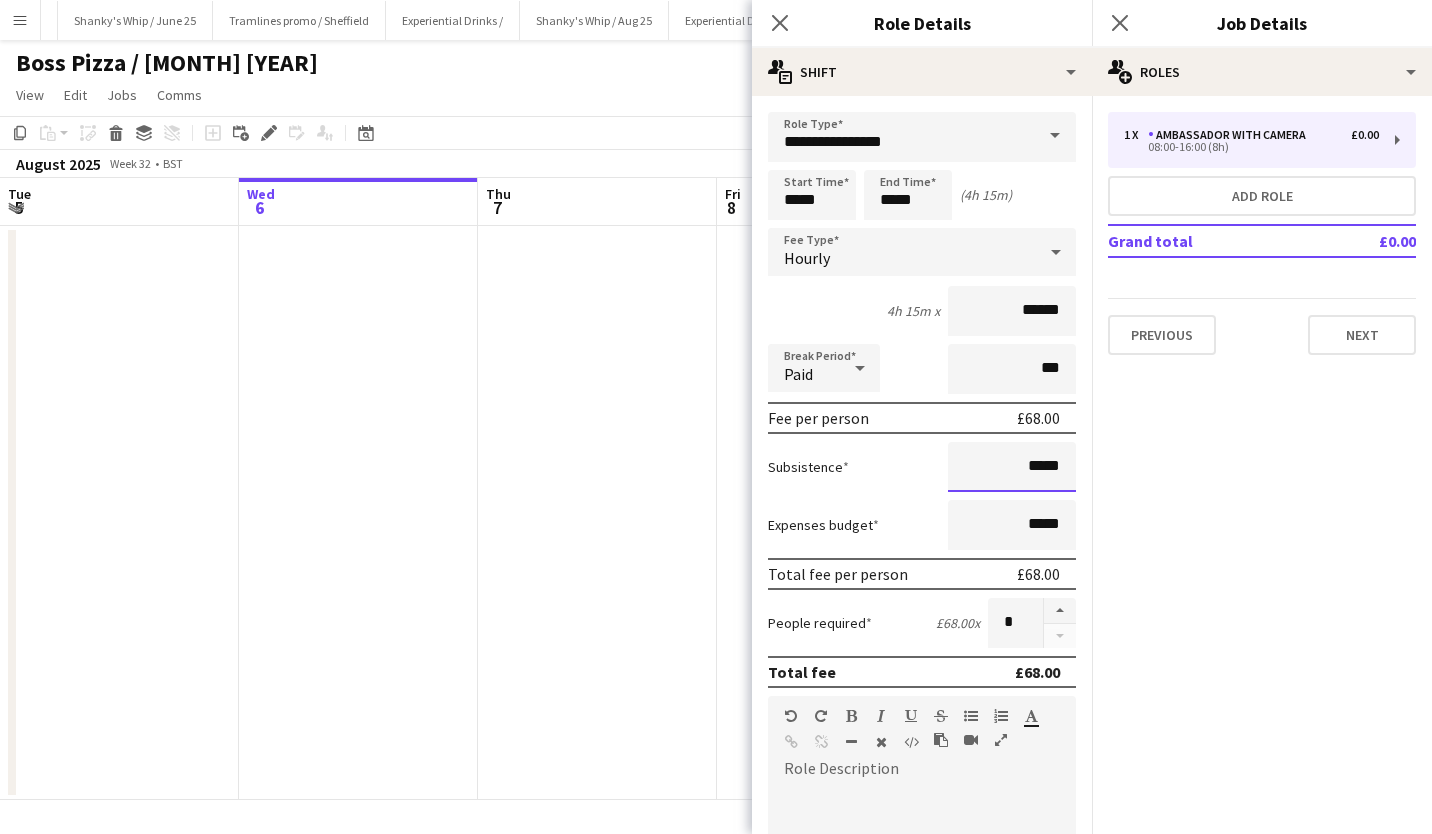 click on "*****" at bounding box center (1012, 467) 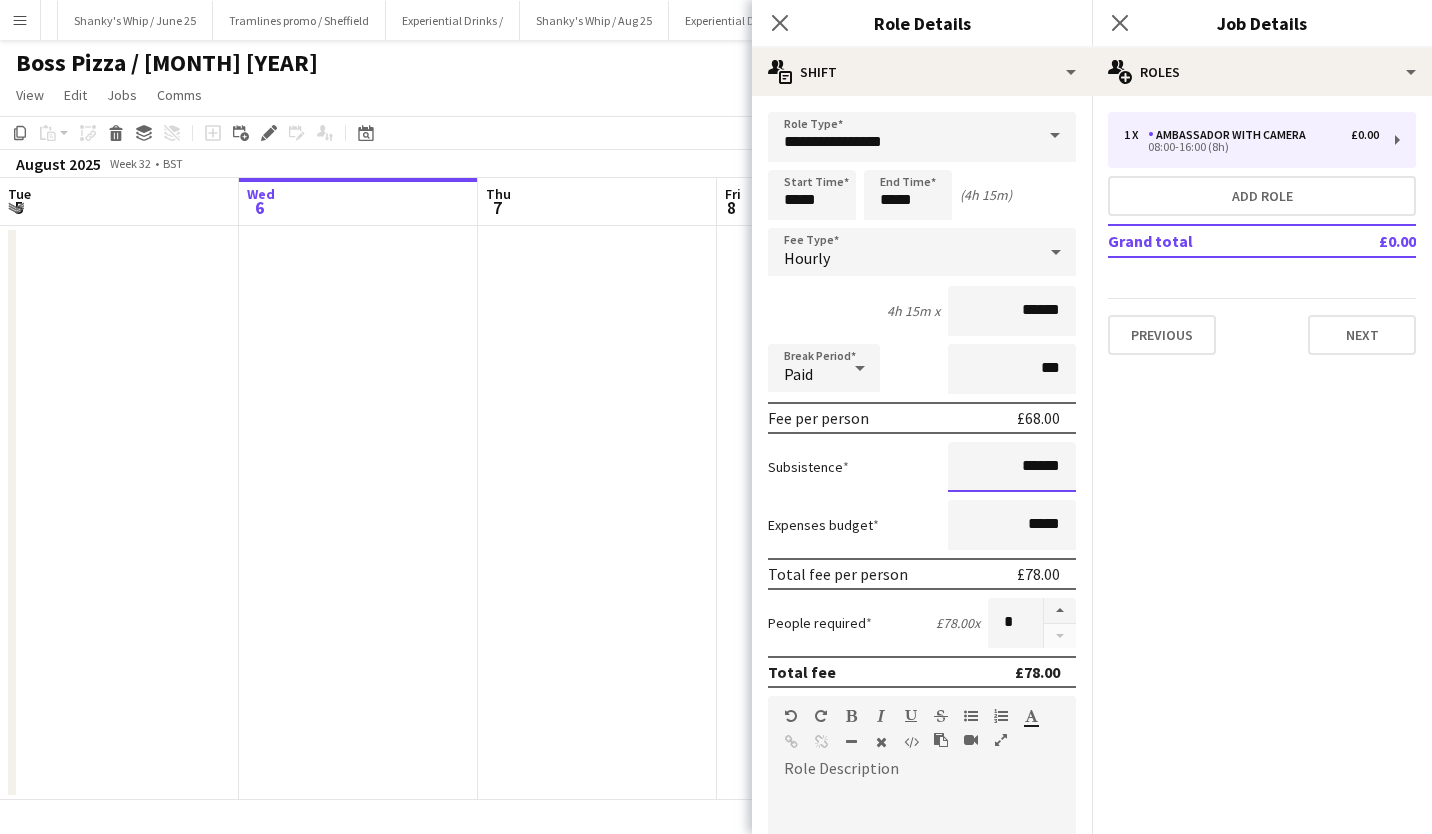 type on "******" 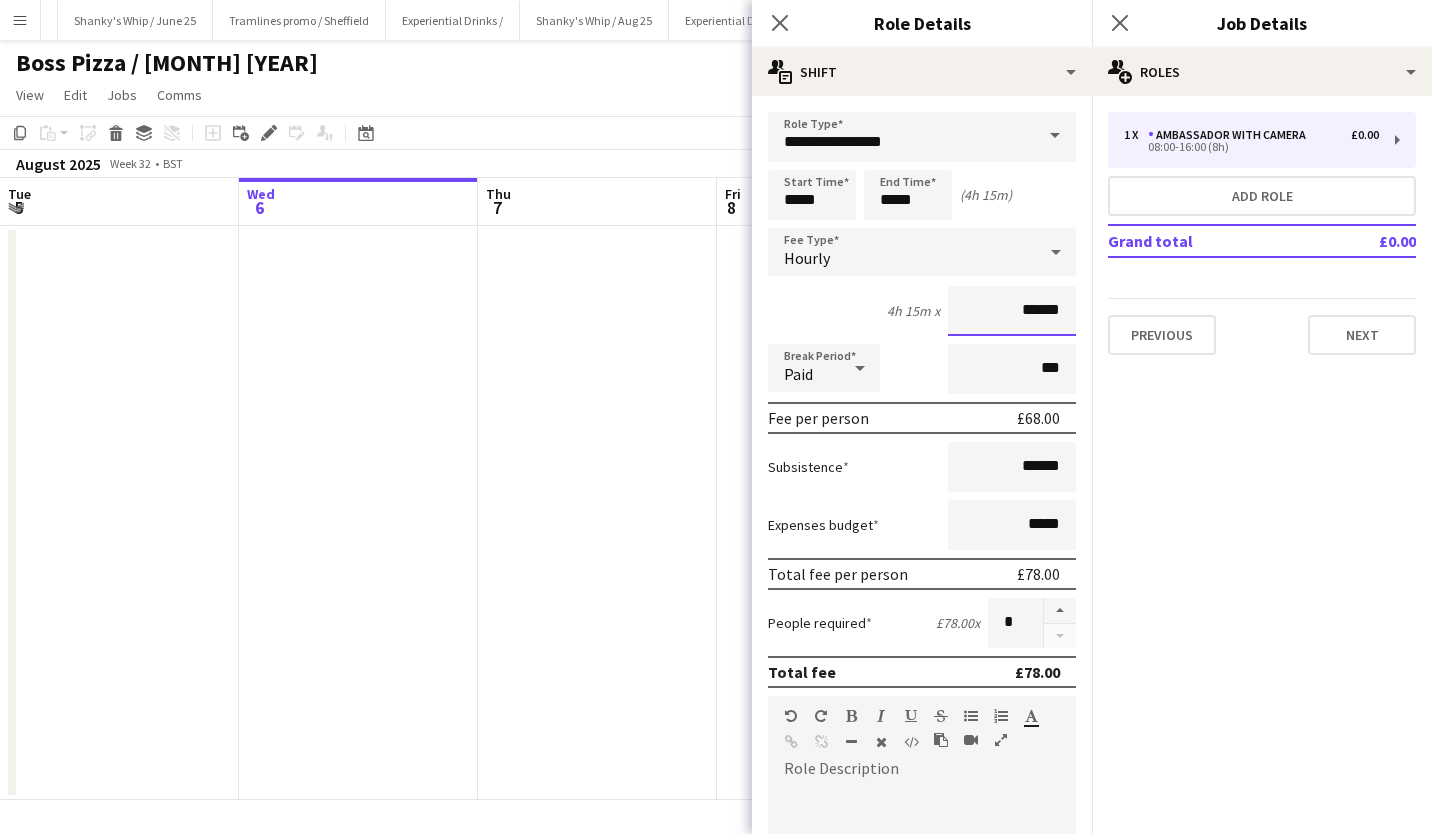 click on "******" at bounding box center (1012, 311) 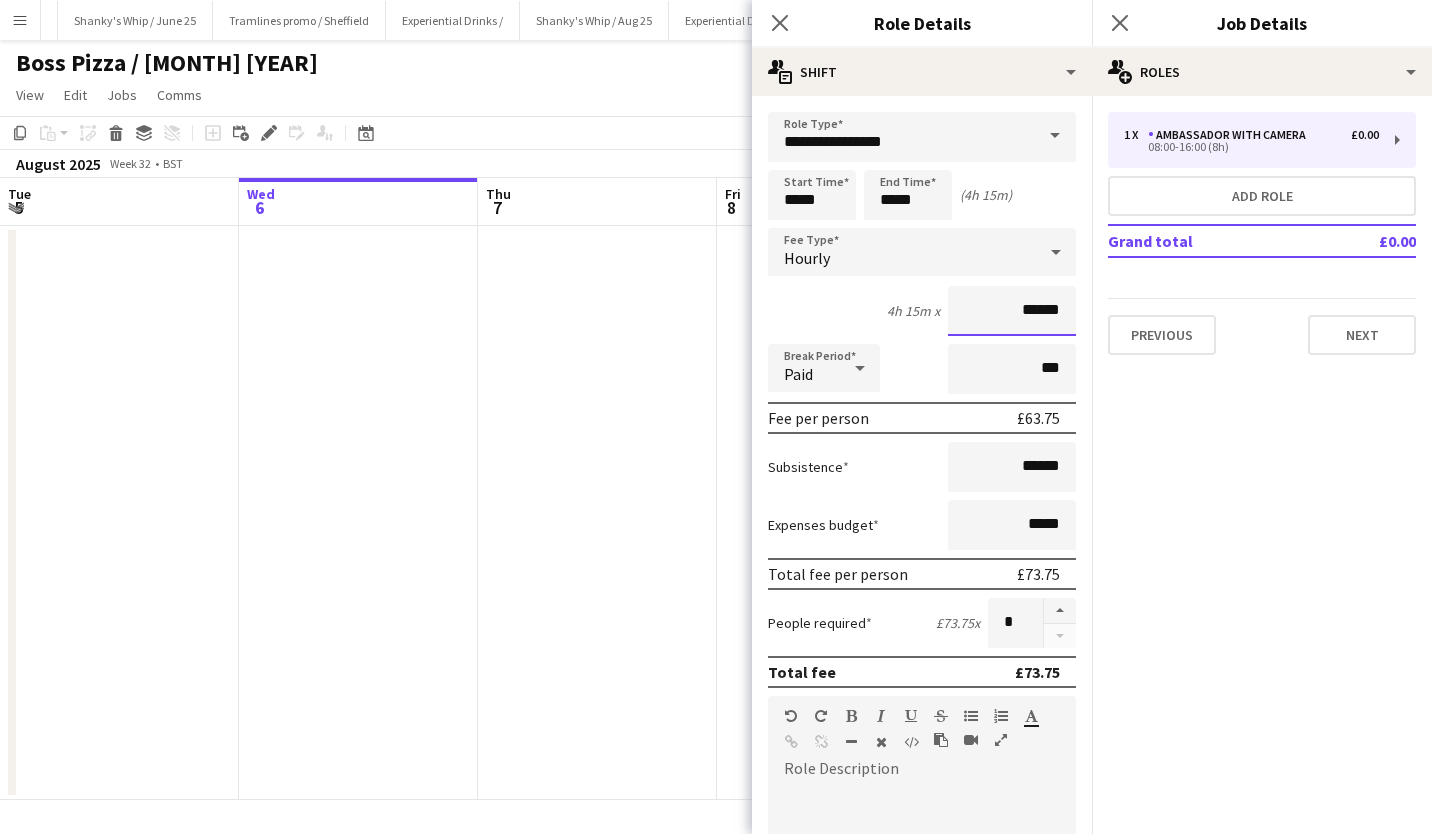 type on "******" 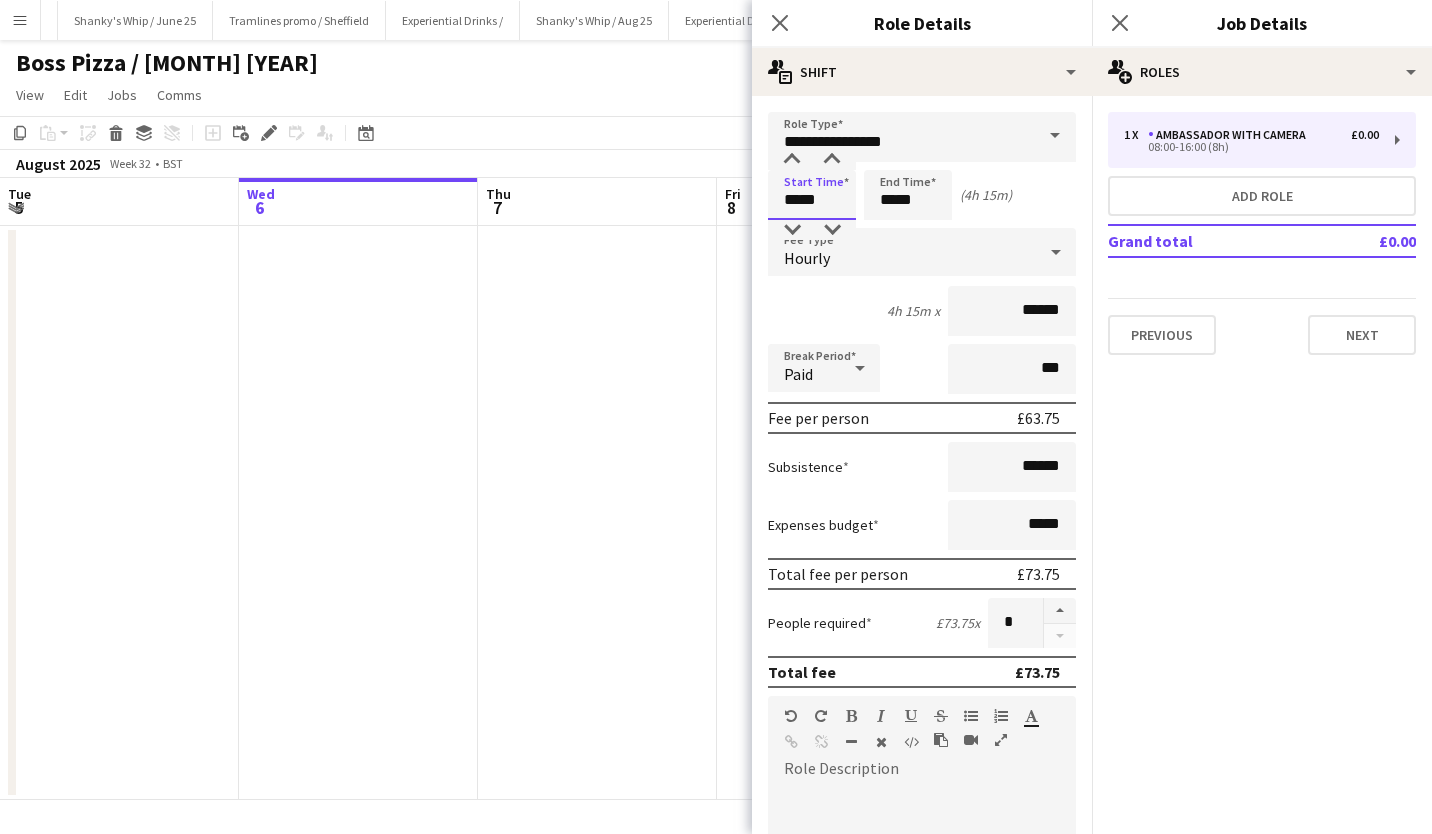 click on "*****" at bounding box center (812, 195) 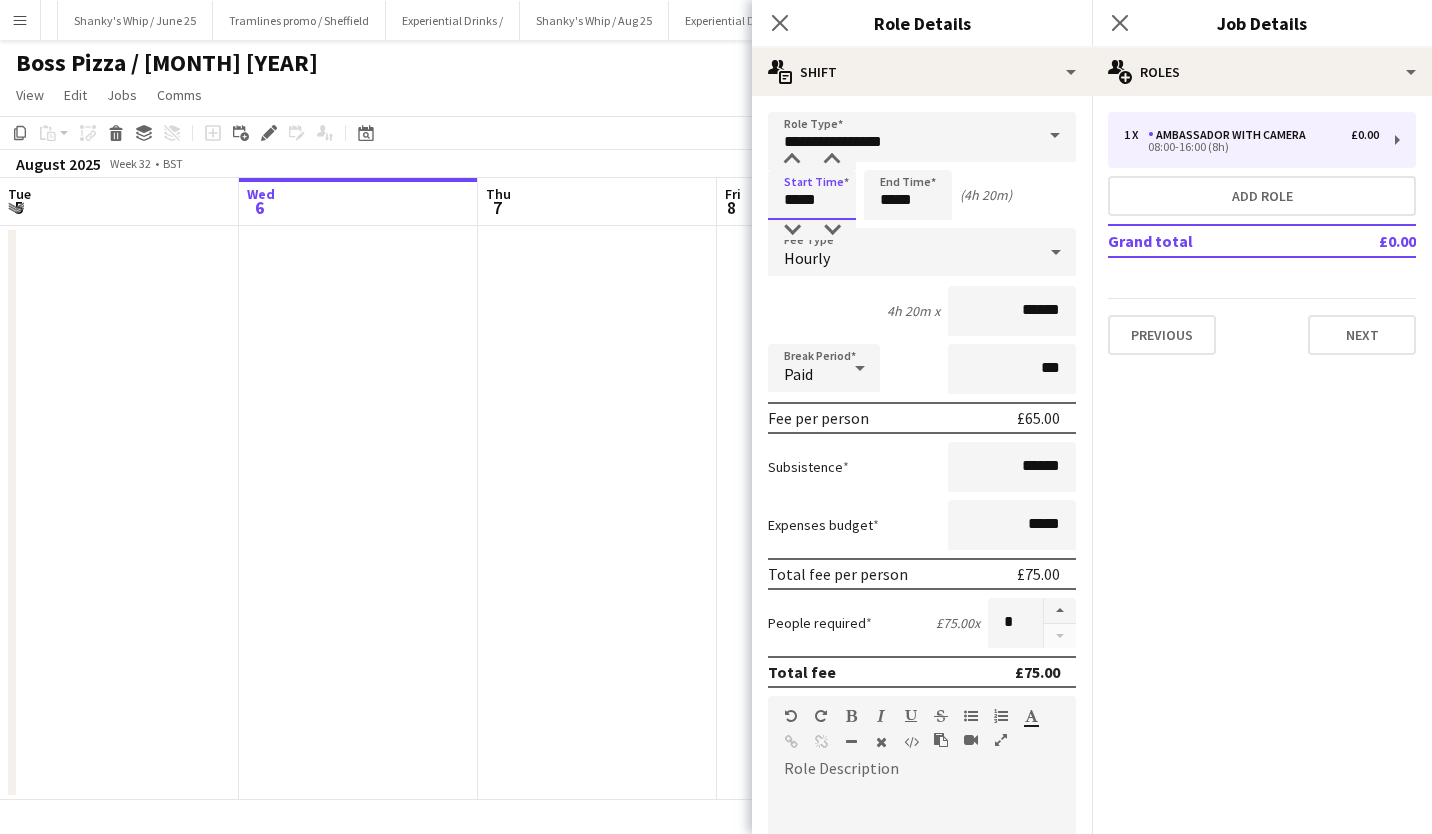 type on "*****" 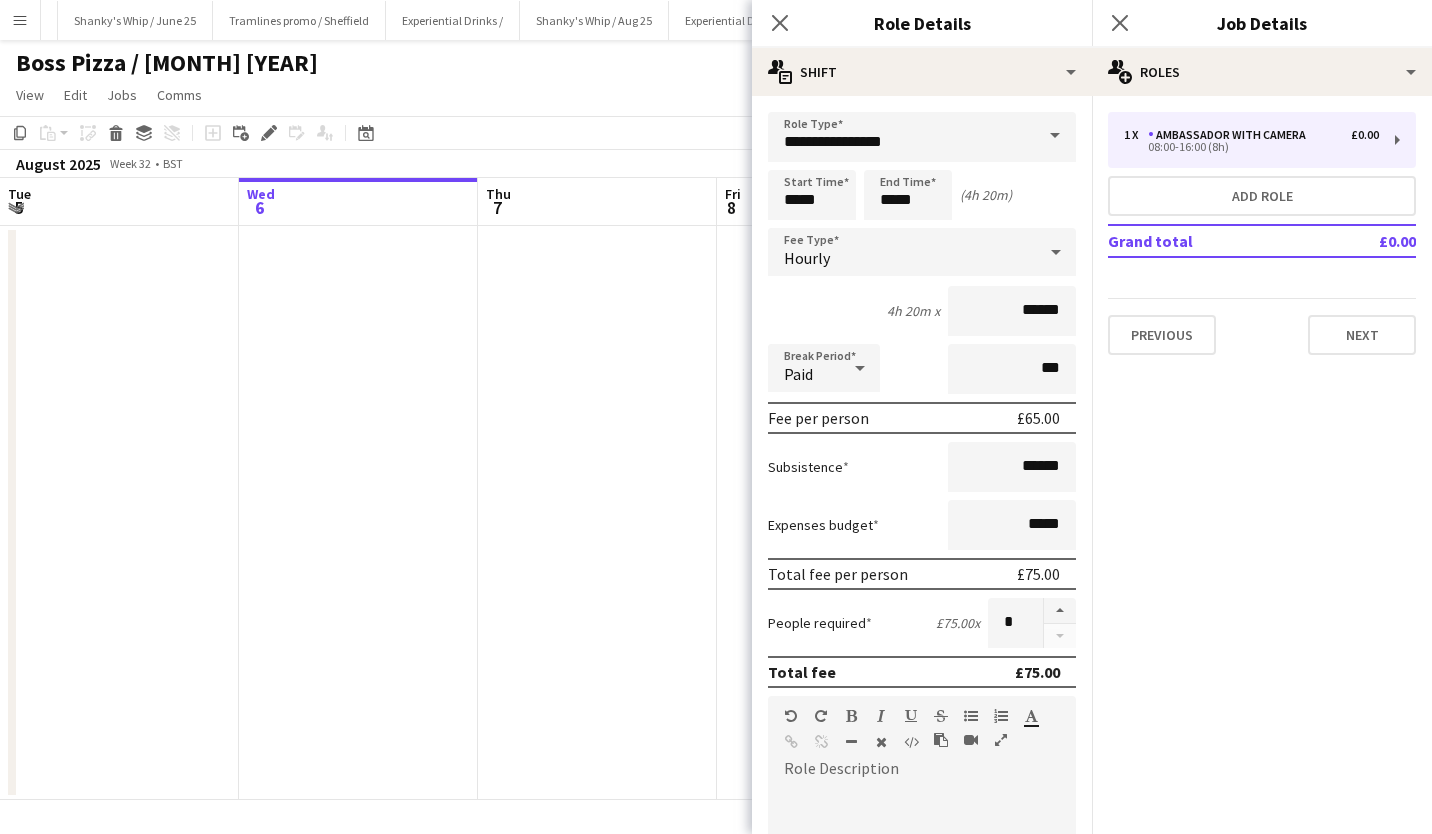 click on "4h 20m x  ******" at bounding box center (922, 311) 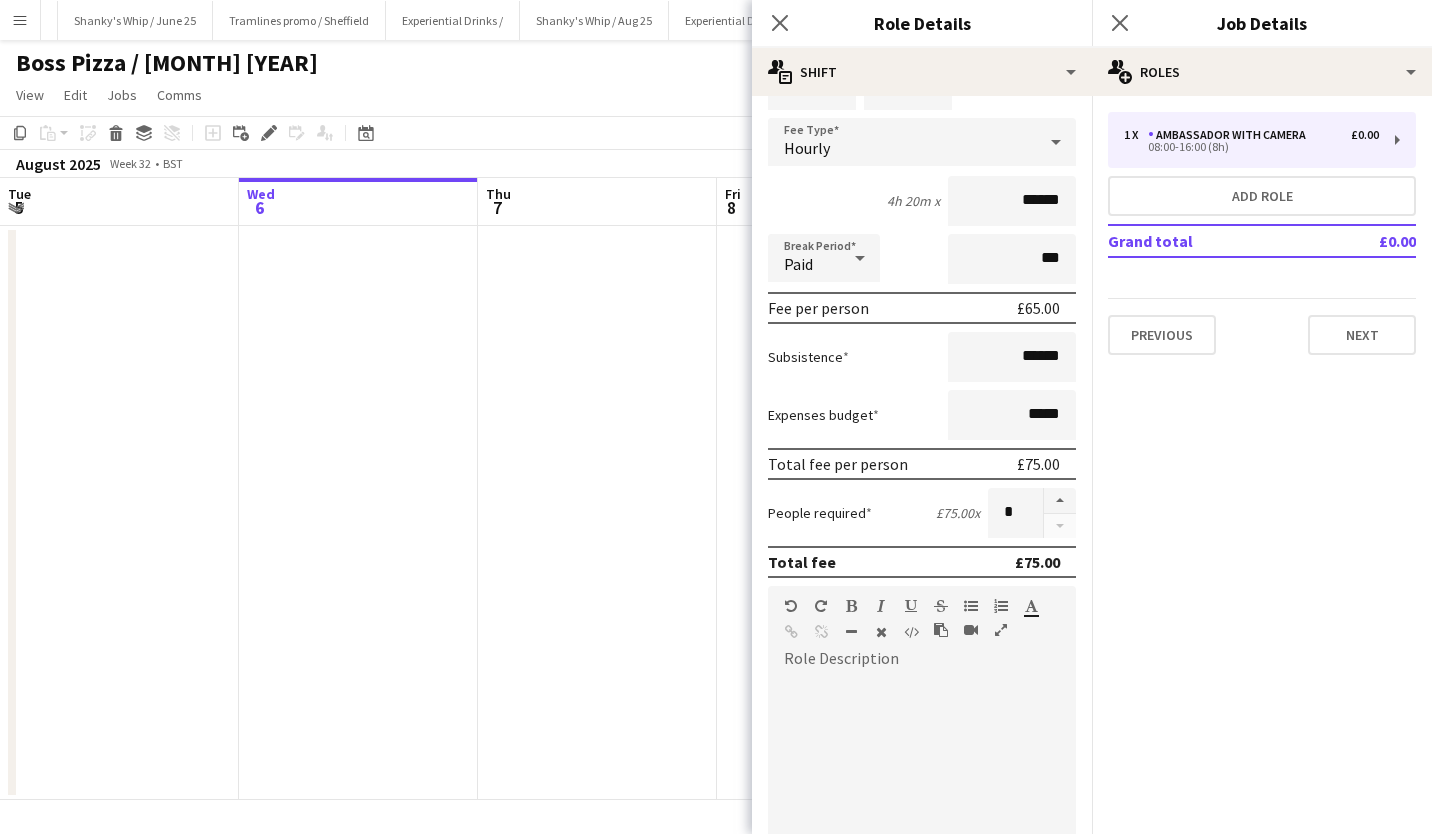 scroll, scrollTop: 111, scrollLeft: 0, axis: vertical 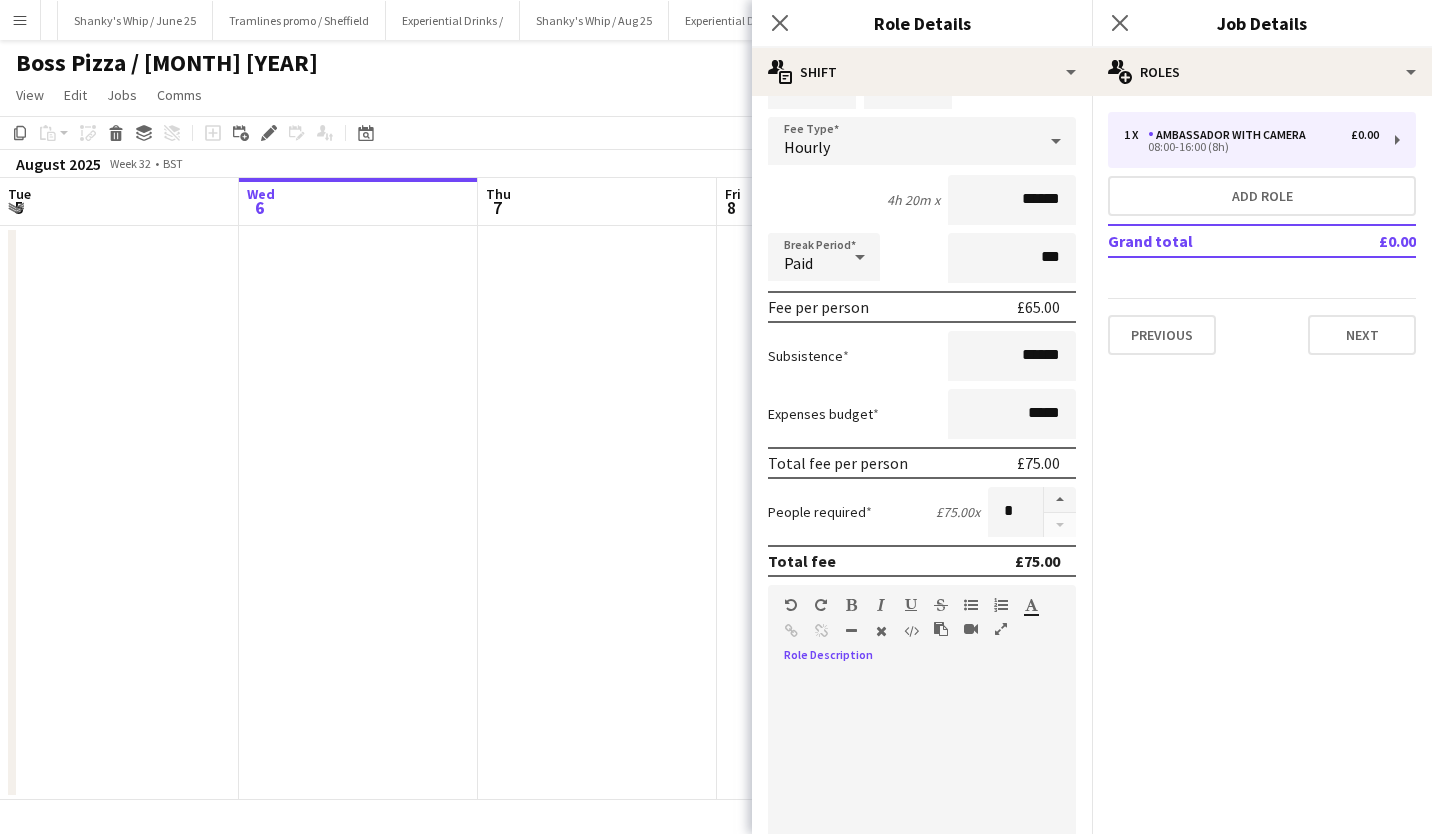 click at bounding box center [922, 787] 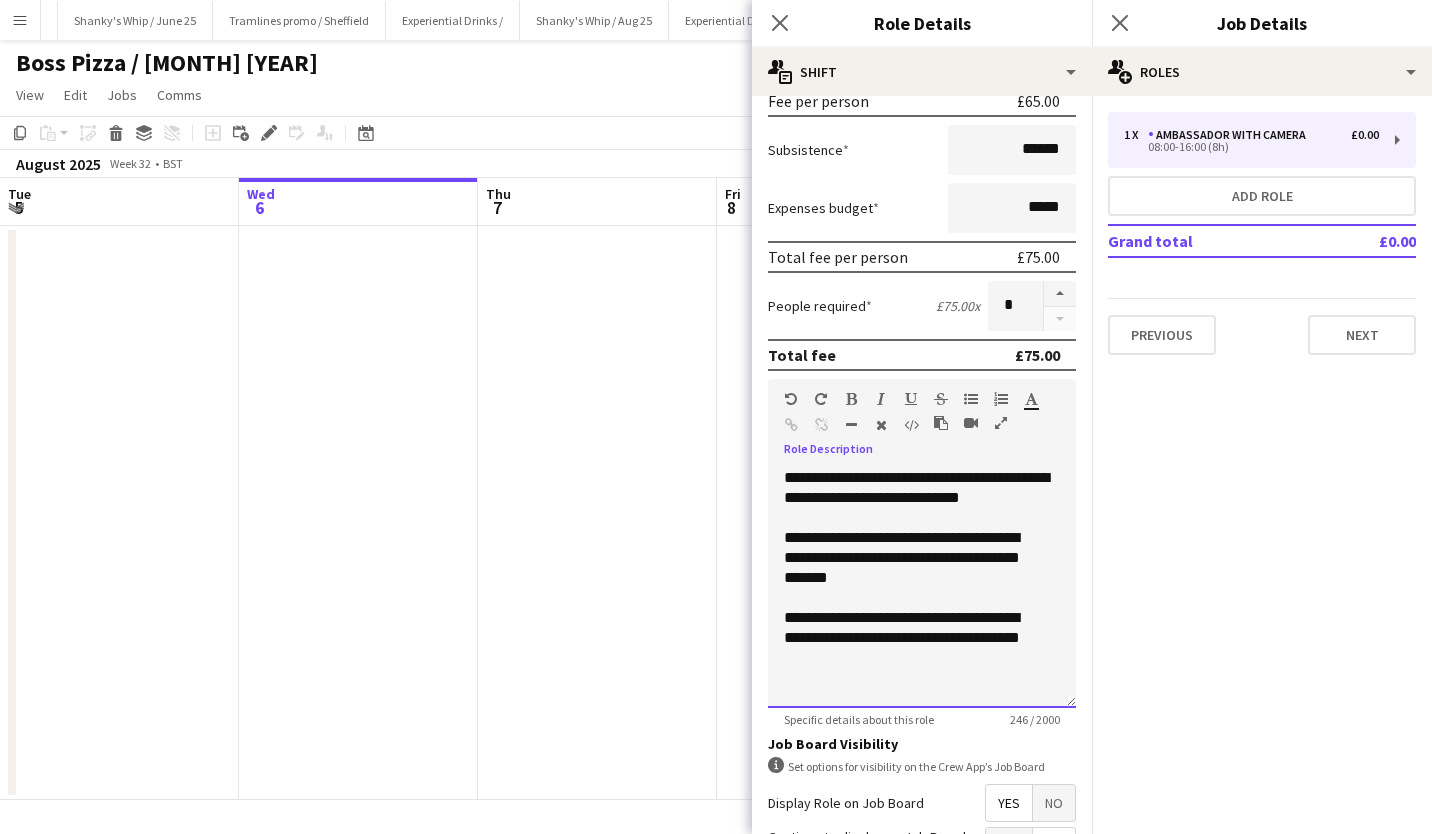 scroll, scrollTop: 520, scrollLeft: 0, axis: vertical 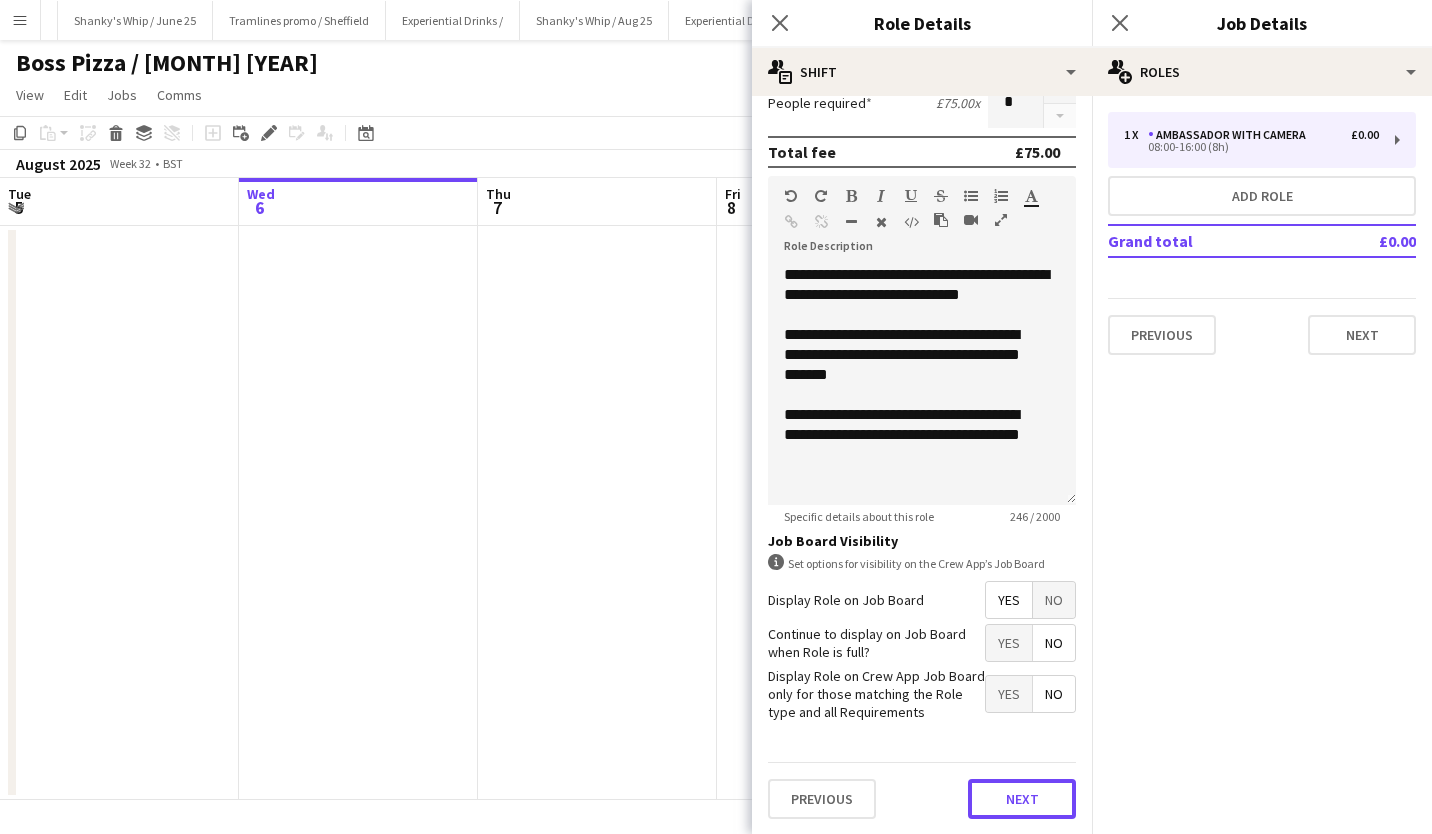 drag, startPoint x: 957, startPoint y: 689, endPoint x: 1020, endPoint y: 795, distance: 123.308556 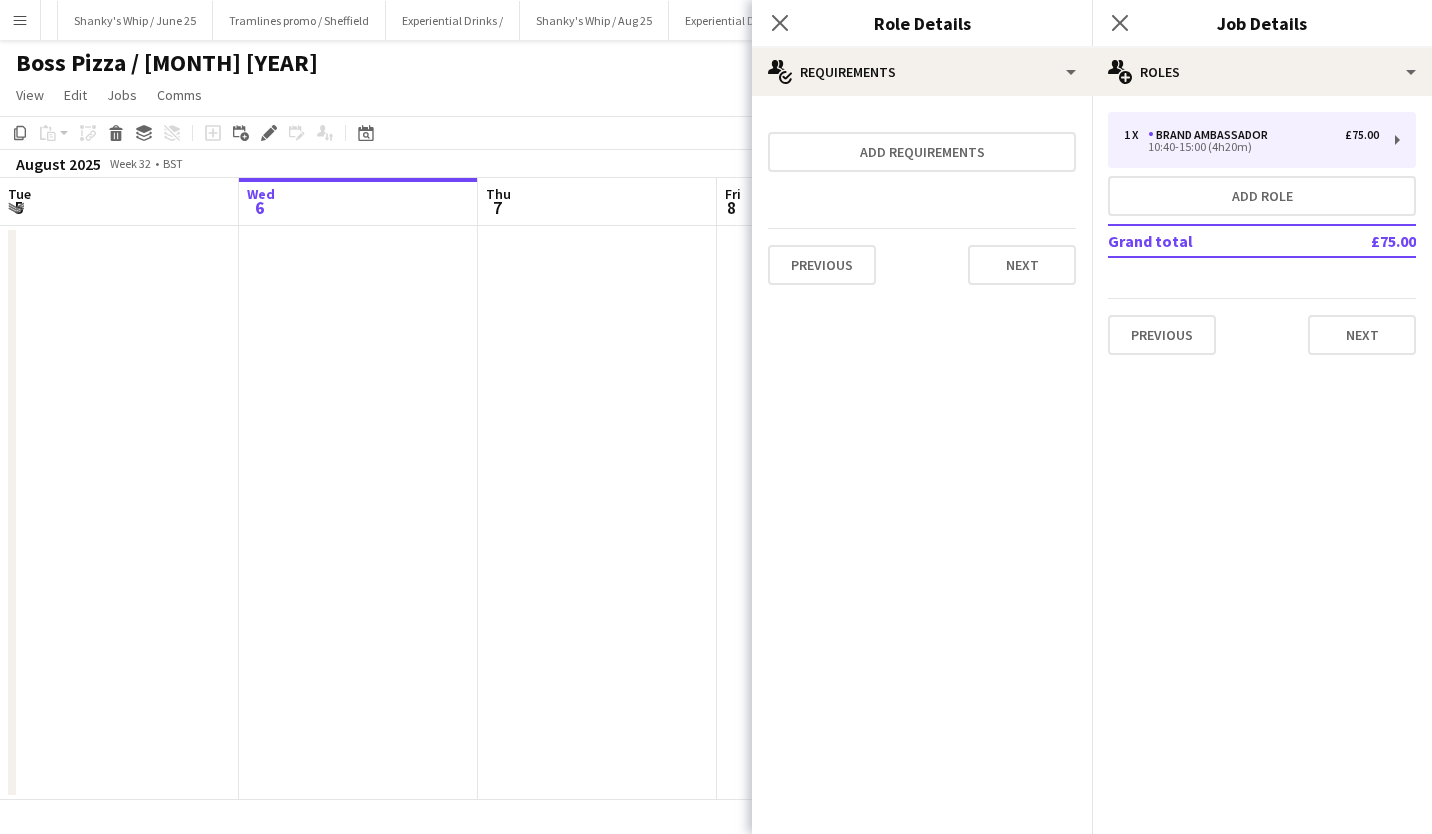 scroll, scrollTop: 0, scrollLeft: 0, axis: both 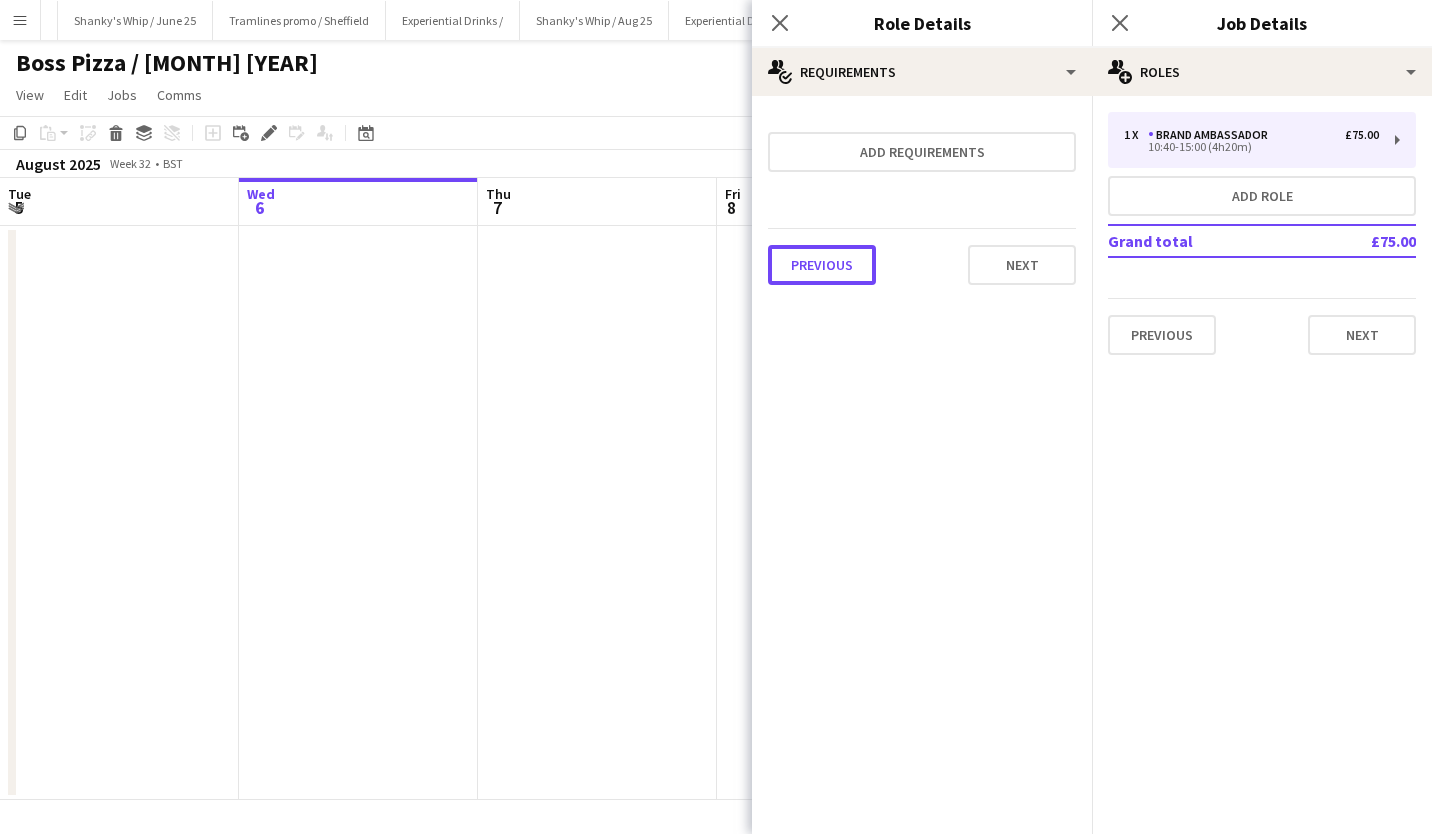 click on "Previous" at bounding box center (822, 265) 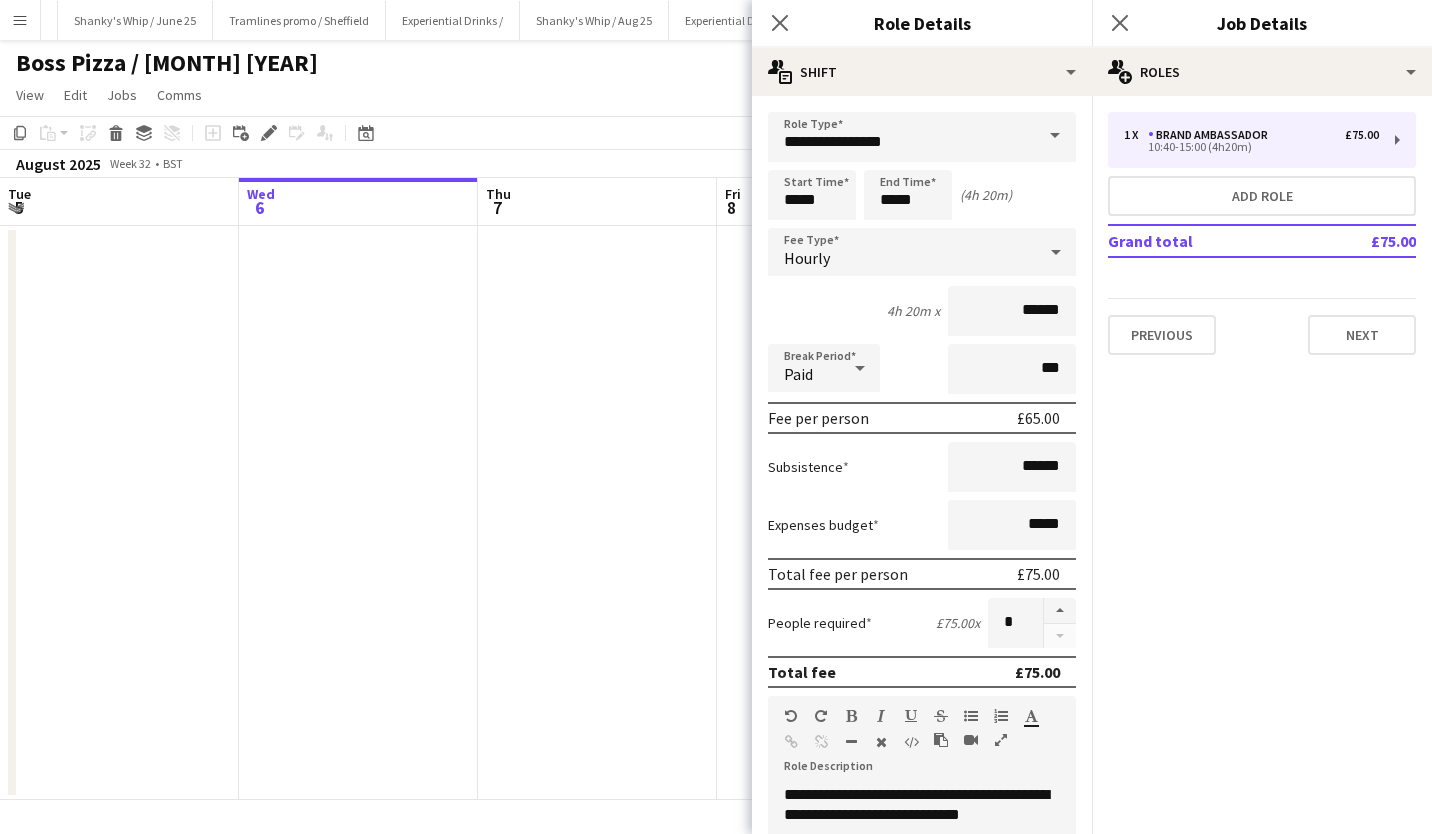 click at bounding box center (1060, 611) 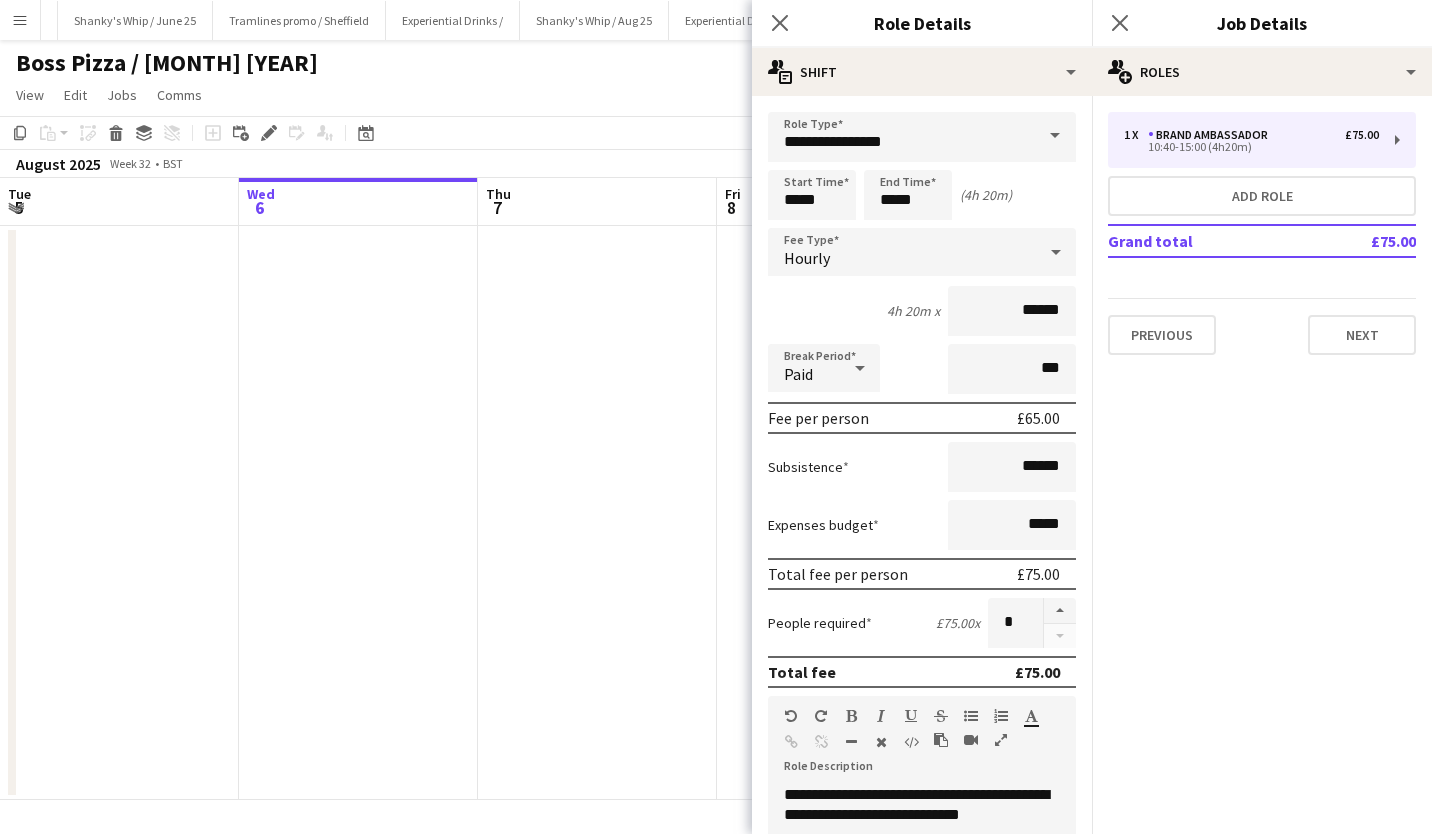 type on "*" 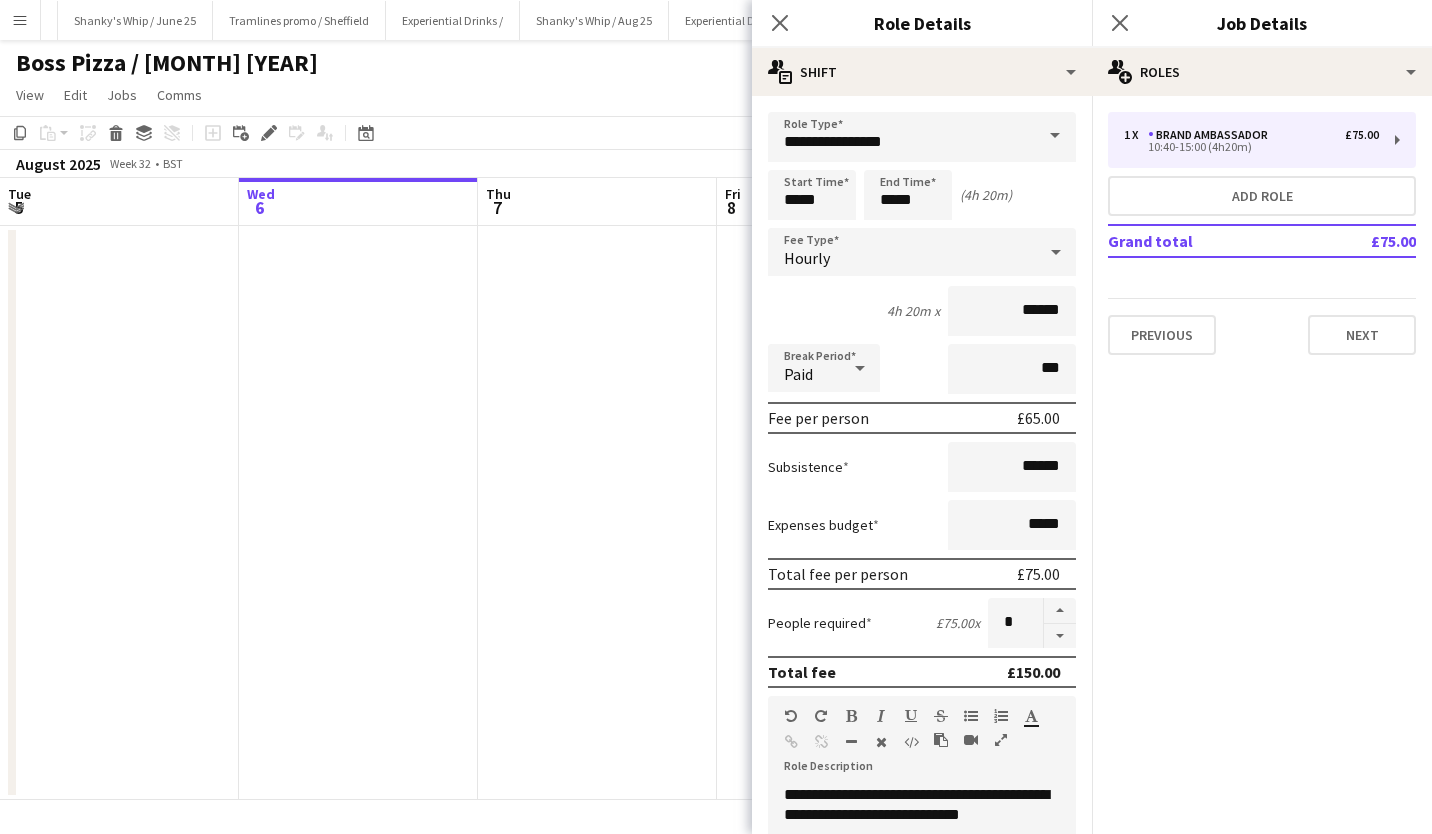 scroll, scrollTop: 520, scrollLeft: 0, axis: vertical 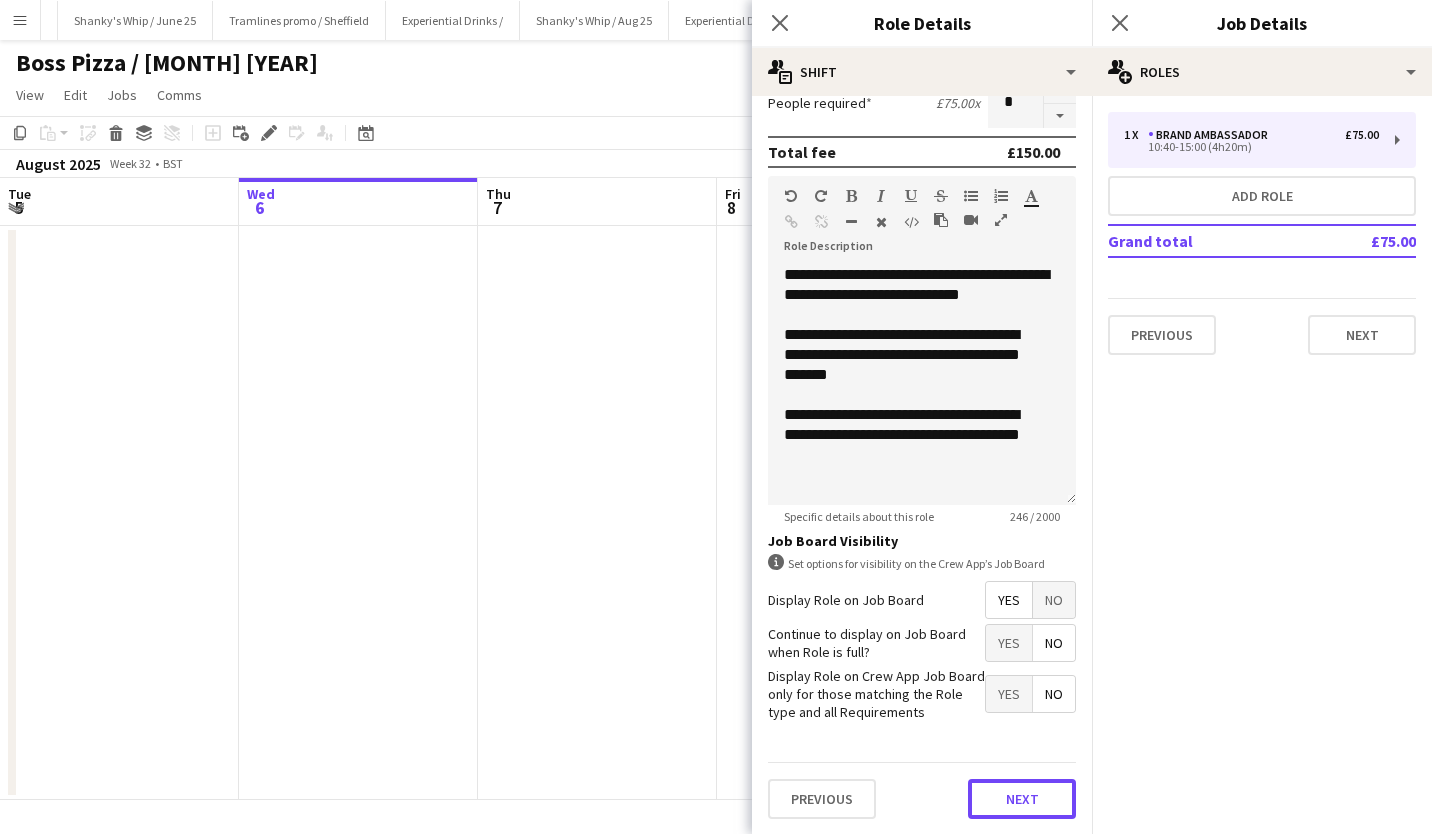 click on "Next" at bounding box center [1022, 799] 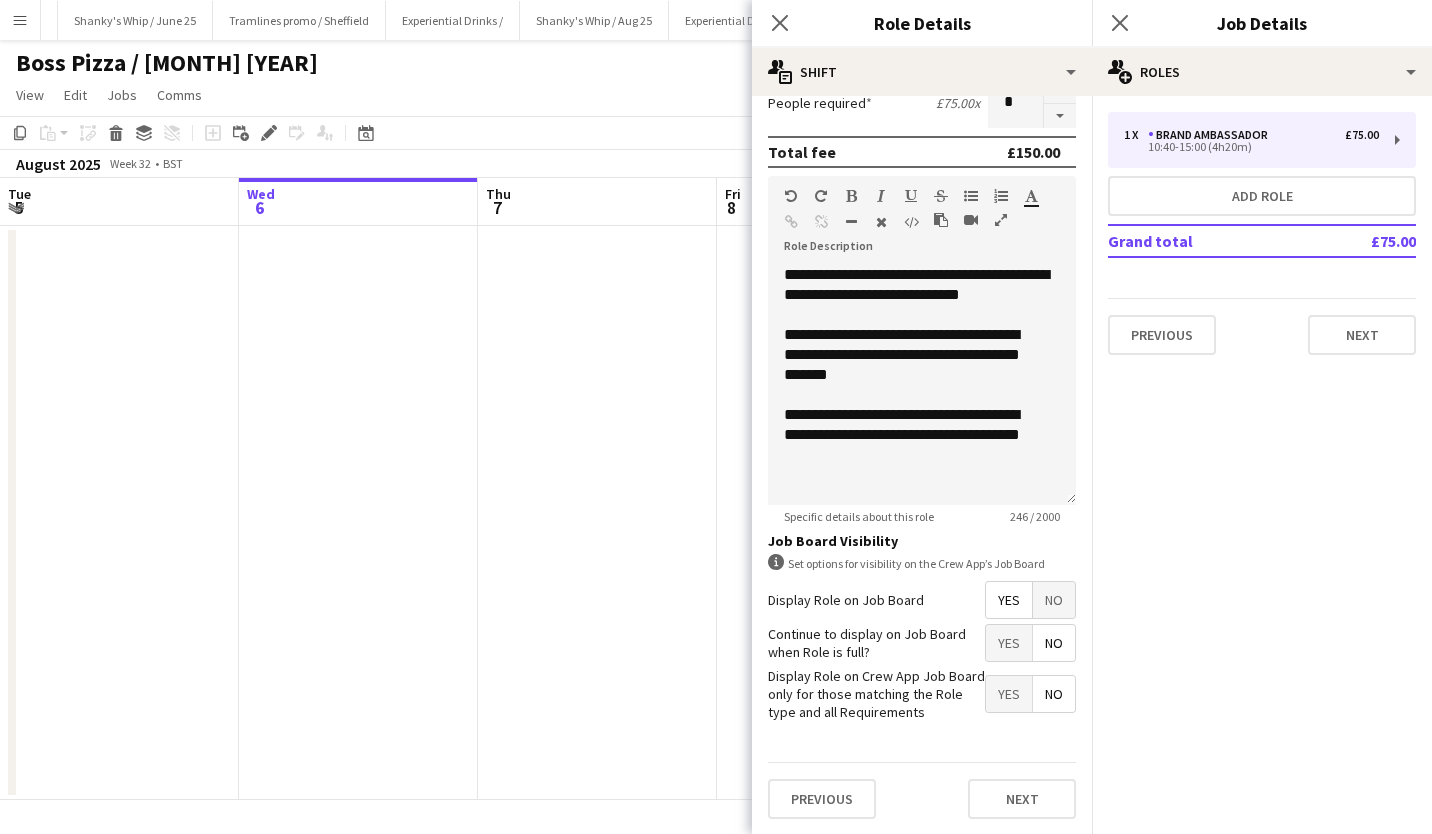 scroll, scrollTop: 0, scrollLeft: 0, axis: both 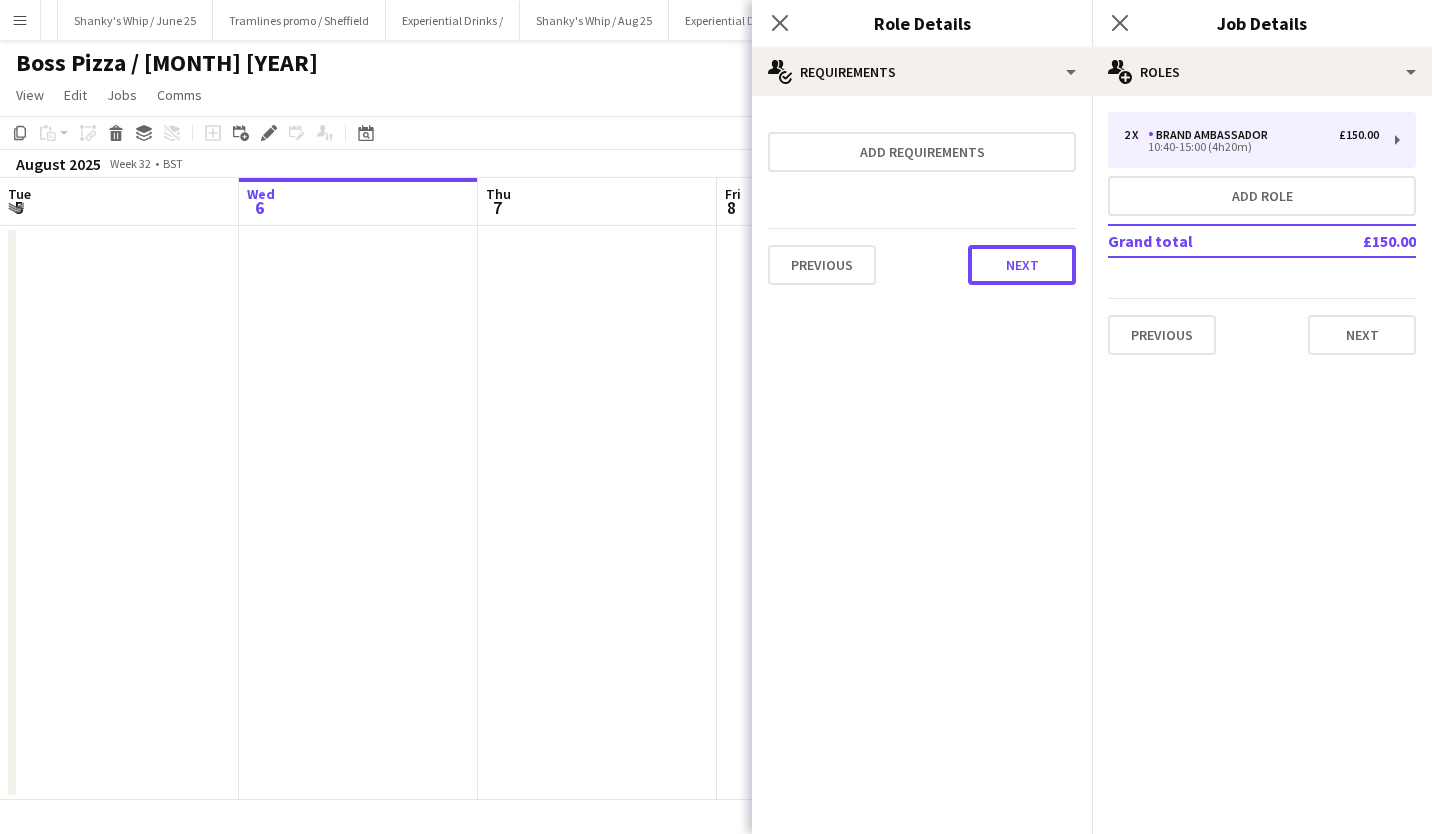 click on "Next" at bounding box center (1022, 265) 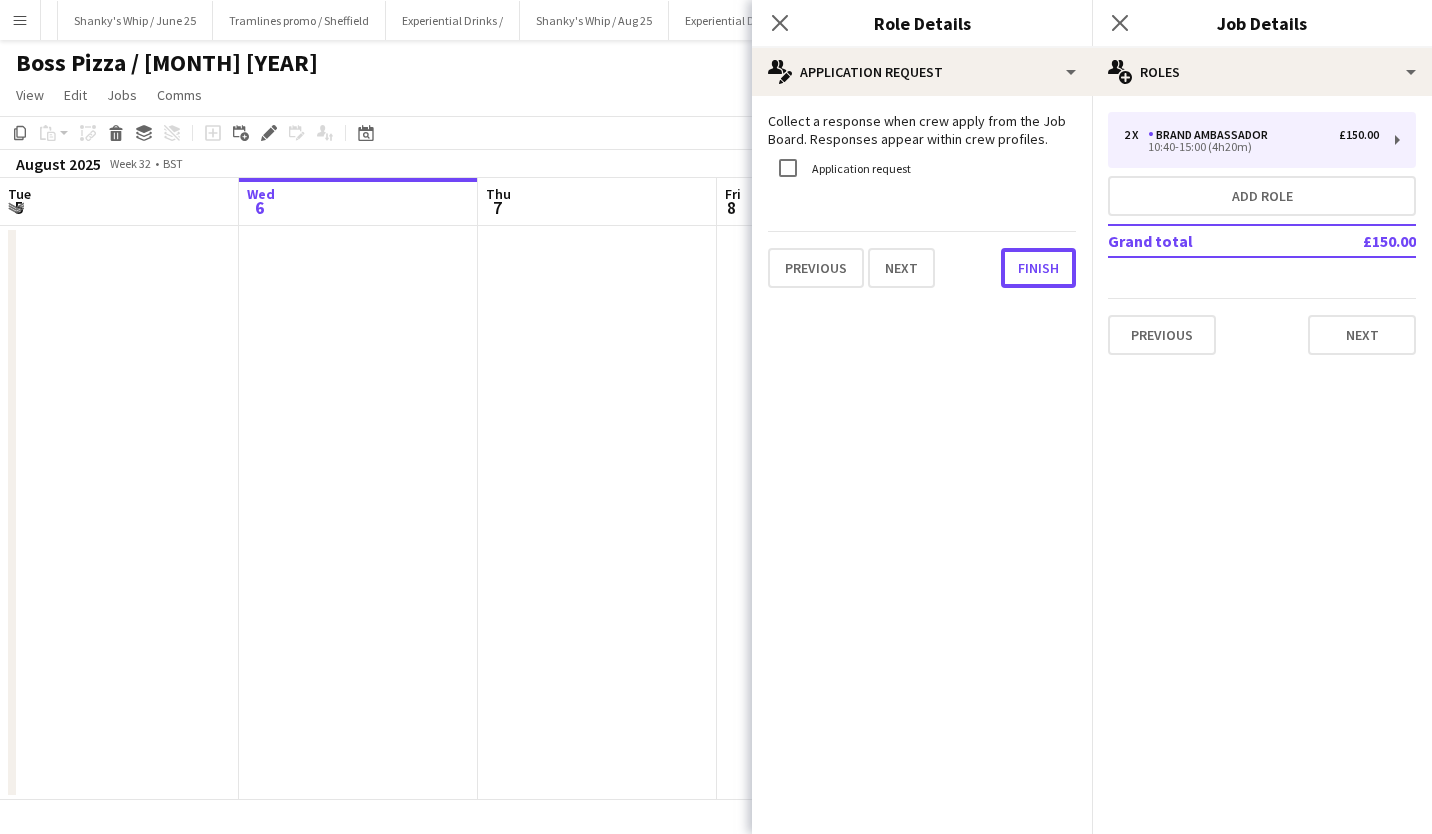 click on "Finish" at bounding box center [1038, 268] 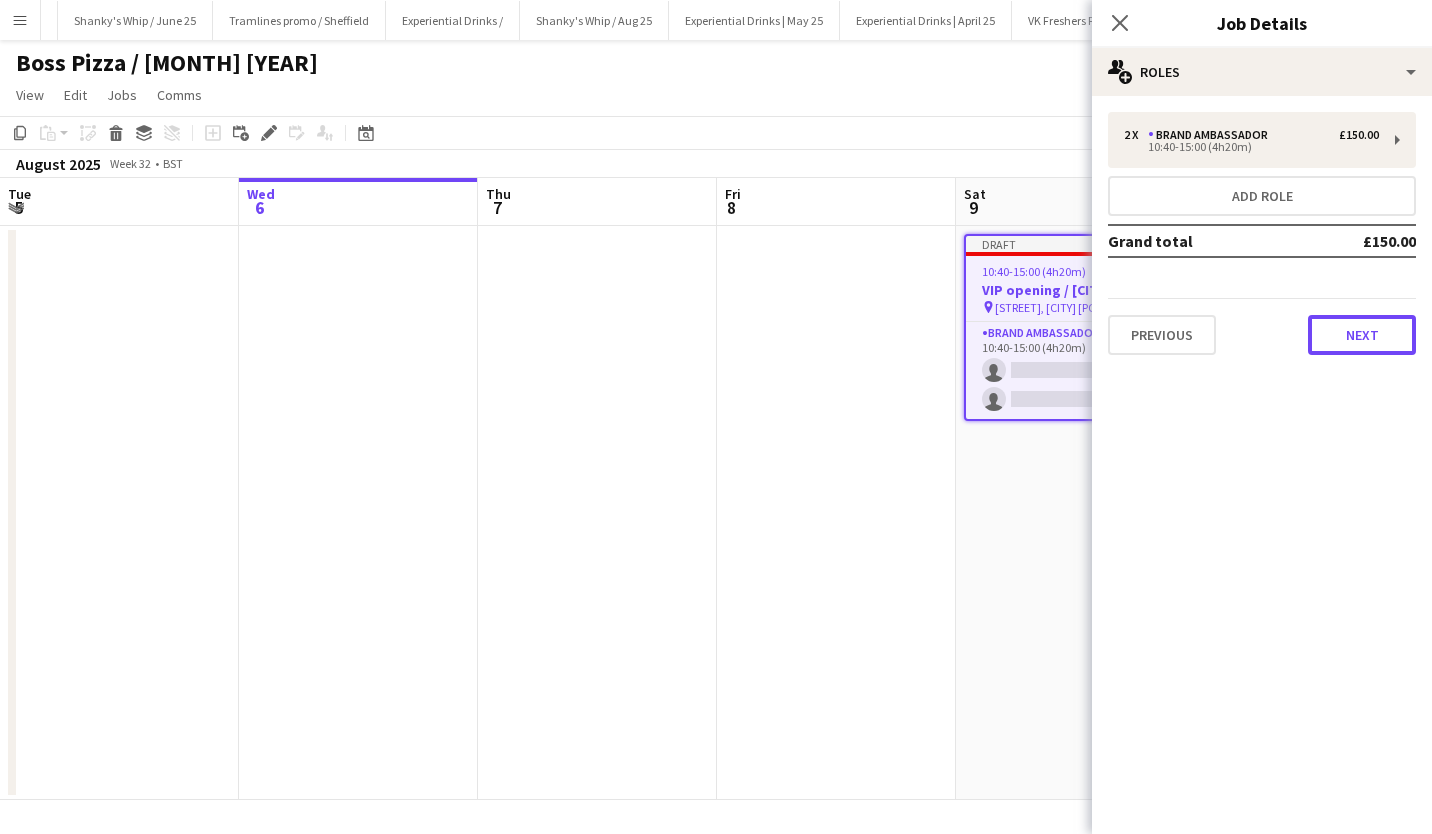 click on "Next" at bounding box center (1362, 335) 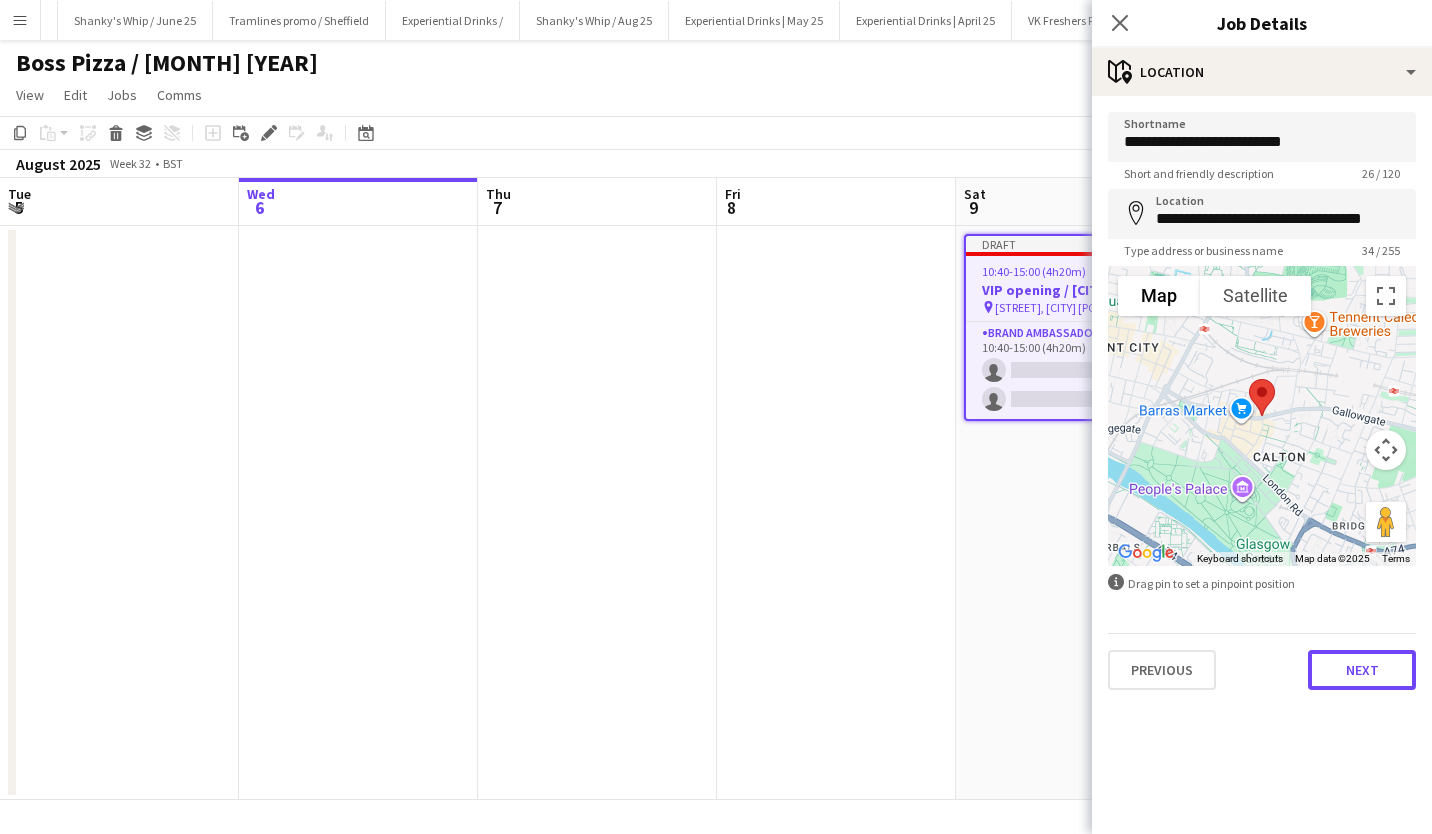 click on "Next" at bounding box center (1362, 670) 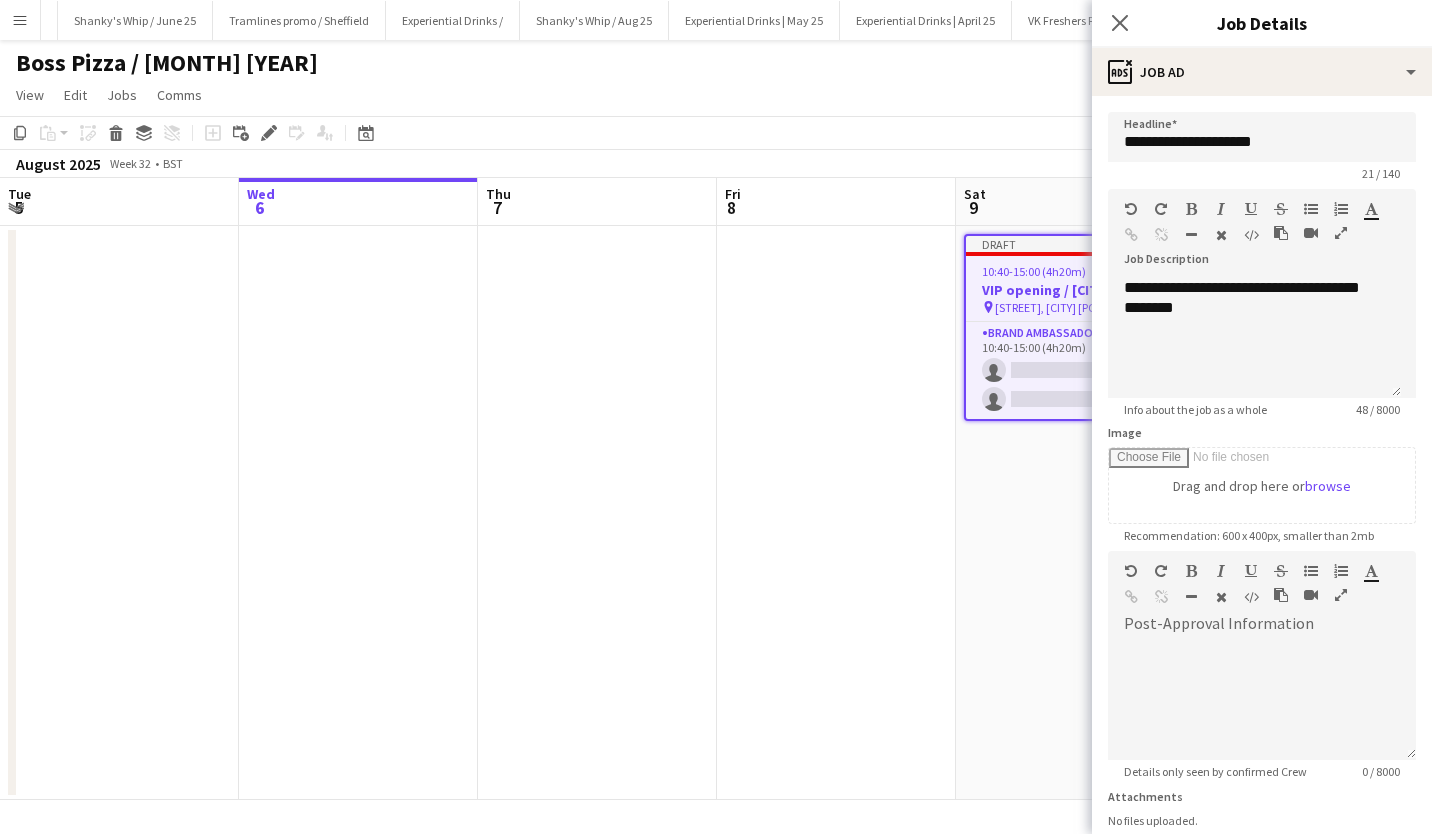 click on "Close pop-in" 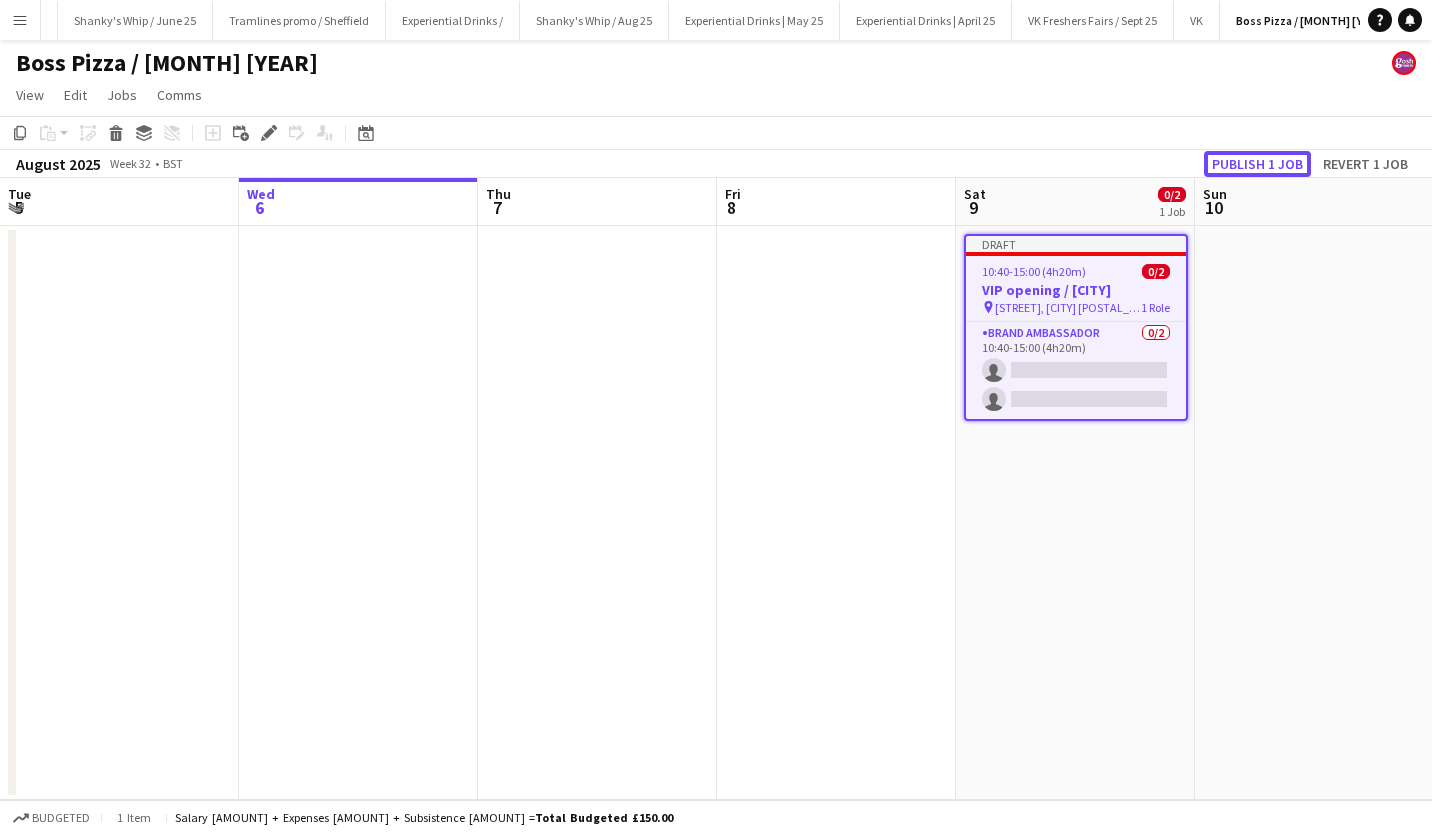 click on "Publish 1 job" 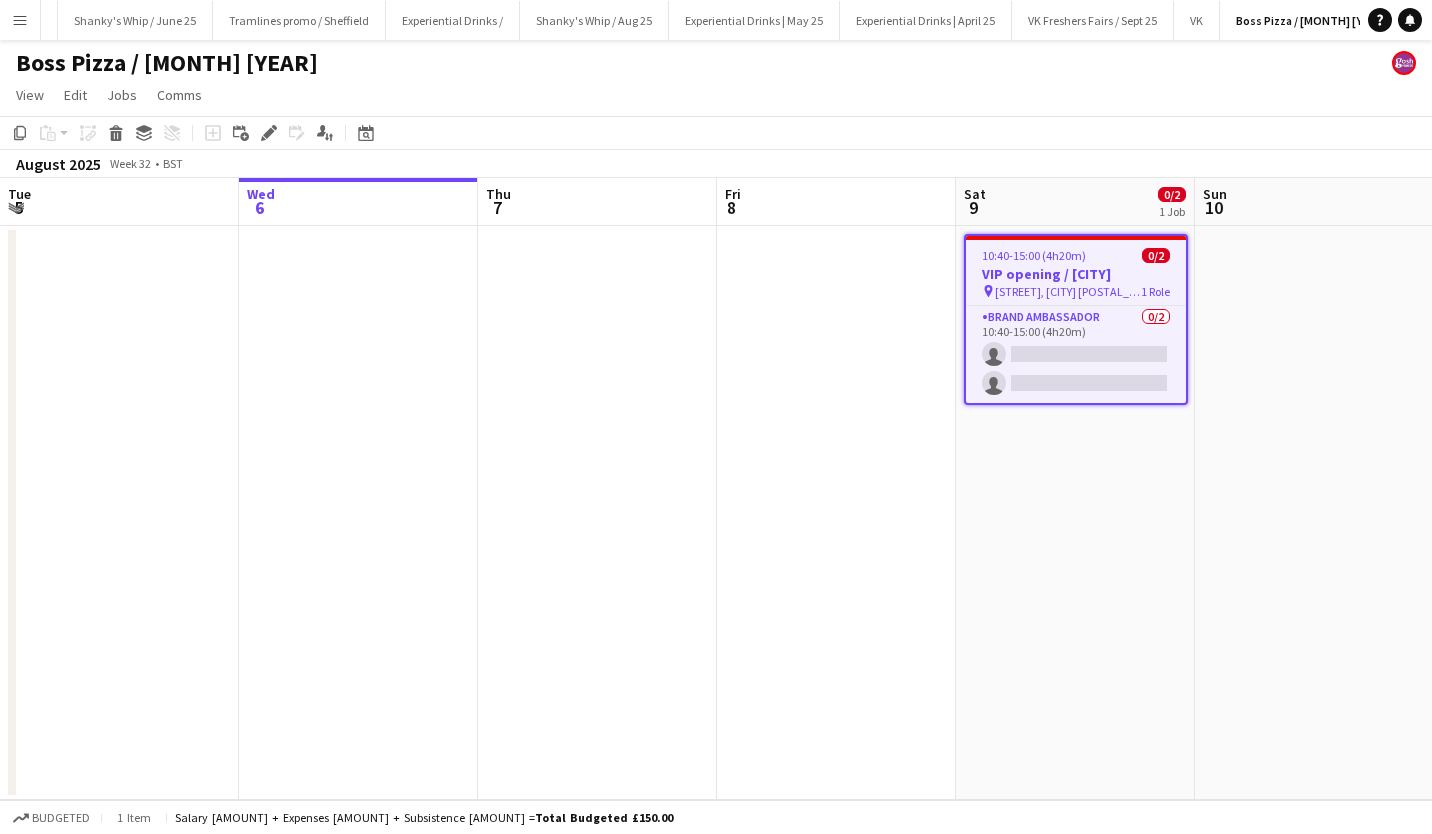 click on "10:40-15:00 (4h20m)" at bounding box center (1034, 255) 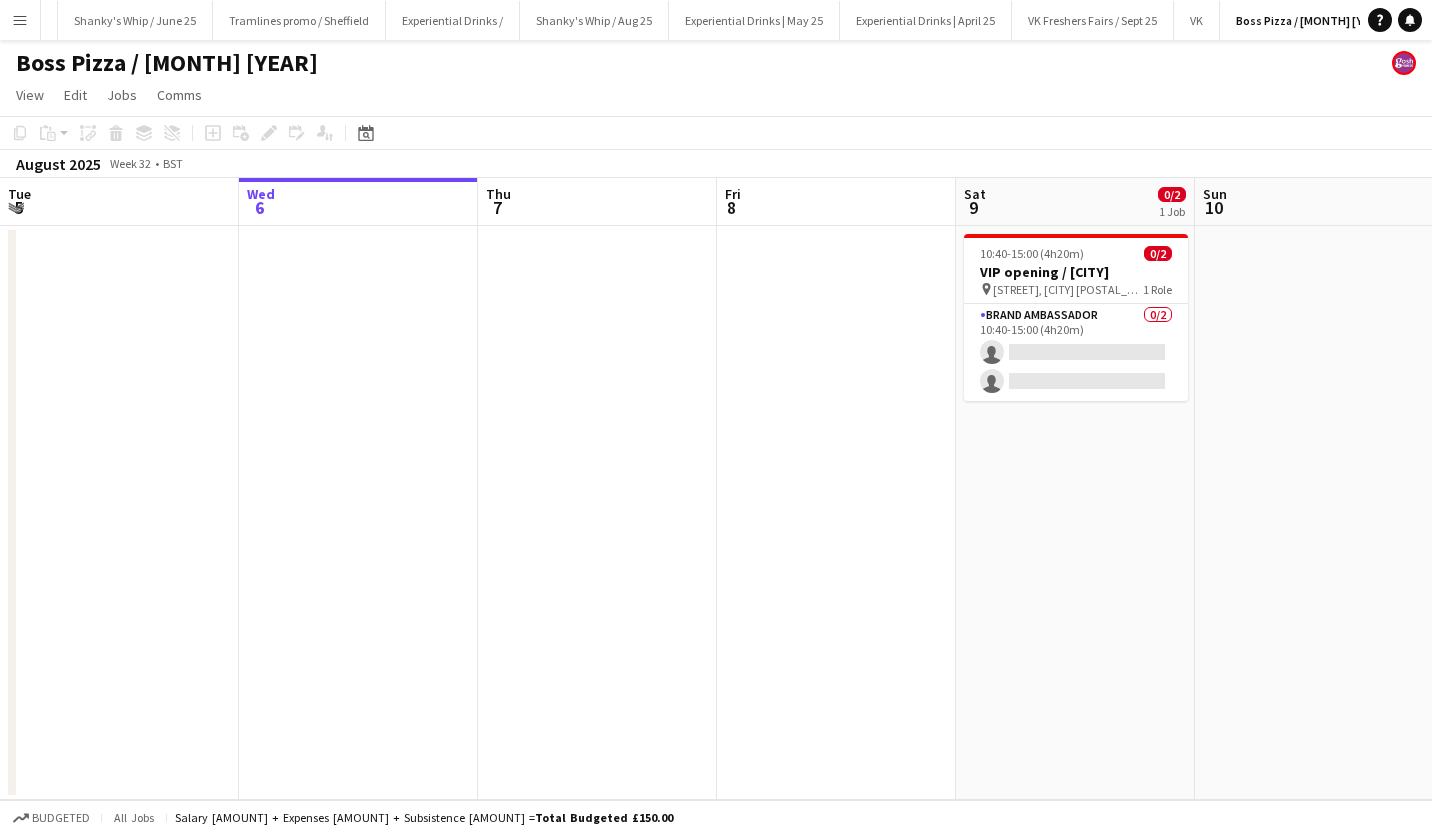 click on "10:40-15:00 (4h20m)" at bounding box center [1032, 253] 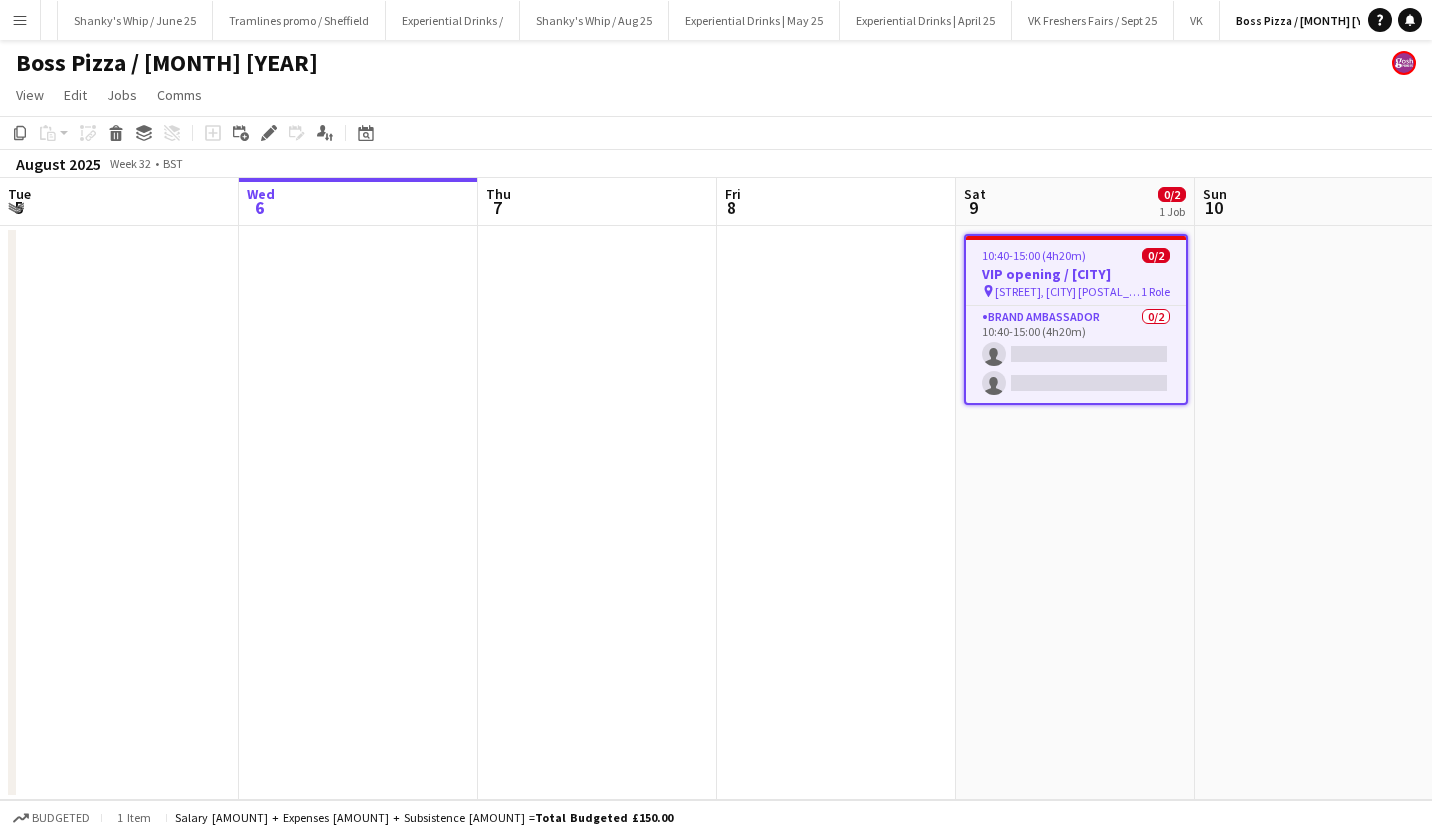 click on "VIP opening / [CITY]" at bounding box center [1076, 274] 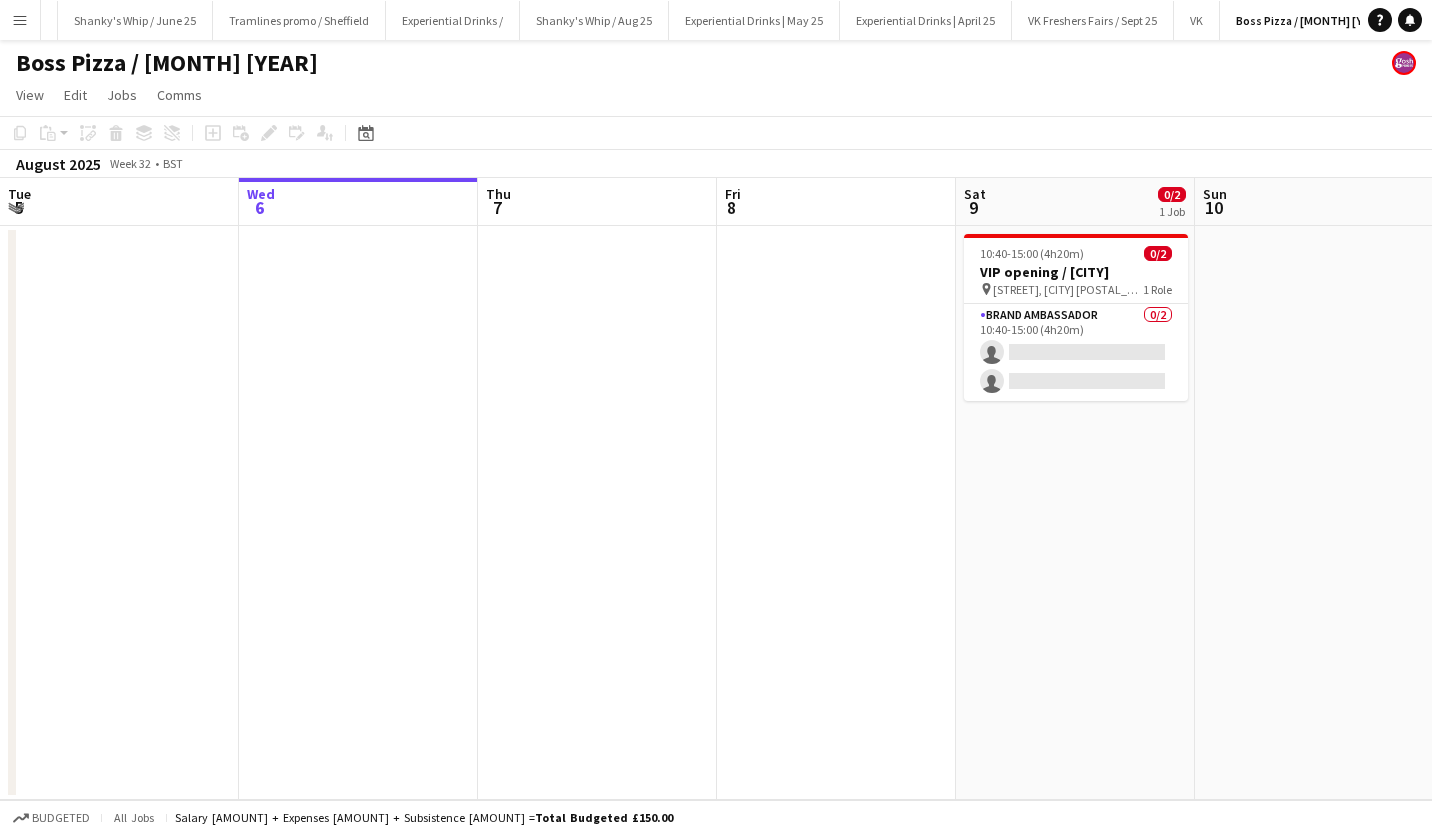 click on "VIP opening / [CITY]" at bounding box center (1076, 272) 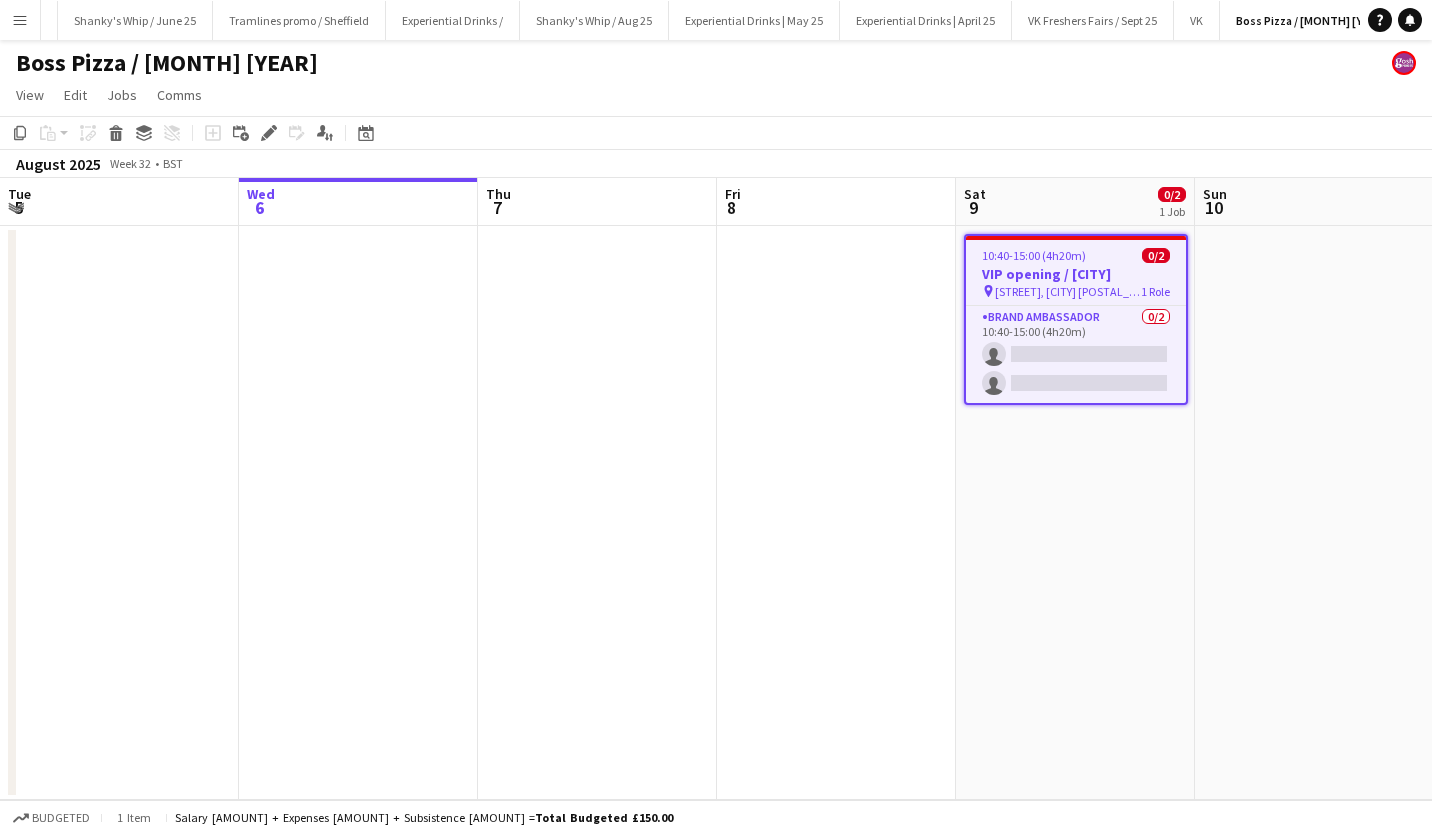 click 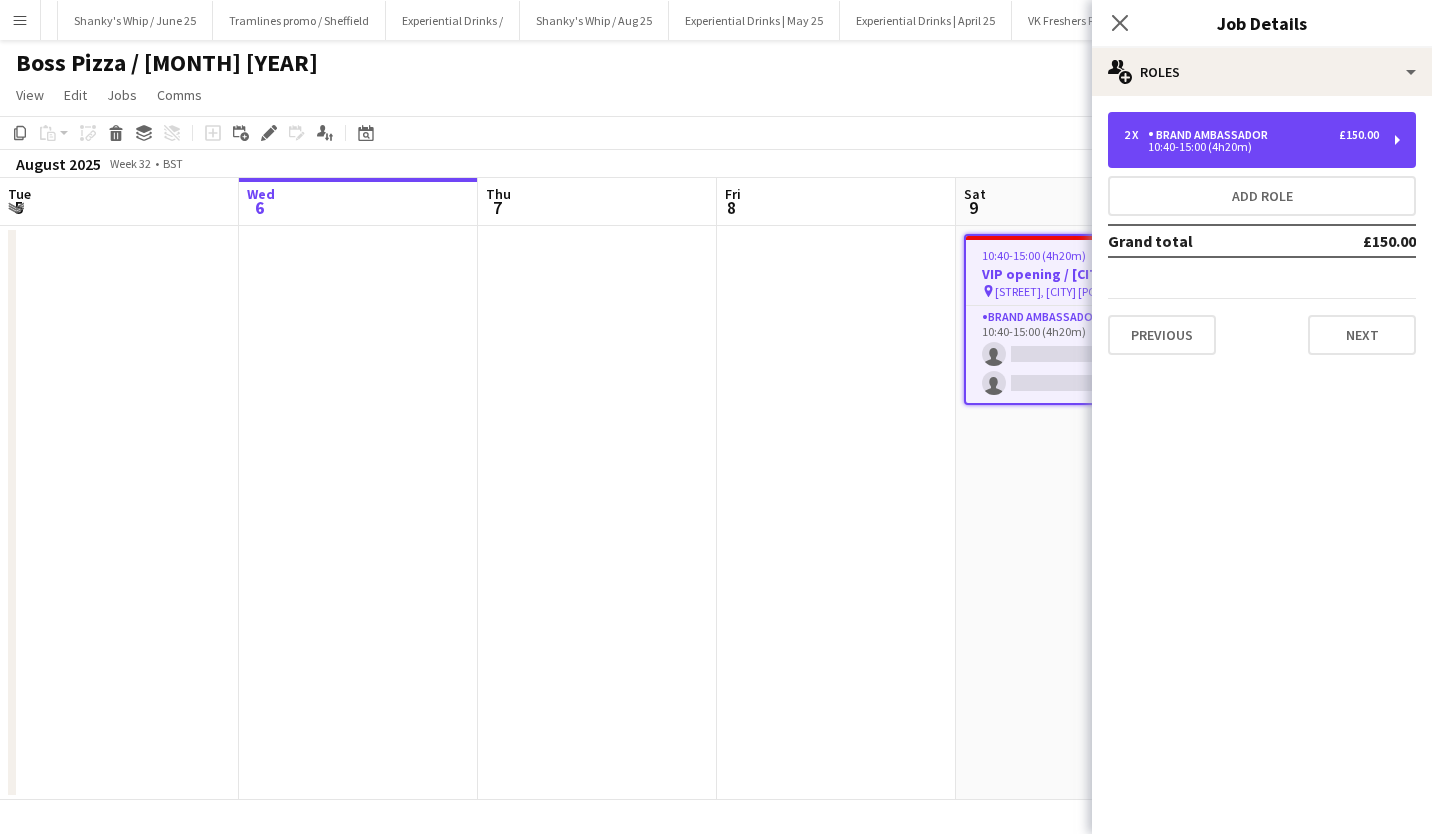 click on "Brand Ambassador" at bounding box center [1212, 135] 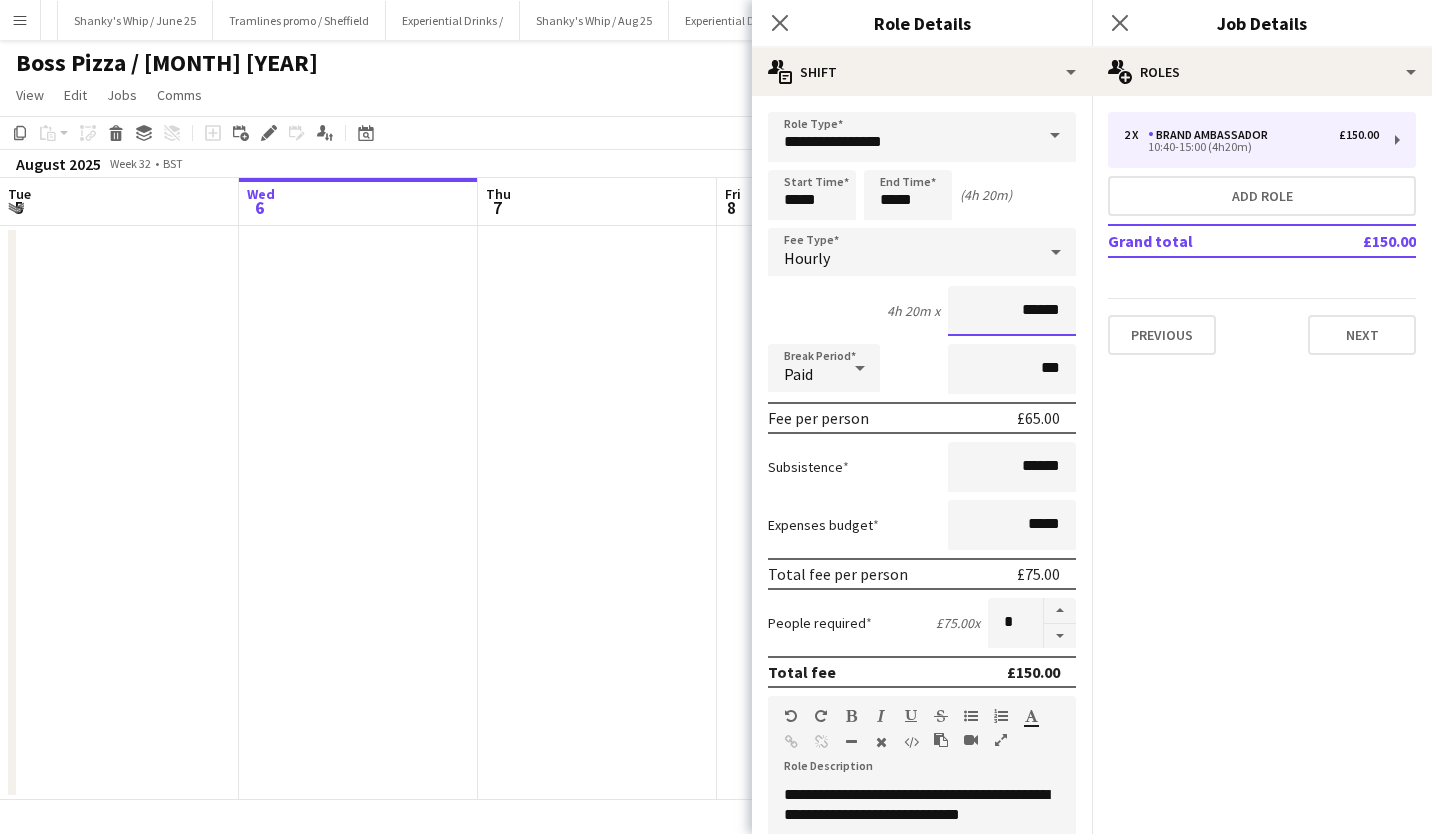 click on "******" at bounding box center (1012, 311) 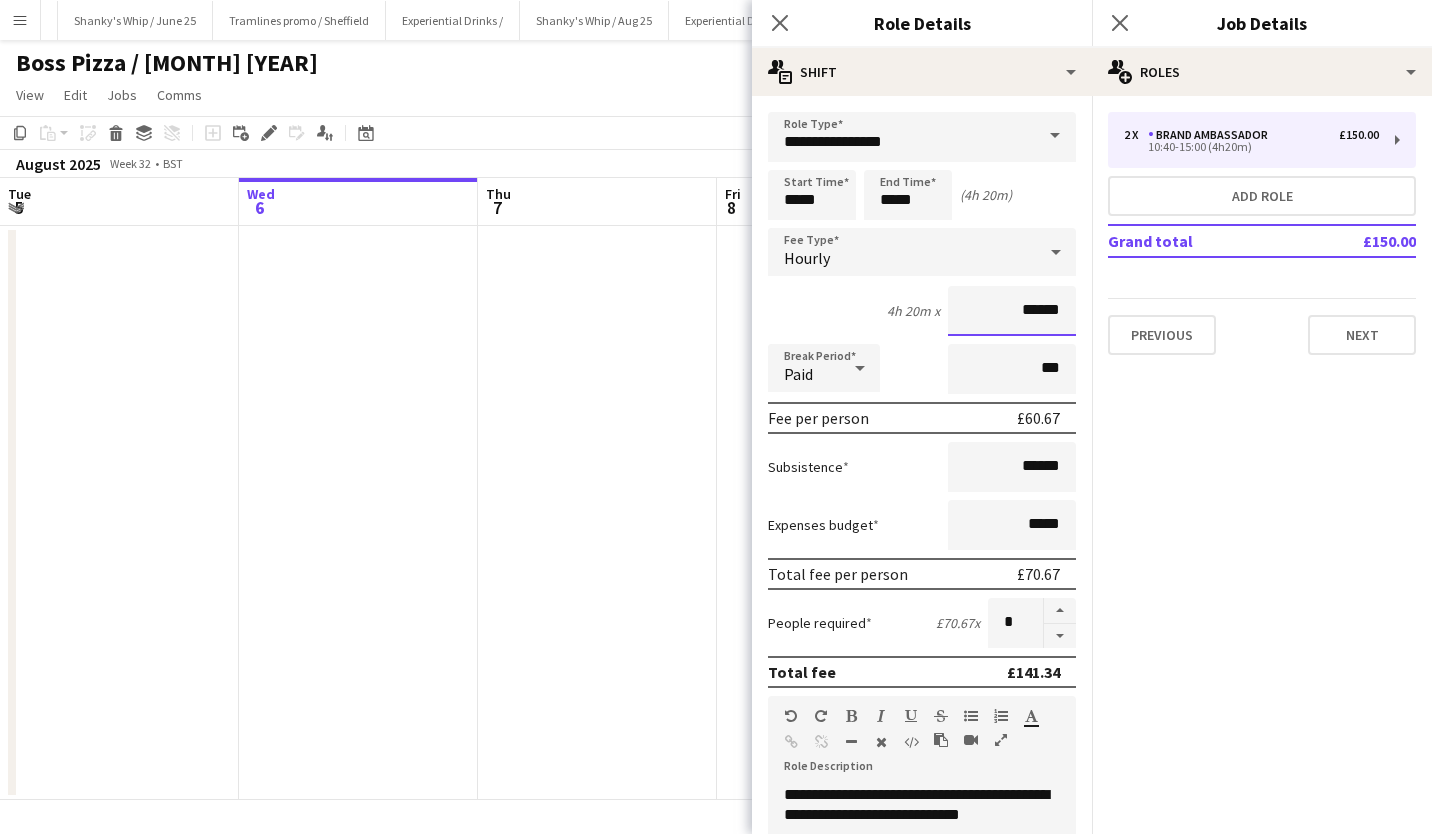 type on "******" 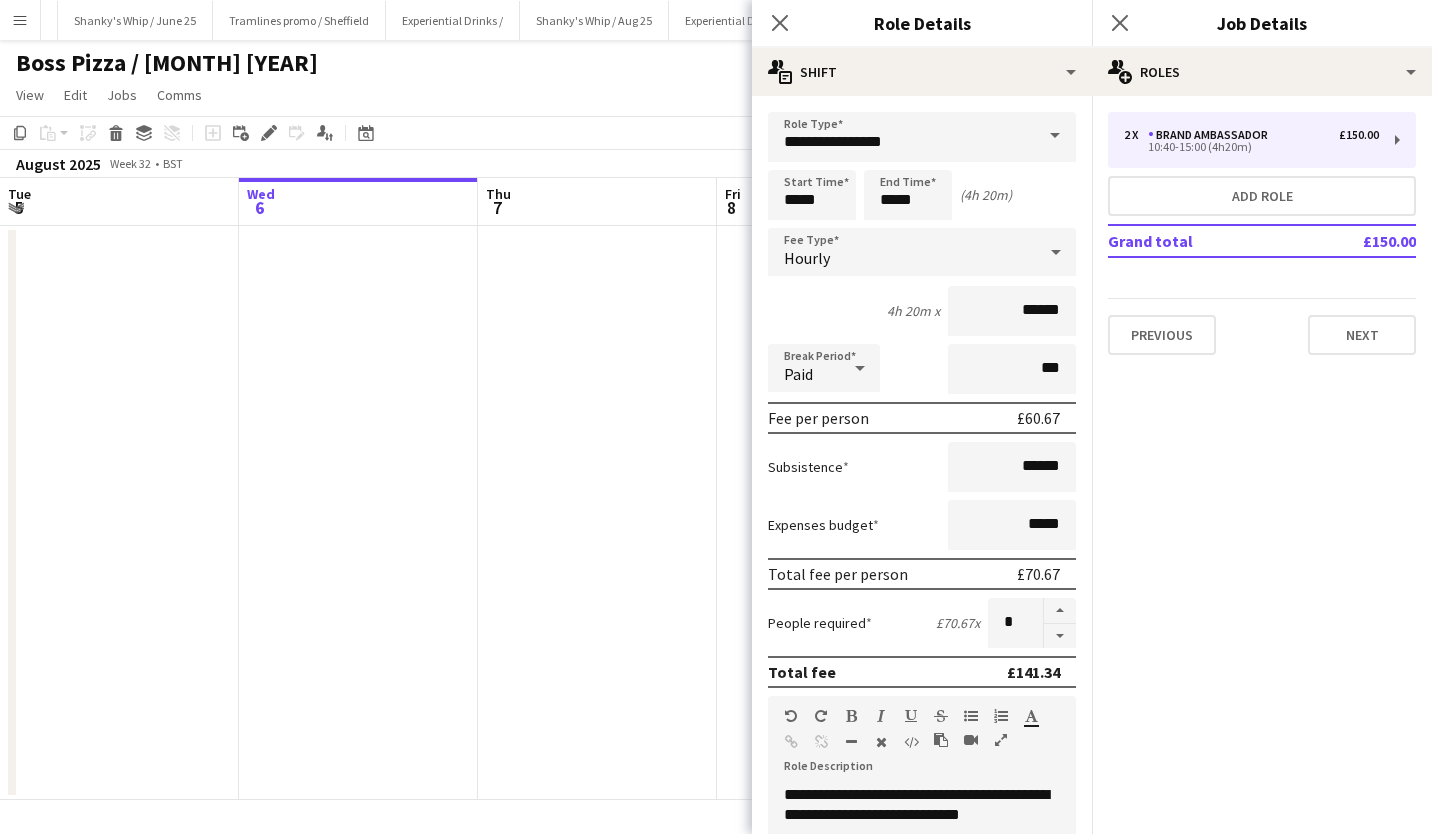drag, startPoint x: 958, startPoint y: 342, endPoint x: 976, endPoint y: 376, distance: 38.470768 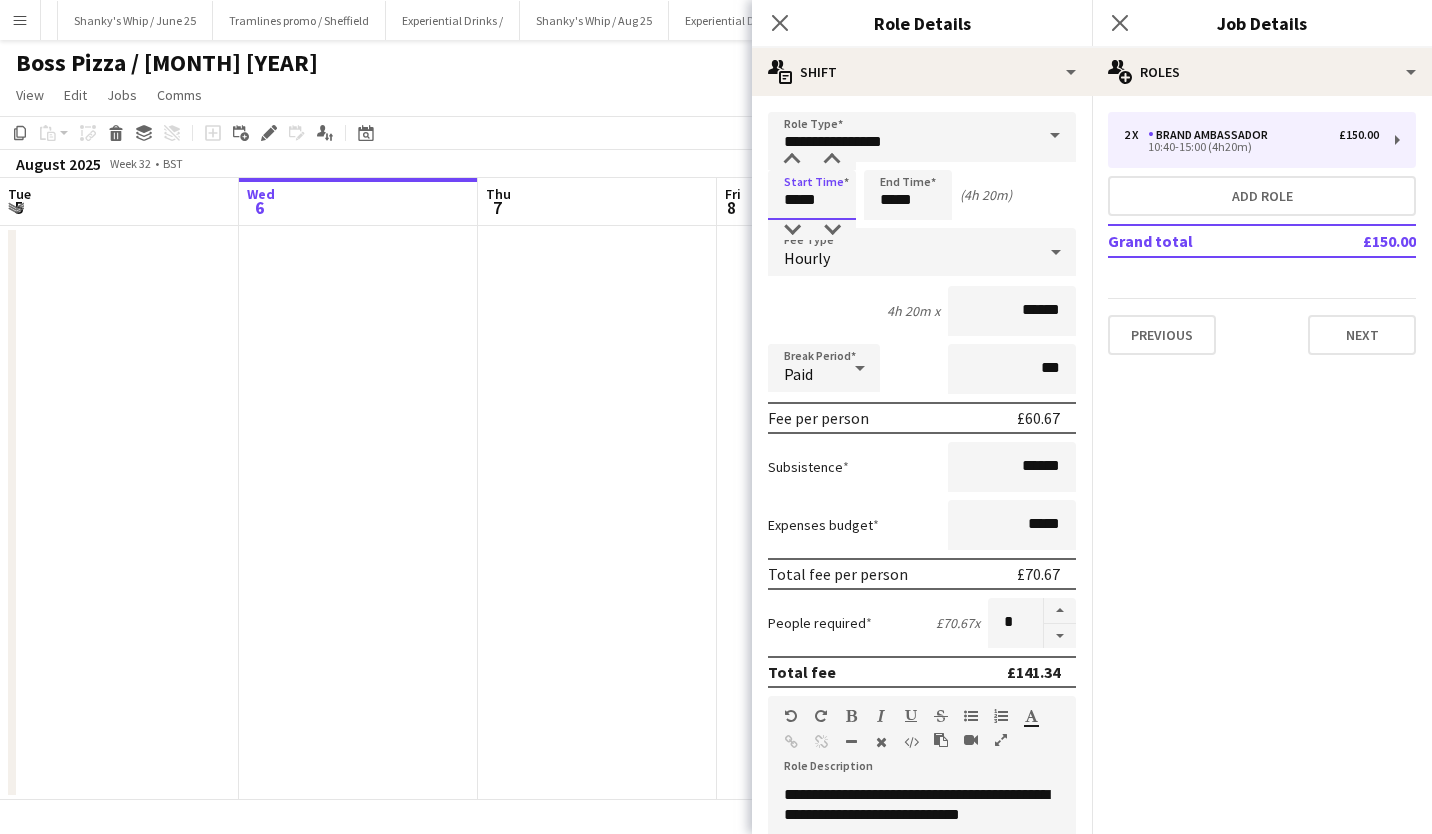 click on "*****" at bounding box center (812, 195) 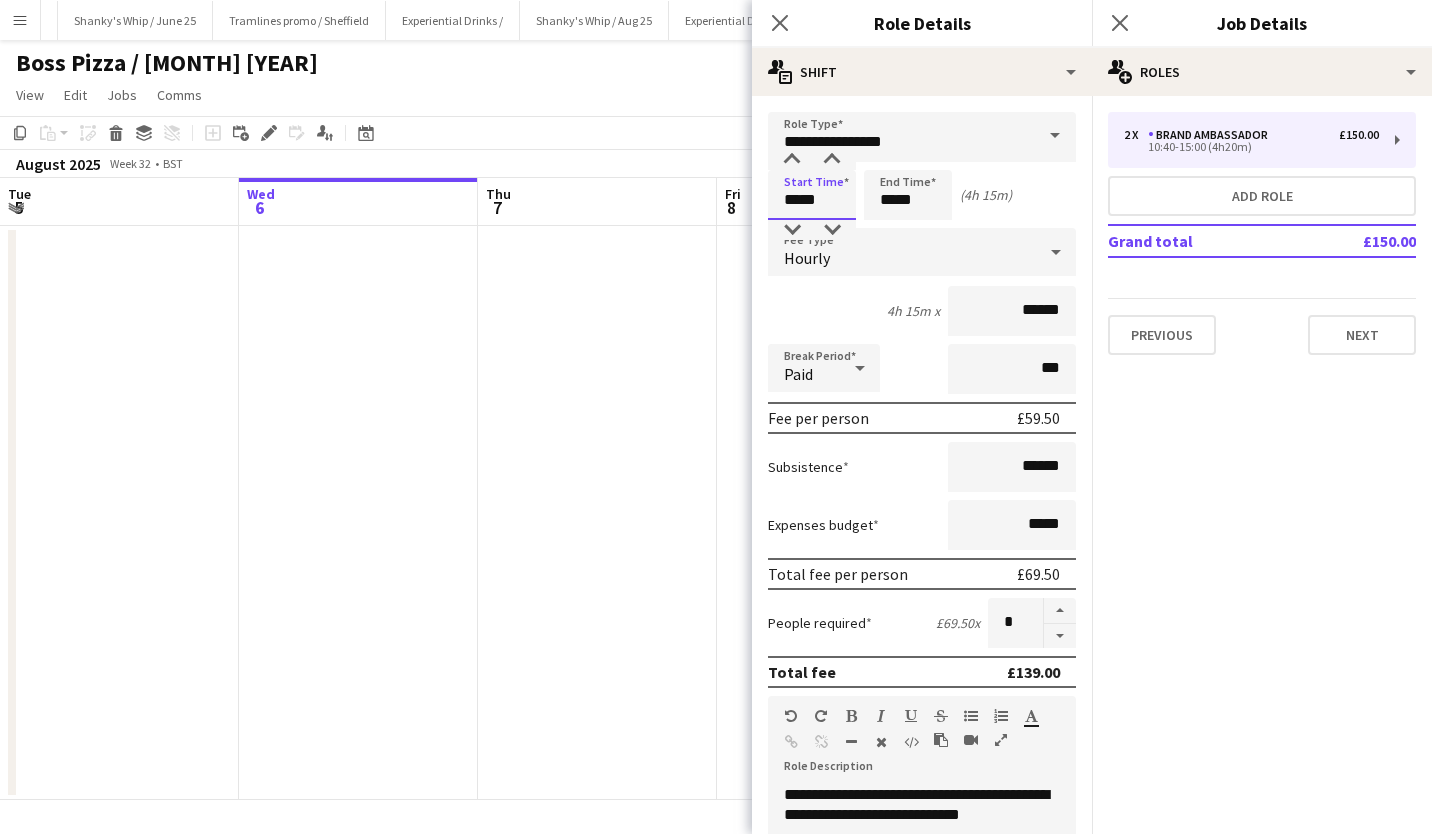 type on "*****" 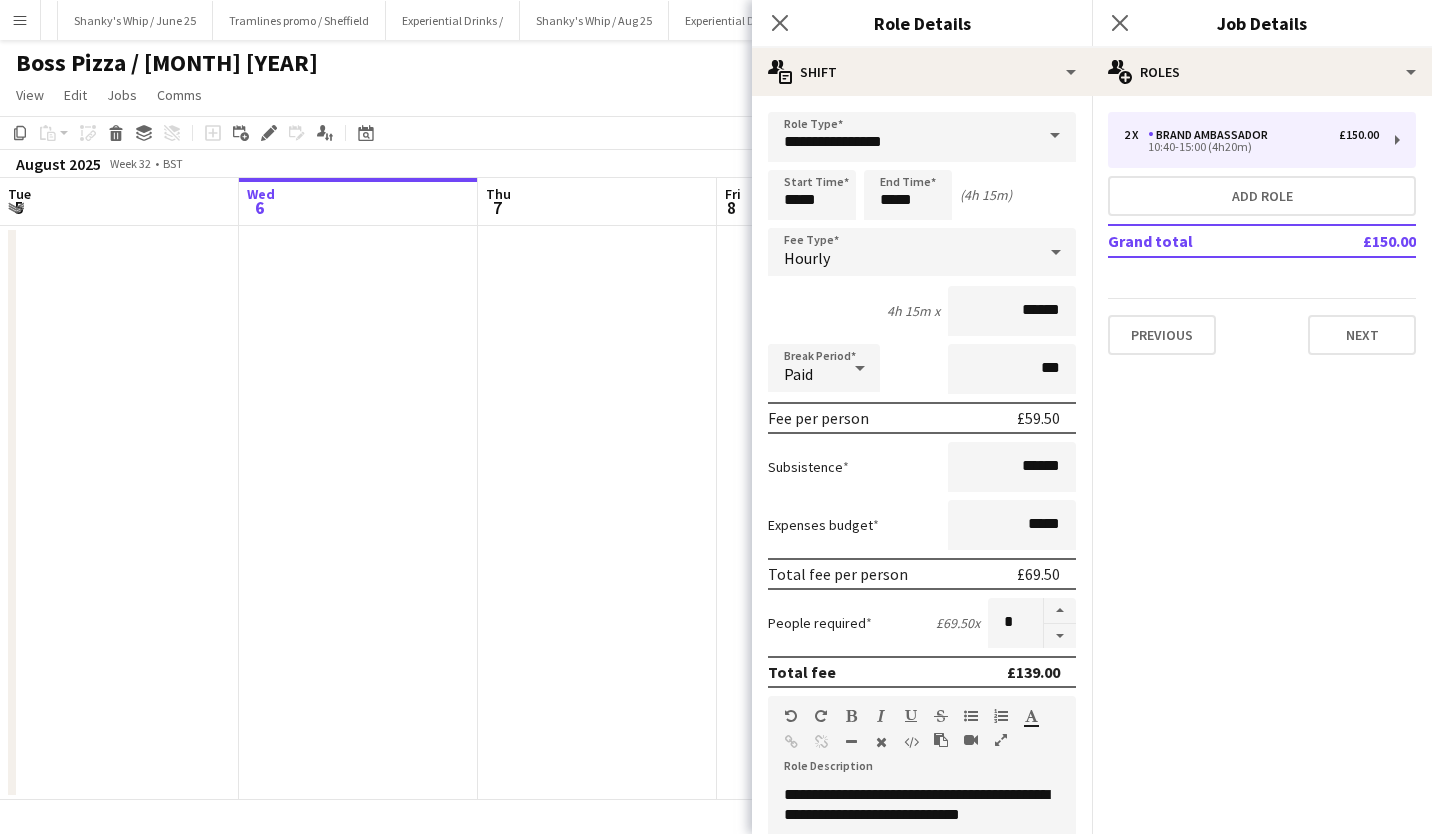 click on "4h 15m x  ******" at bounding box center [922, 311] 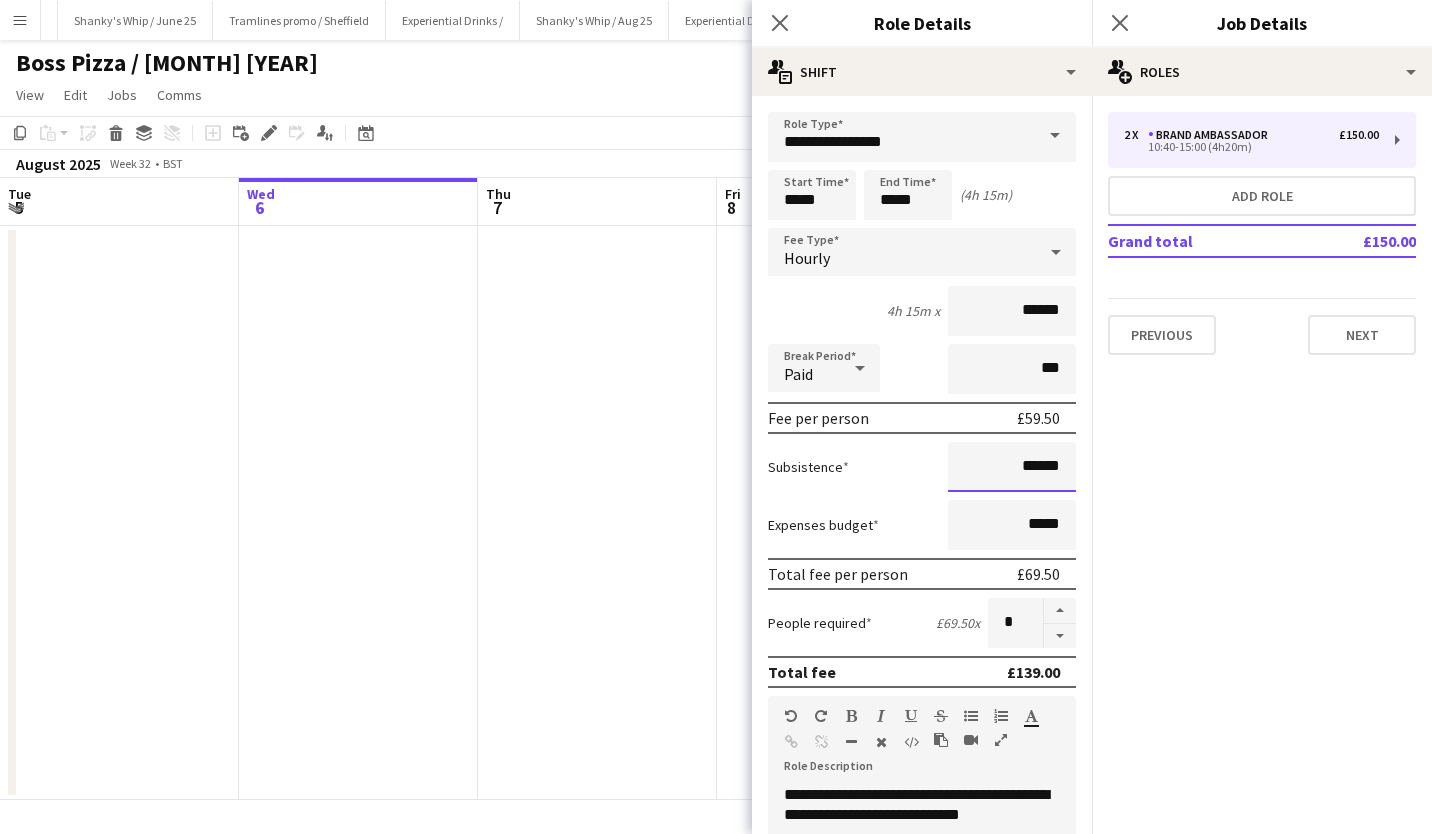click on "******" at bounding box center [1012, 467] 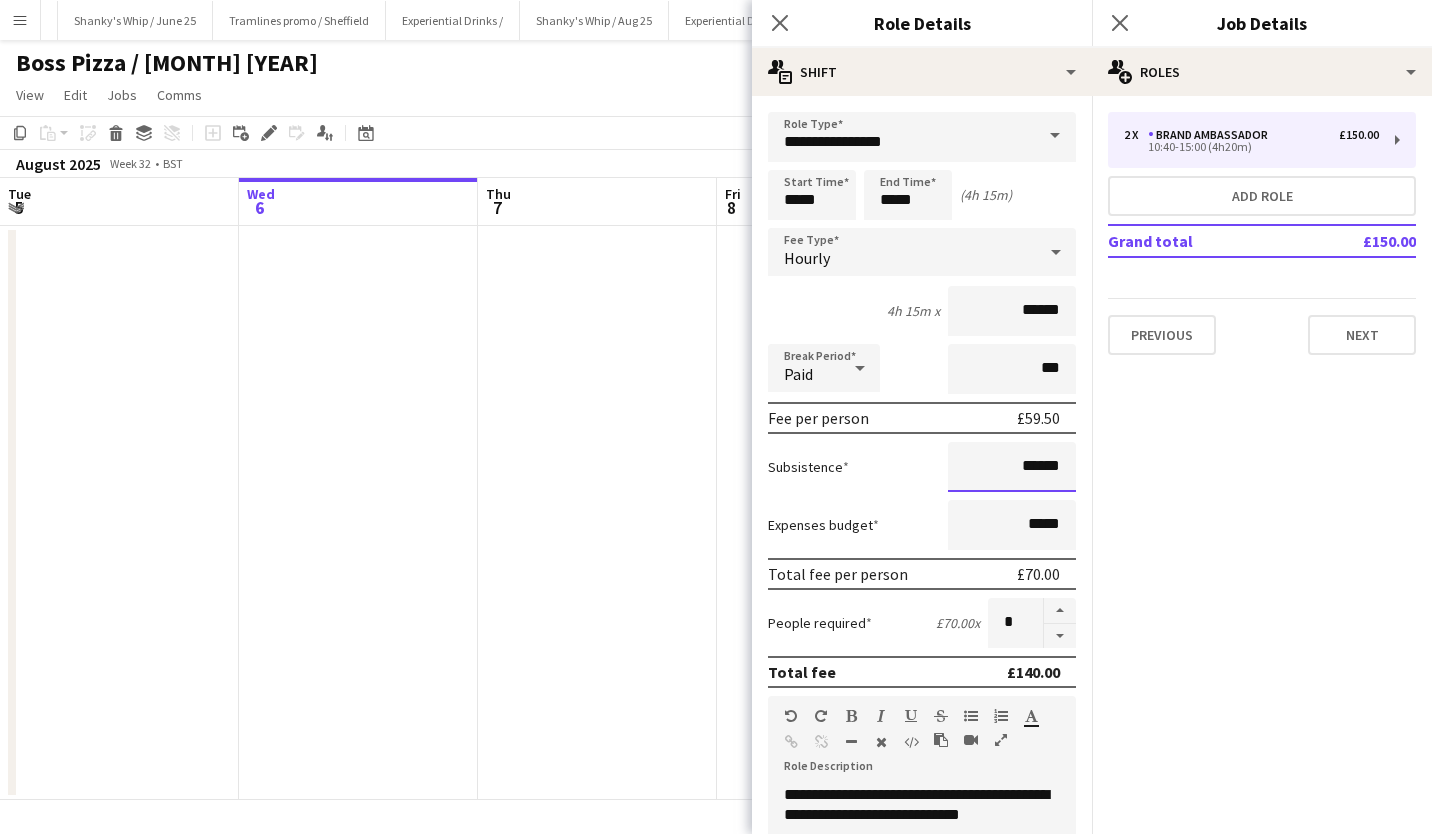 scroll, scrollTop: 520, scrollLeft: 0, axis: vertical 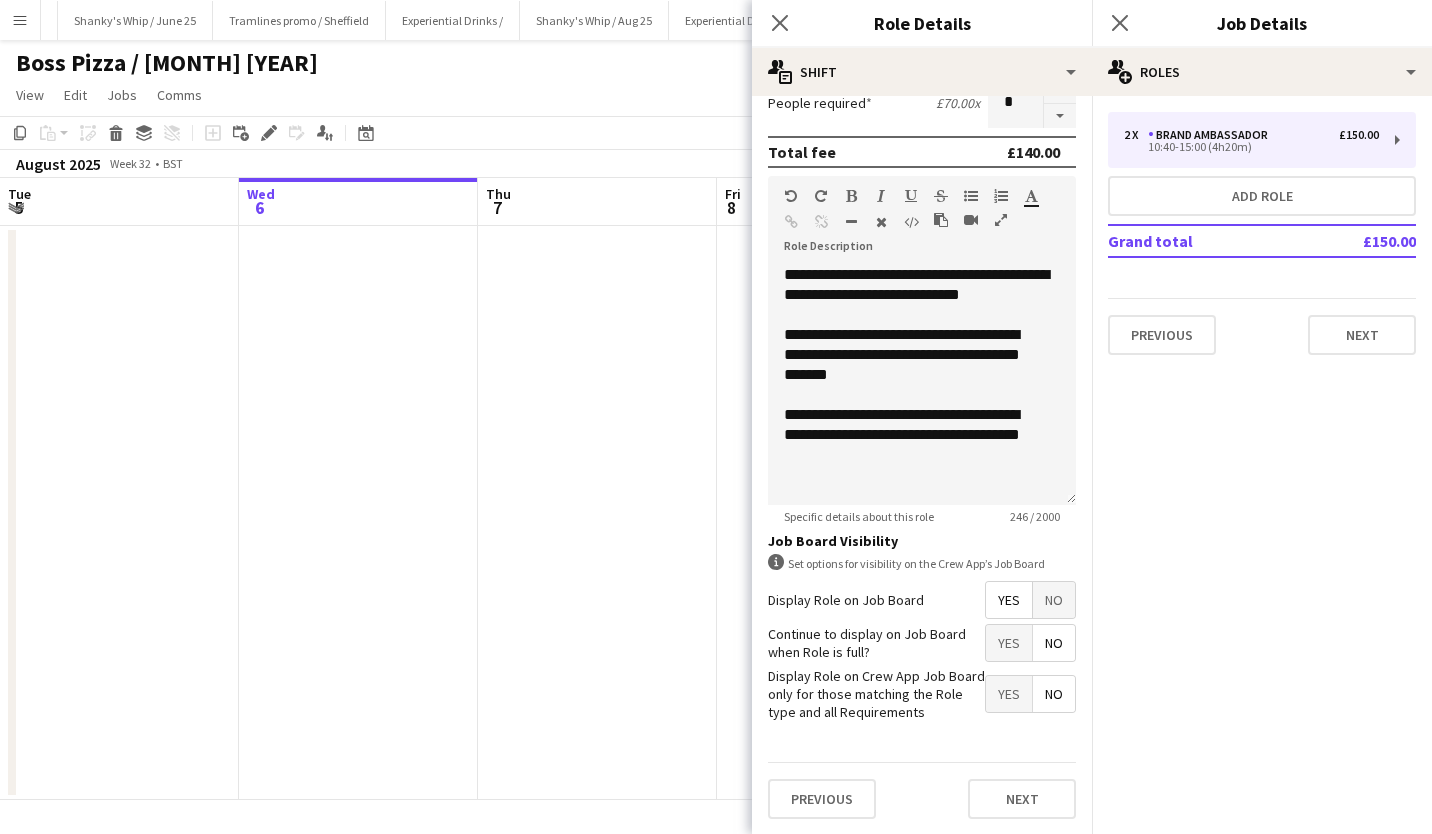 type on "******" 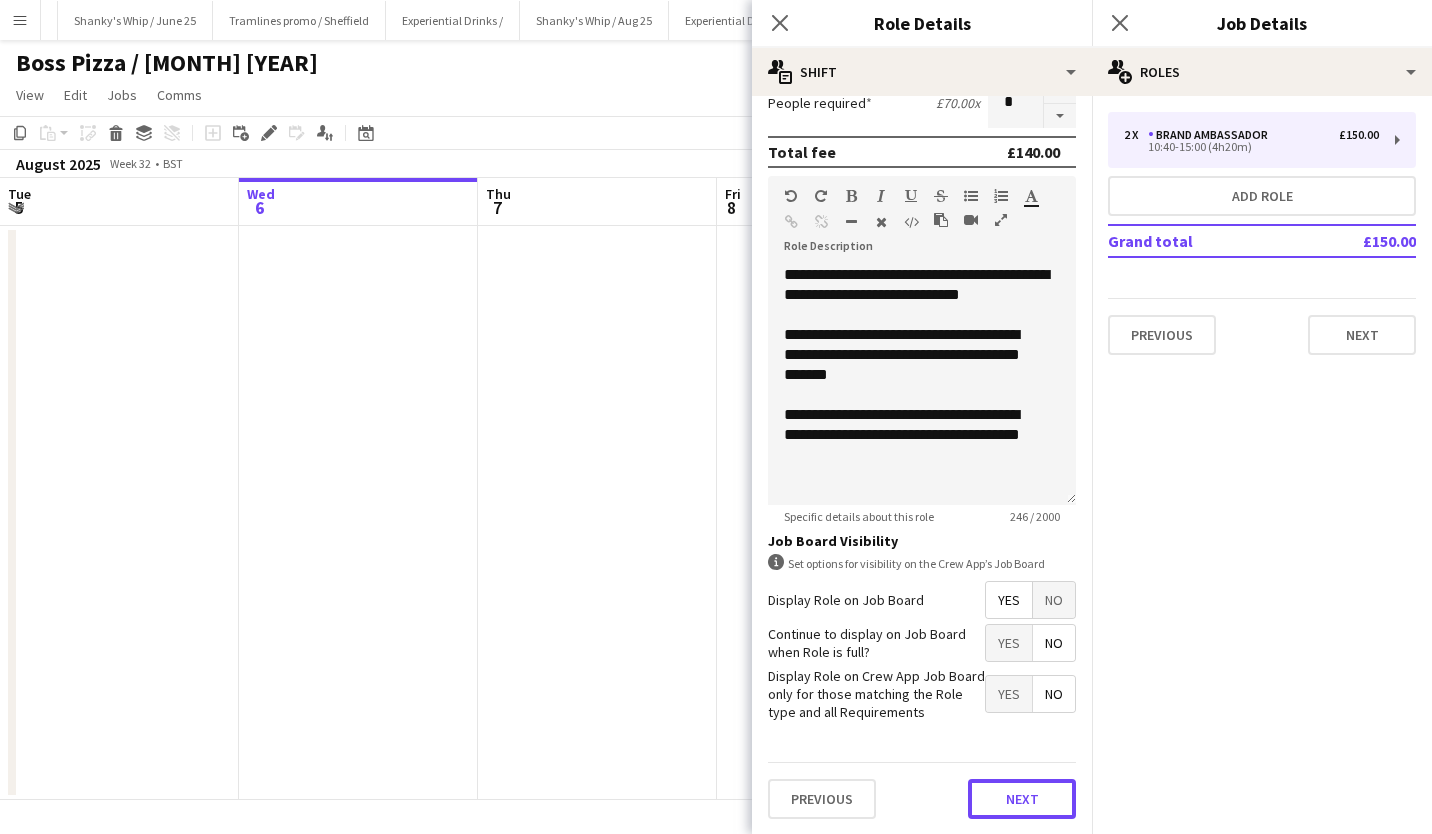 click on "Next" at bounding box center [1022, 799] 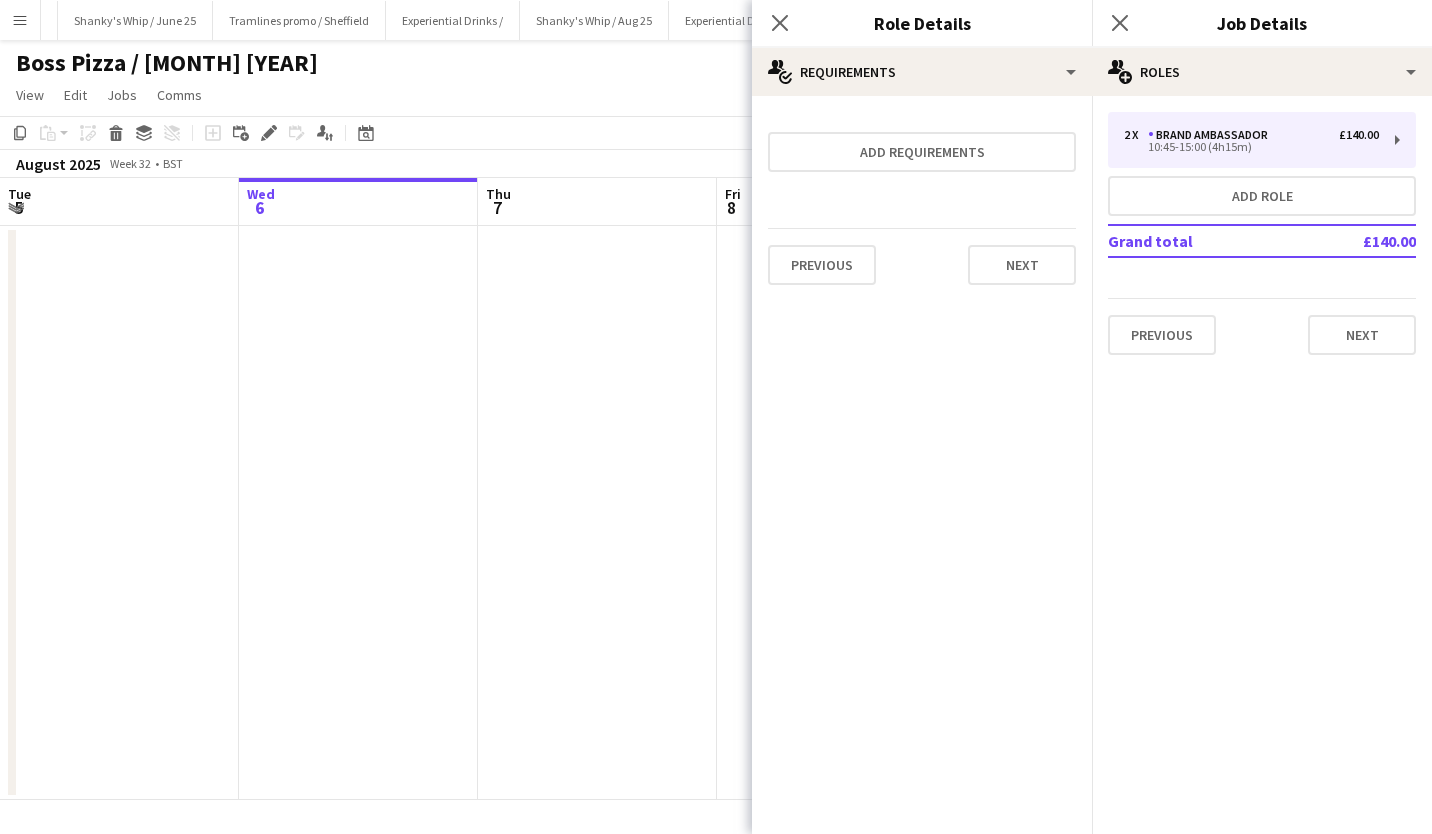scroll, scrollTop: 0, scrollLeft: 0, axis: both 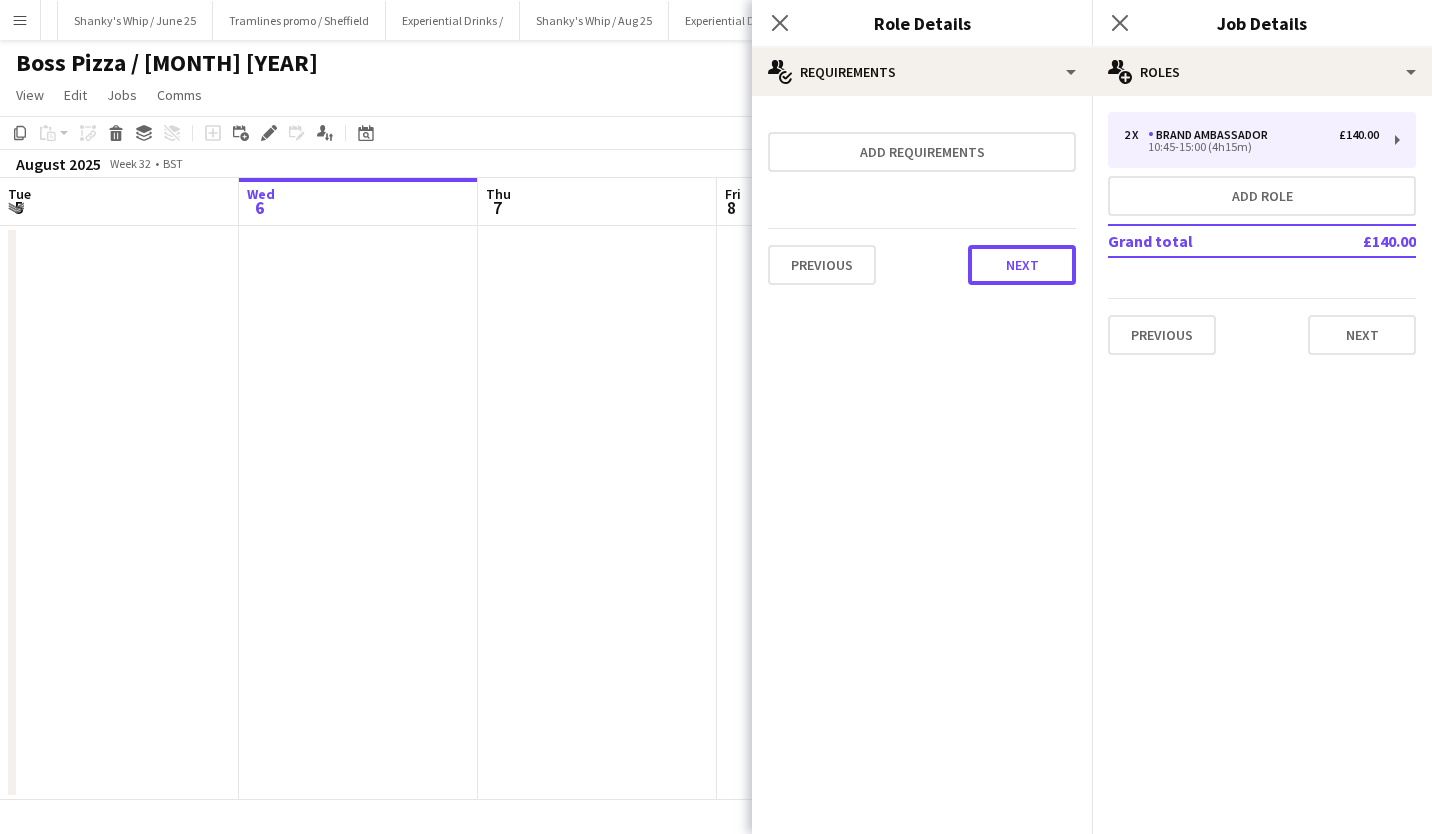 click on "Next" at bounding box center (1022, 265) 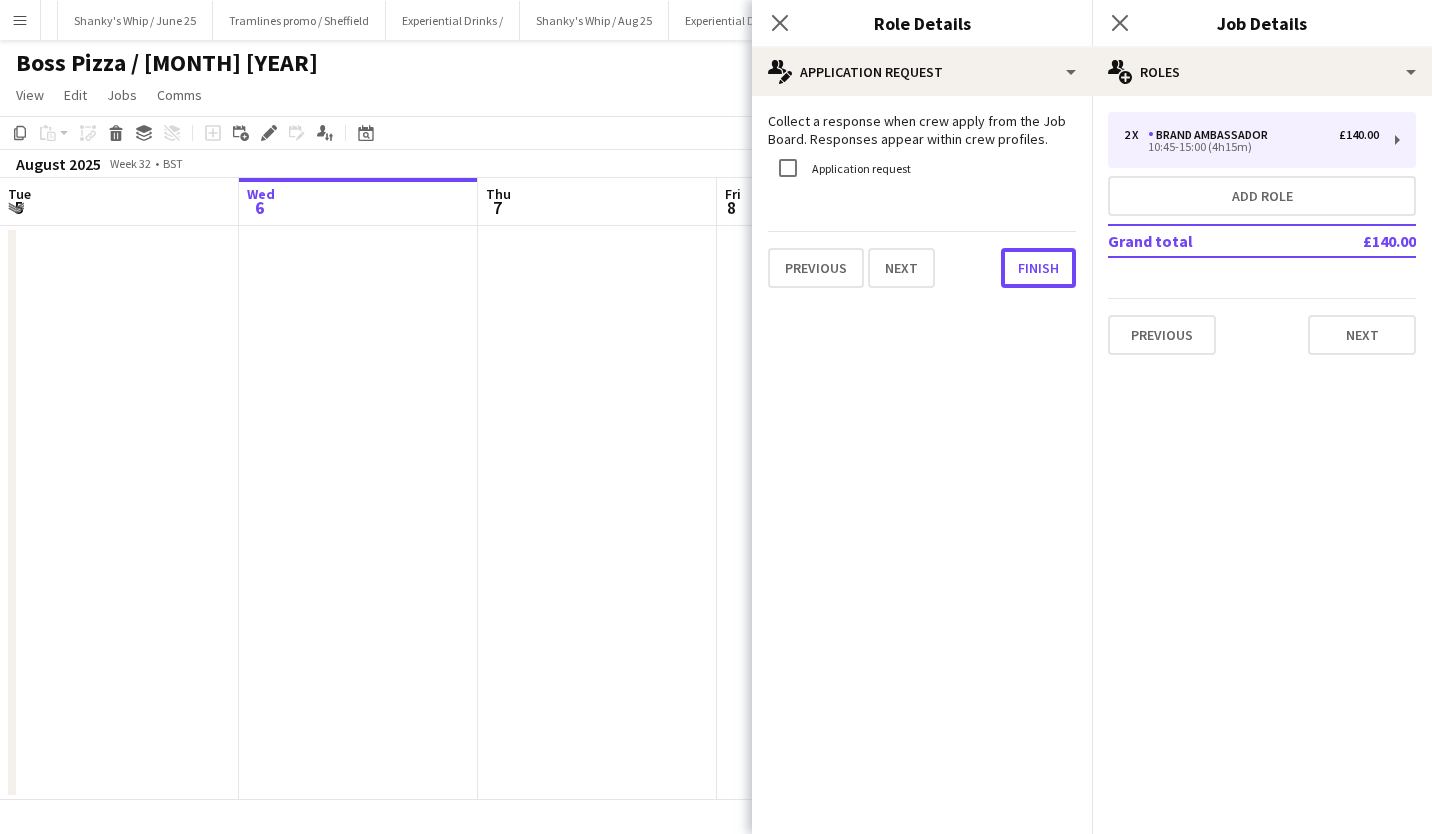 click on "Finish" at bounding box center [1038, 268] 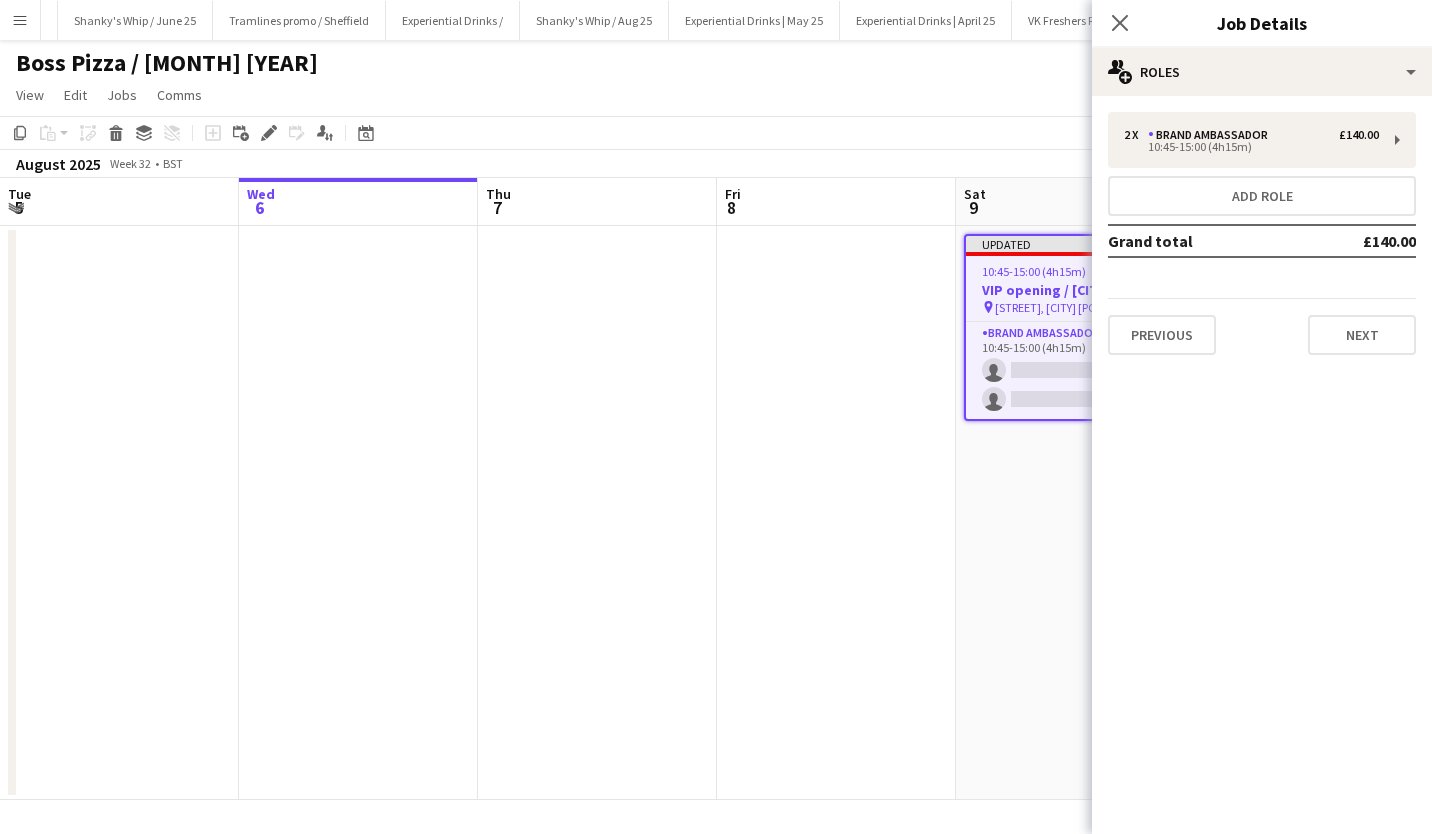 click 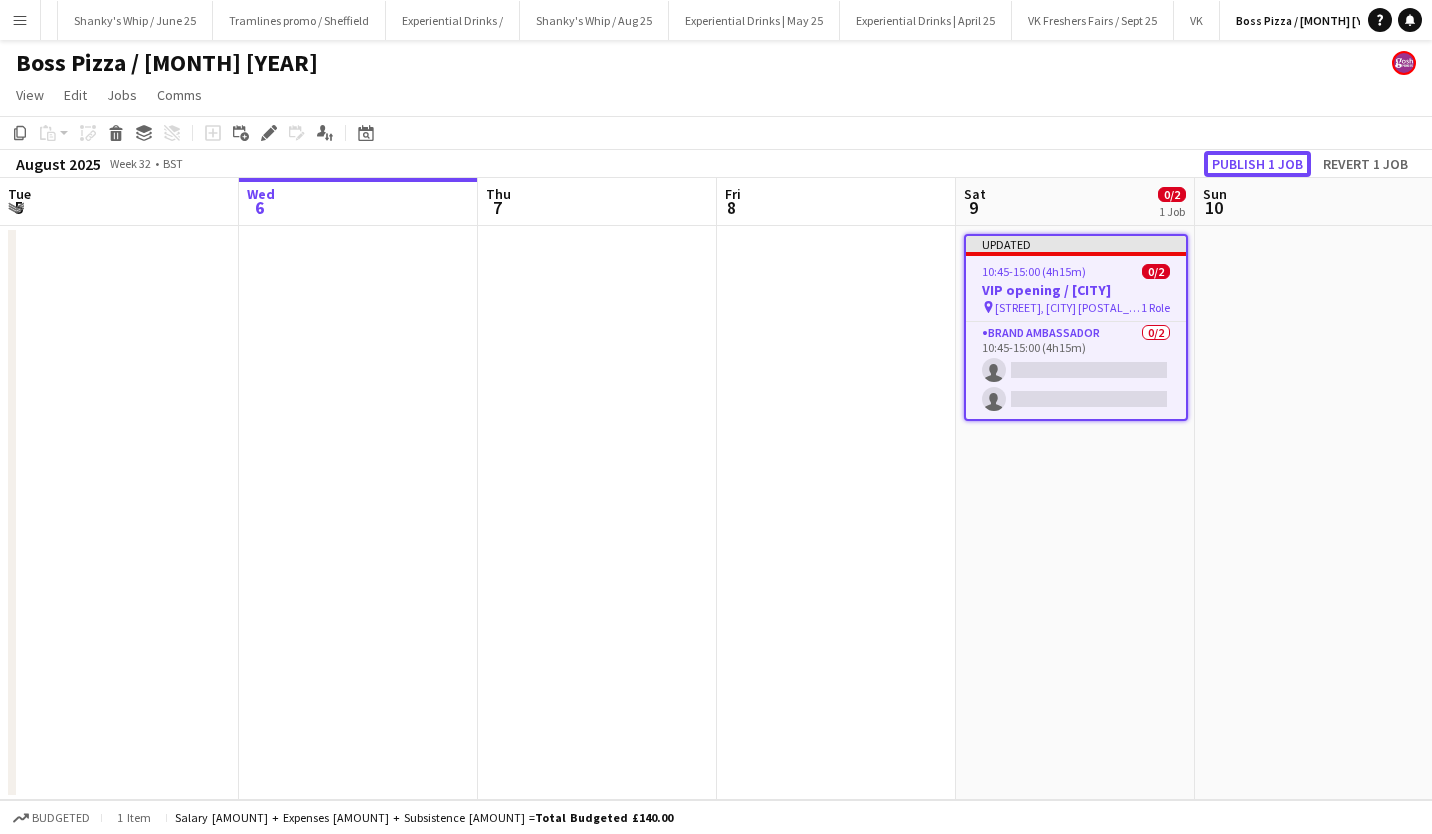 click on "Publish 1 job" 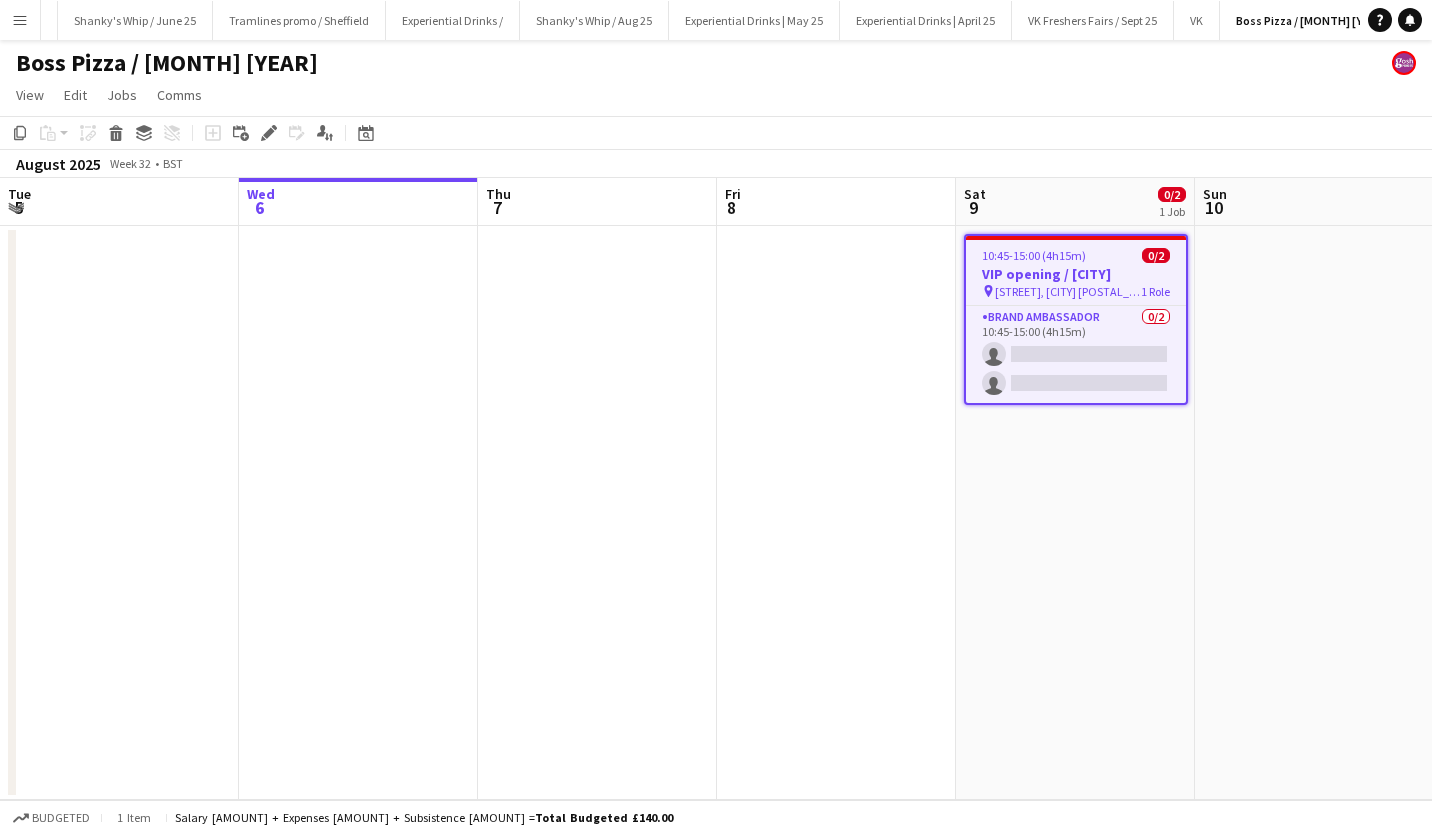 click on "10:45-15:00 (4h15m)" at bounding box center (1034, 255) 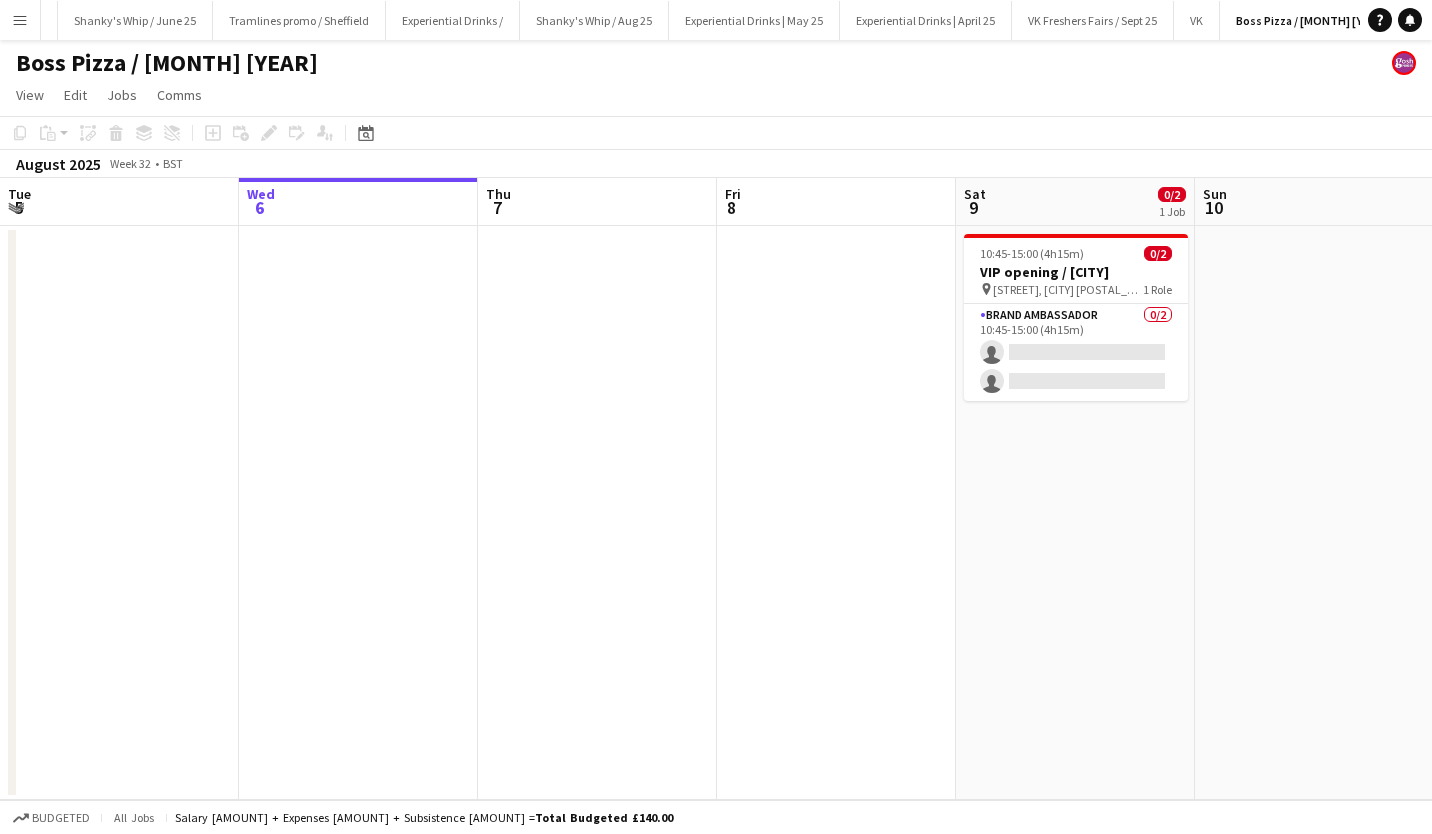 click on "VIP opening / [CITY]" at bounding box center [1076, 272] 